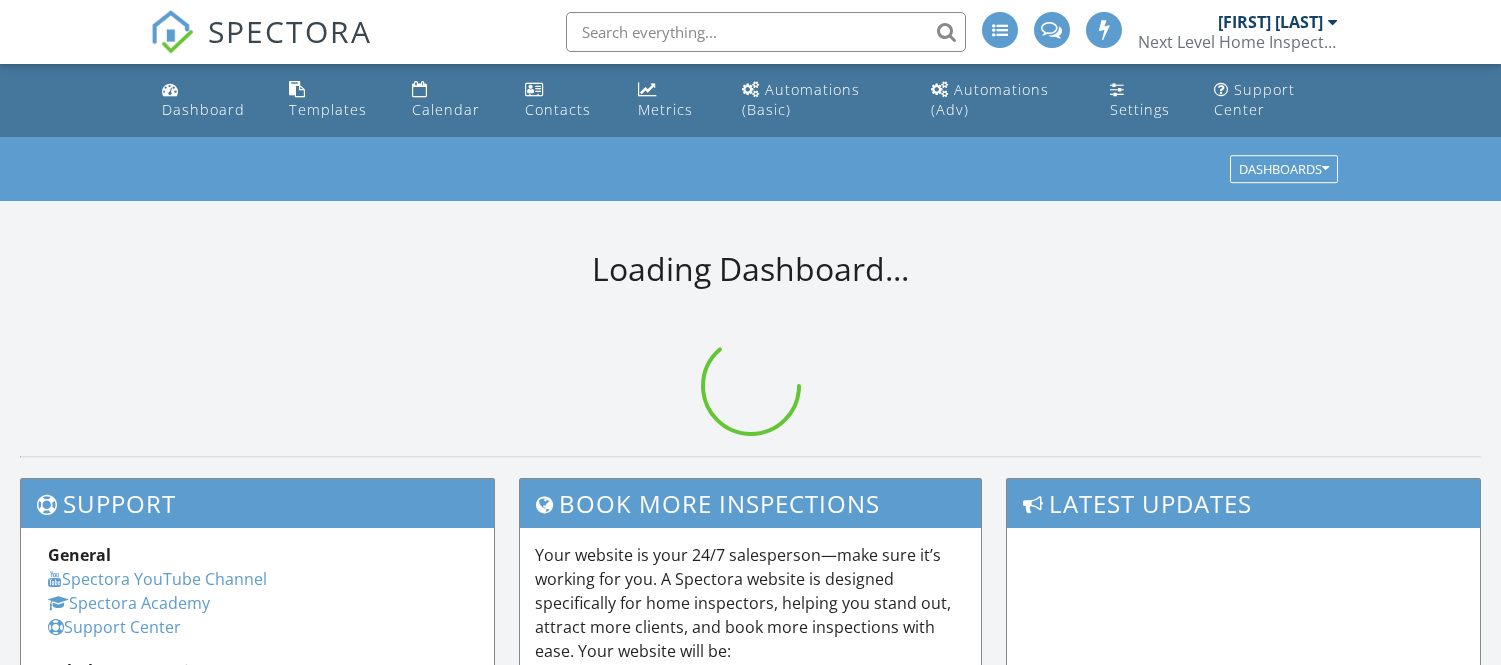 scroll, scrollTop: 0, scrollLeft: 0, axis: both 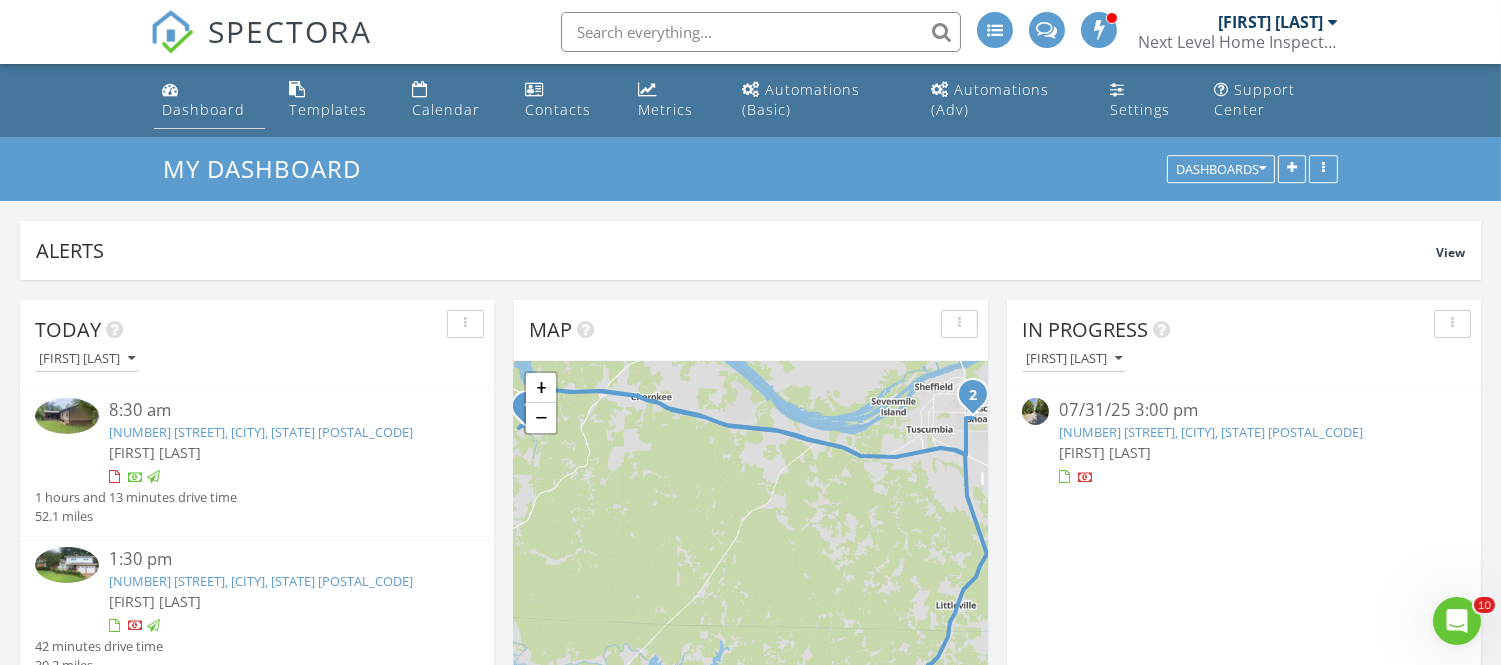 click on "Dashboard" at bounding box center (203, 109) 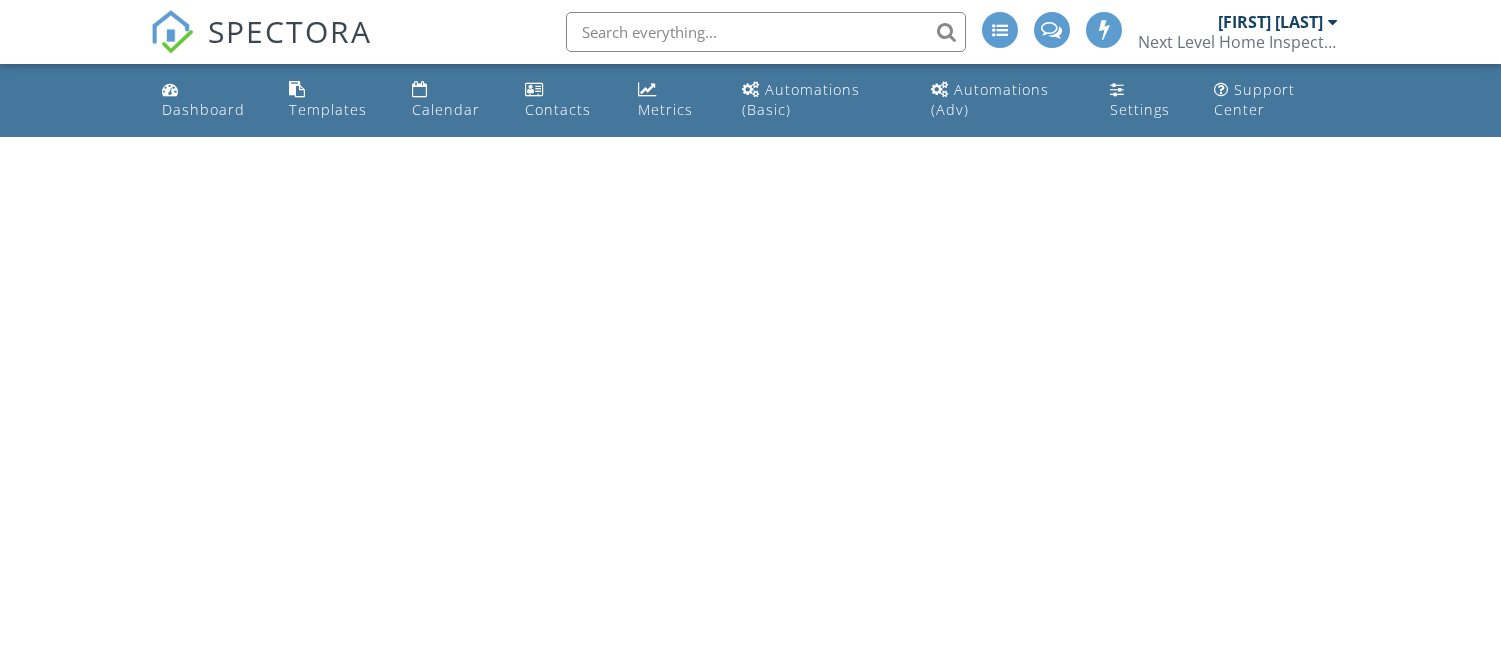 scroll, scrollTop: 0, scrollLeft: 0, axis: both 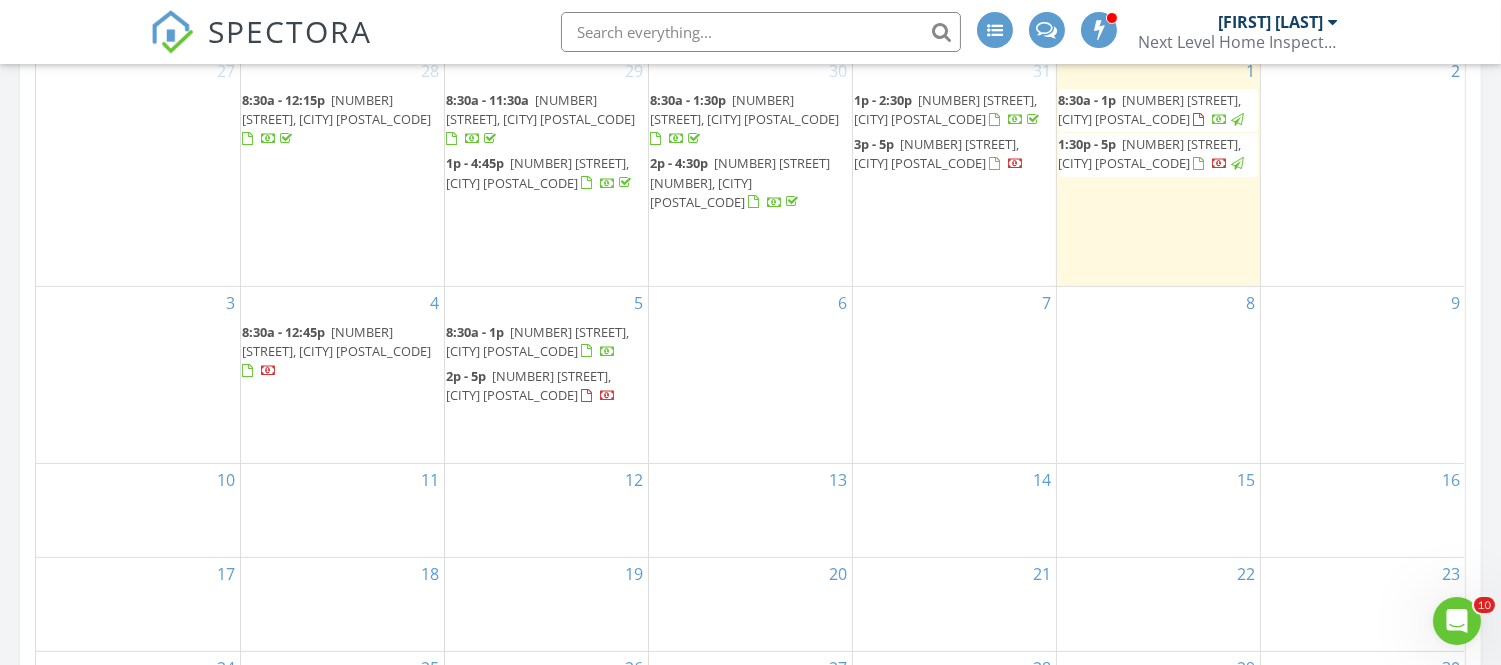 click on "8:30a - 12:45p" at bounding box center [284, 332] 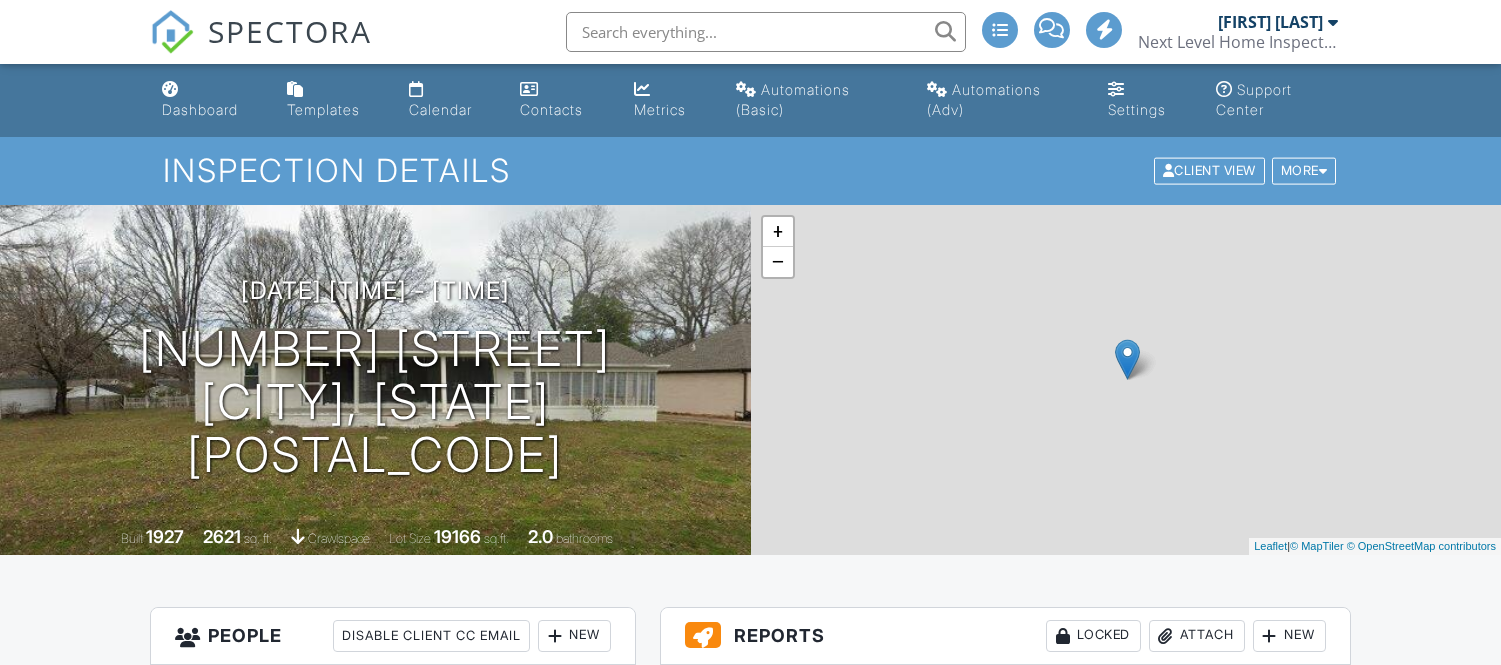 scroll, scrollTop: 0, scrollLeft: 0, axis: both 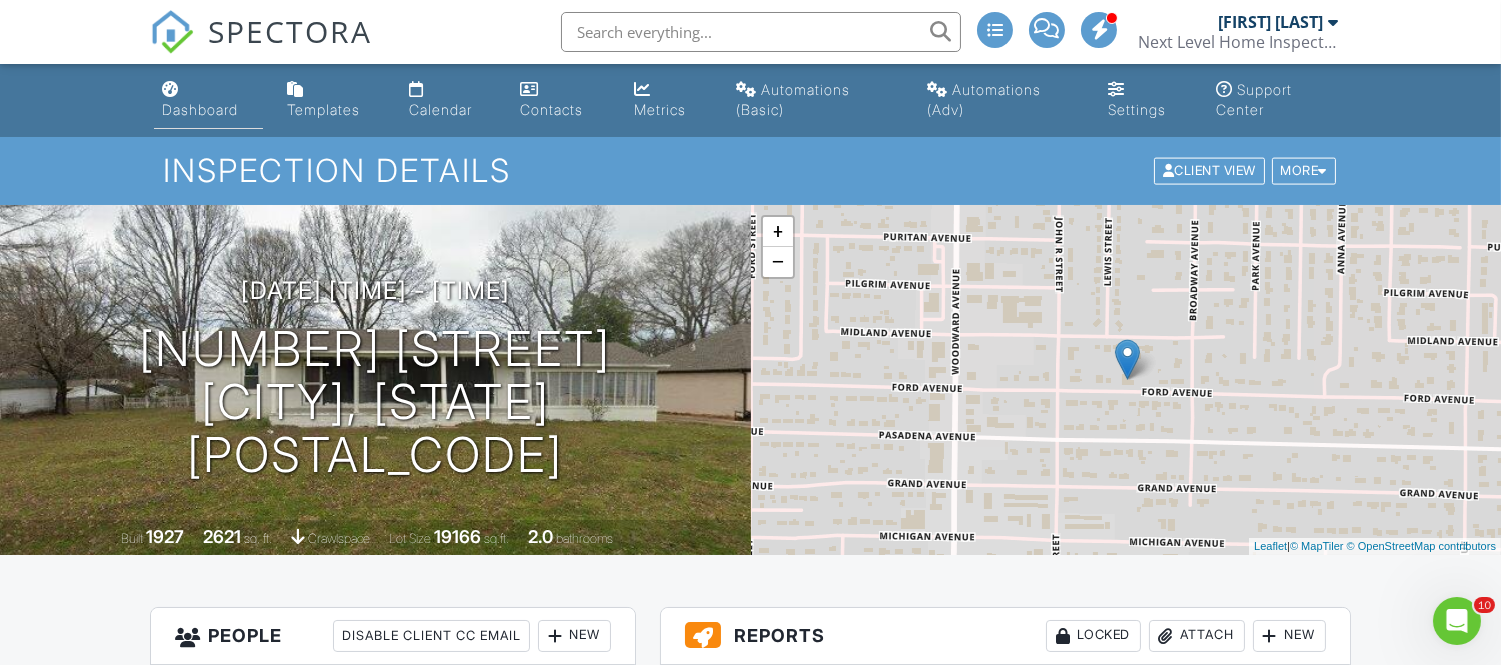 click on "Dashboard" at bounding box center [200, 109] 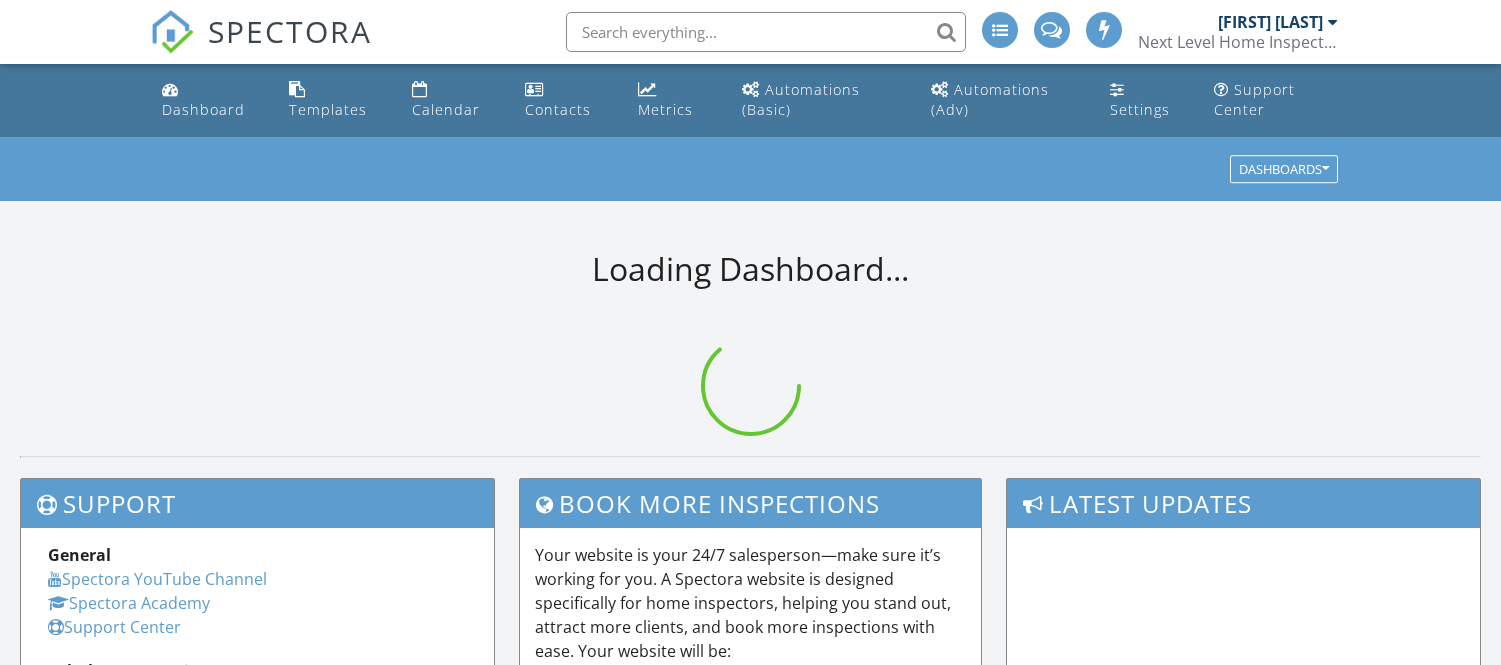 scroll, scrollTop: 0, scrollLeft: 0, axis: both 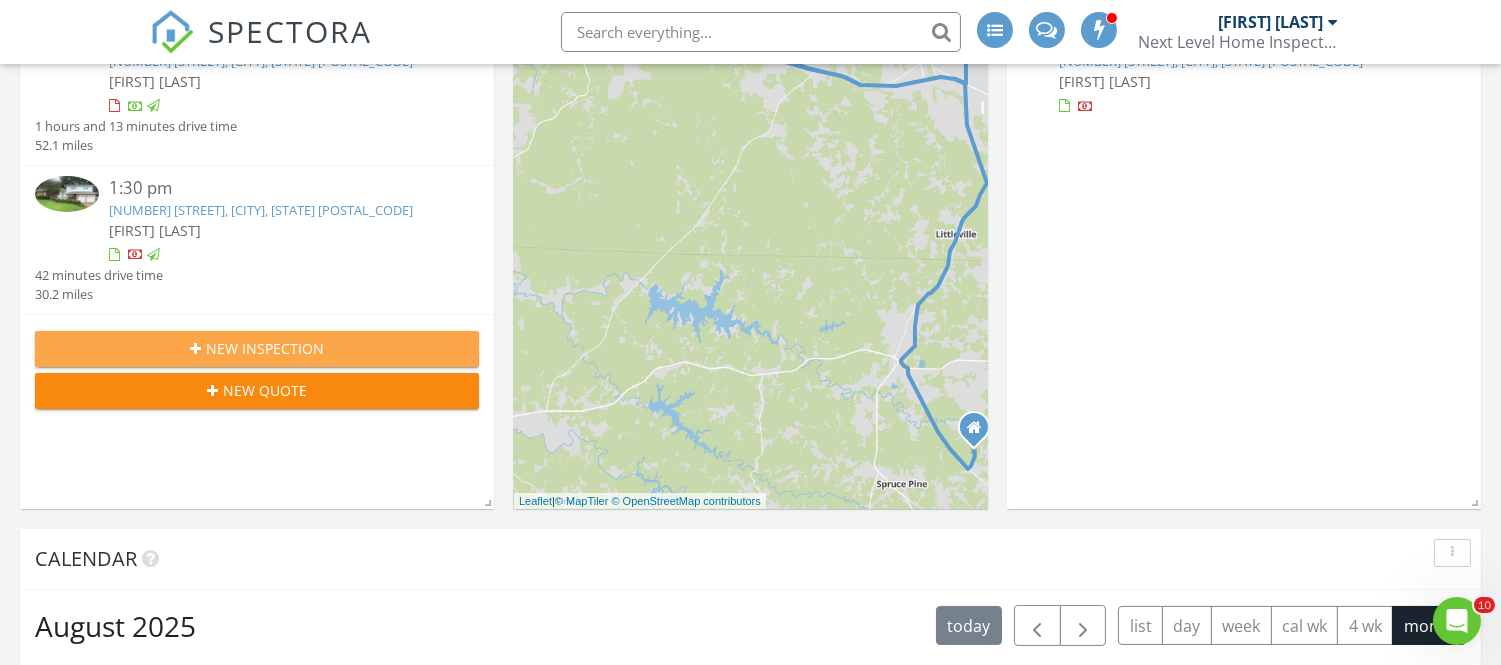 click on "New Inspection" at bounding box center [265, 348] 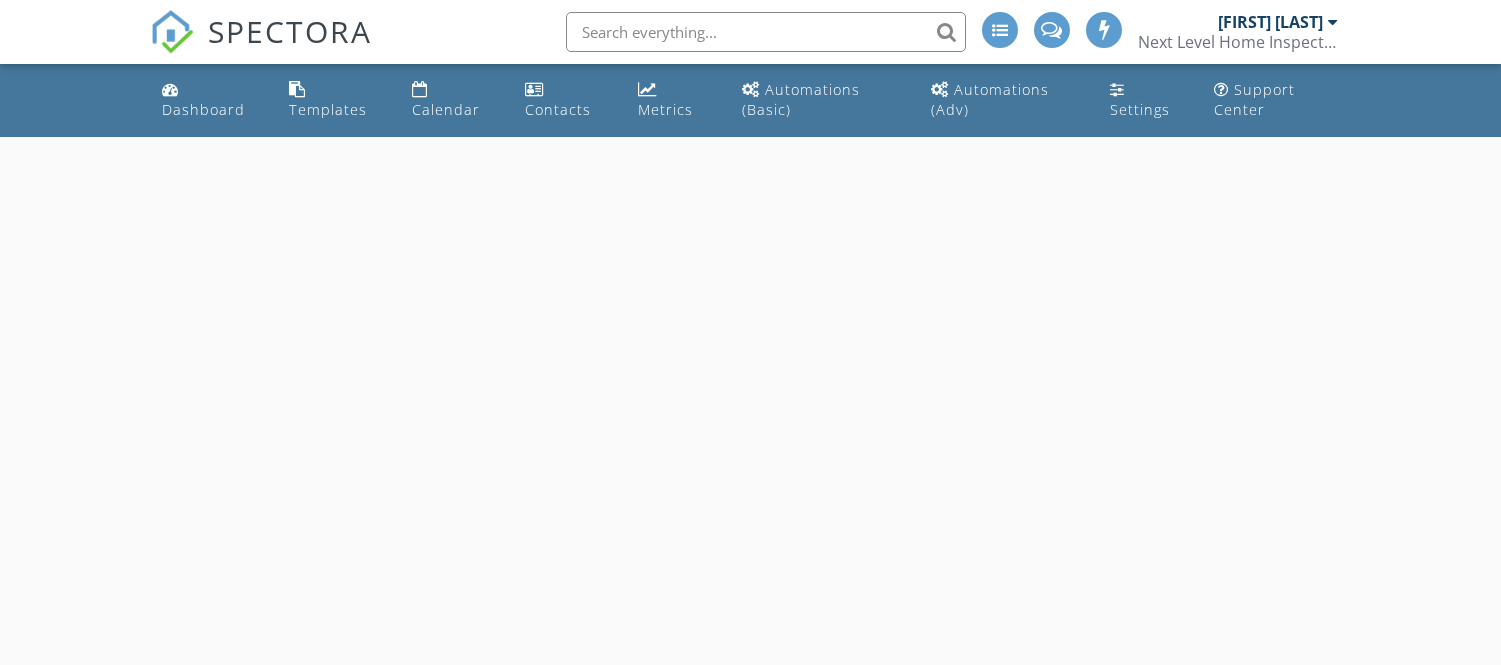 scroll, scrollTop: 0, scrollLeft: 0, axis: both 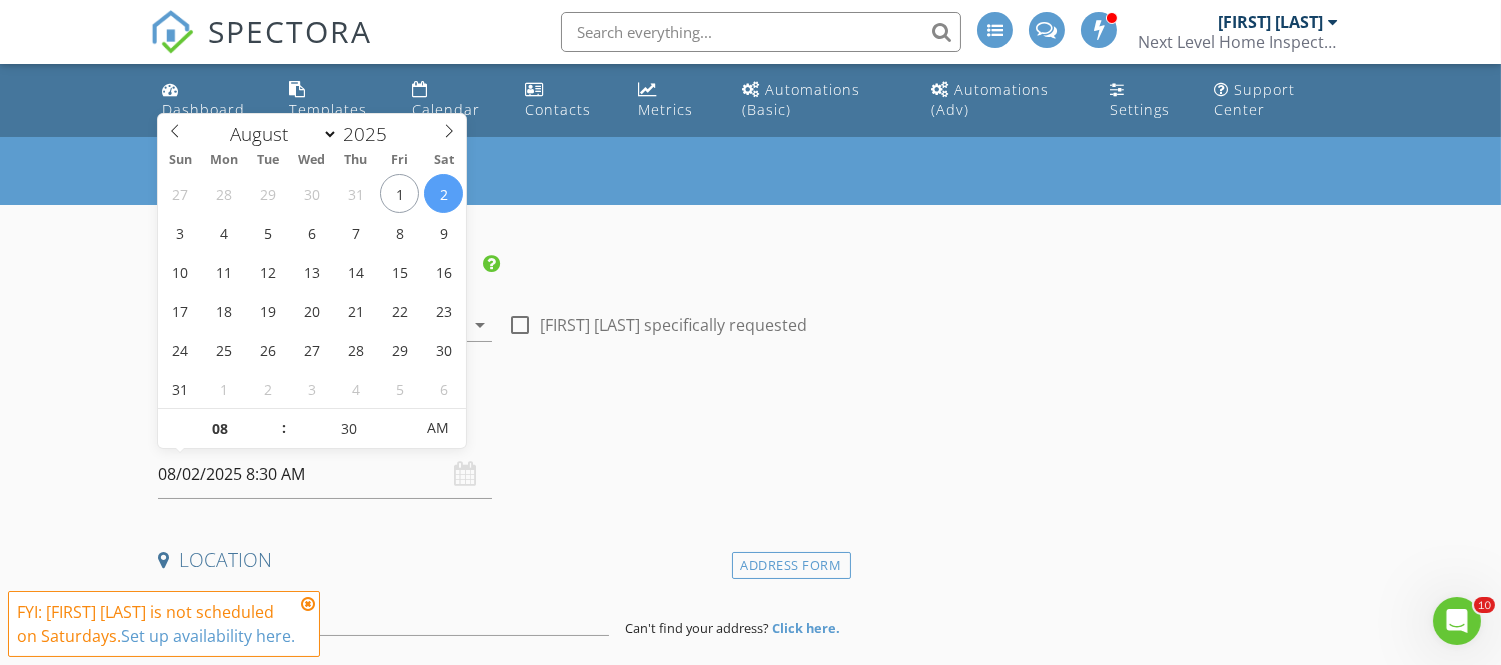 click on "08/02/2025 8:30 AM" at bounding box center (325, 474) 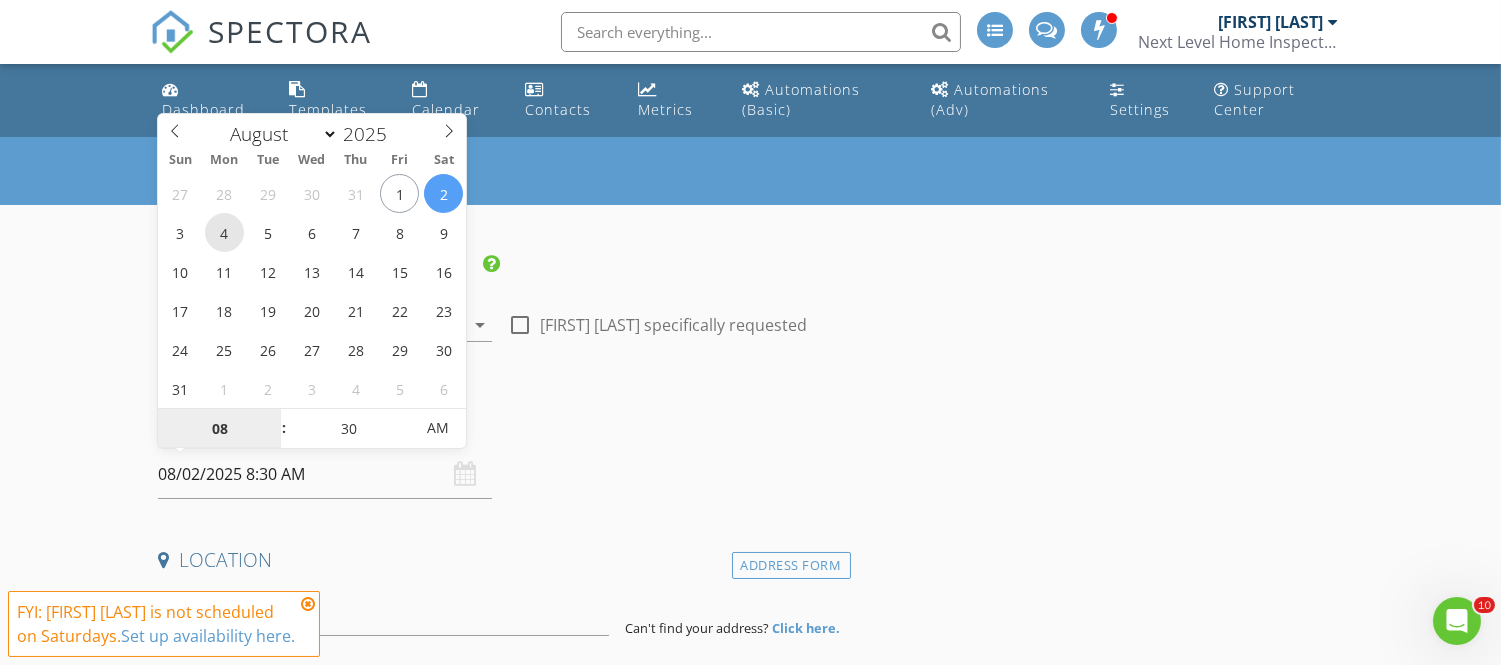 type on "08/04/2025 8:30 AM" 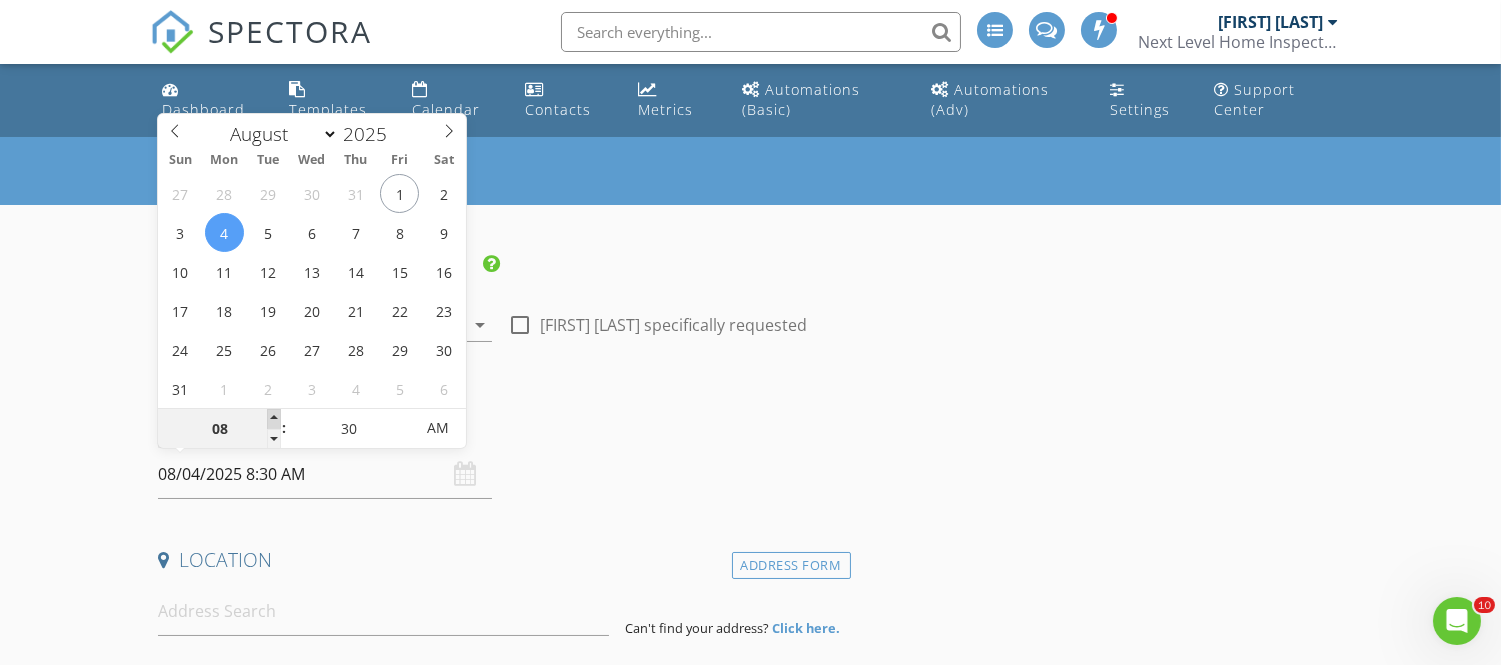 type on "09" 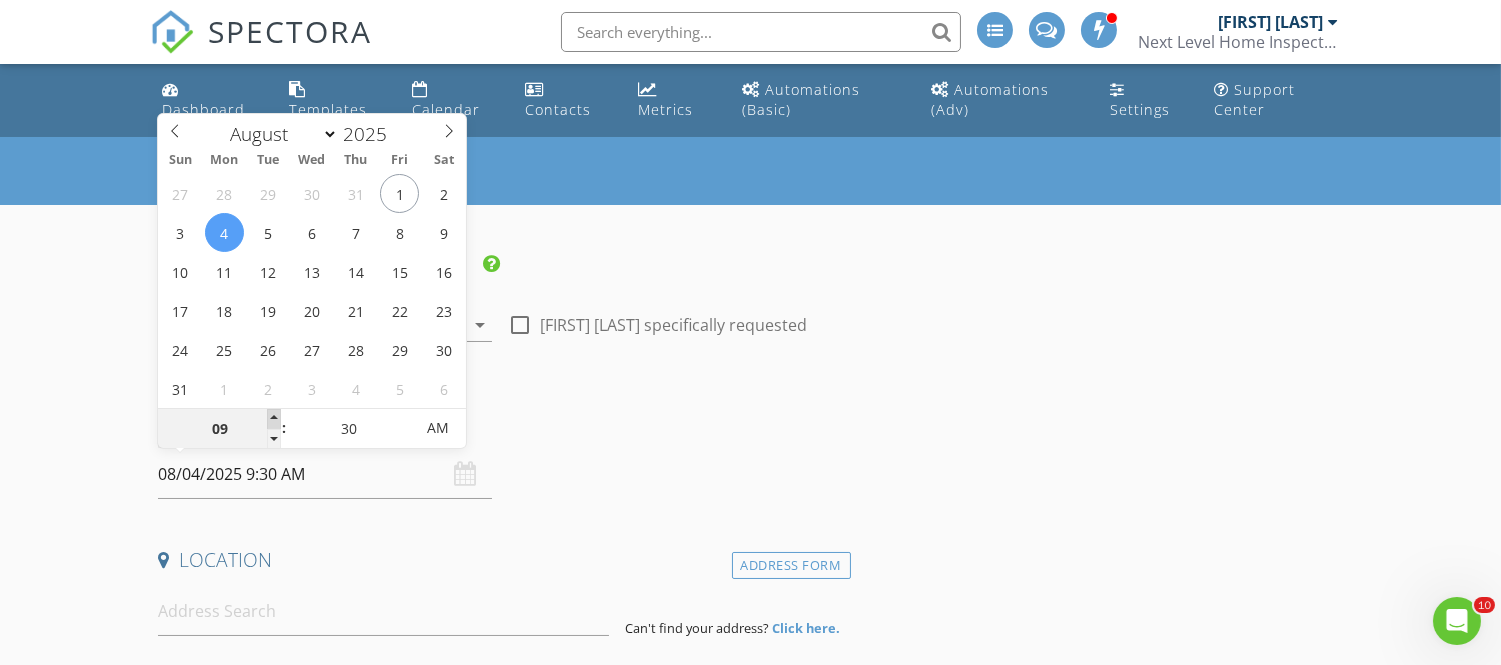 click at bounding box center (274, 419) 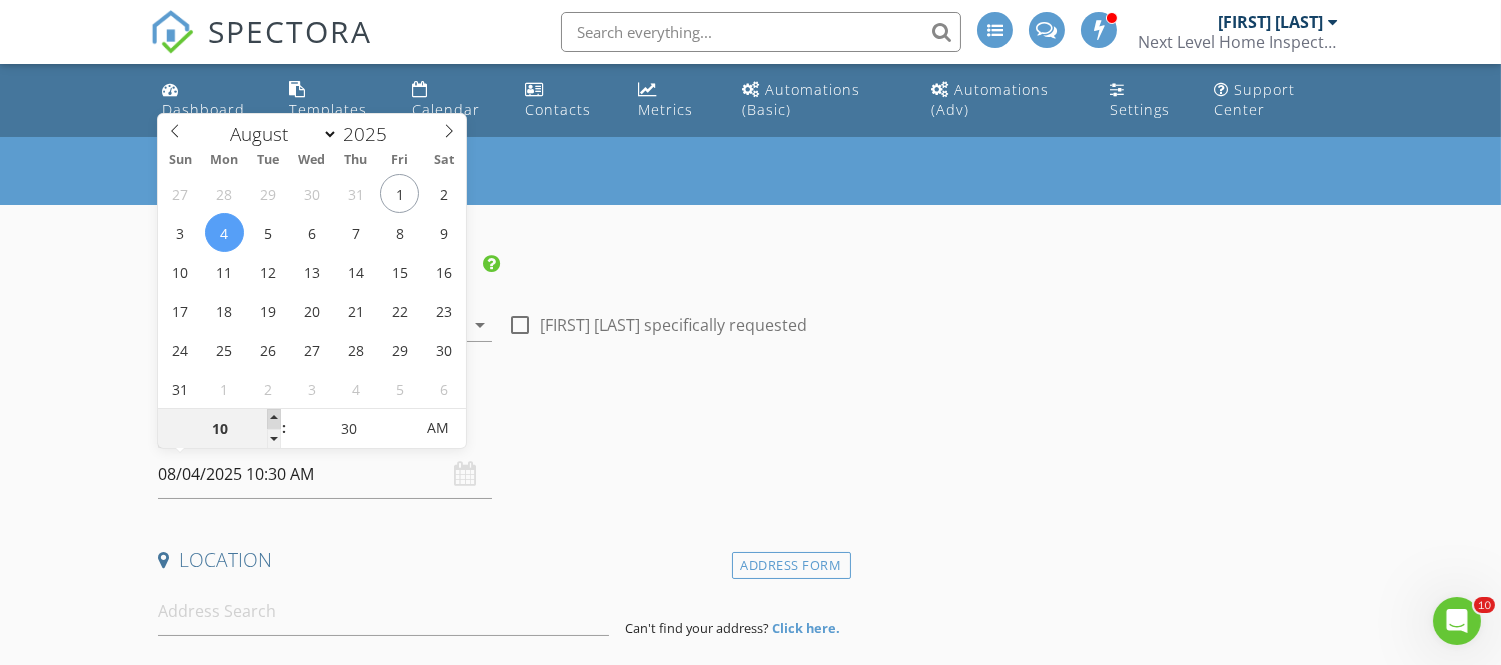 click at bounding box center [274, 419] 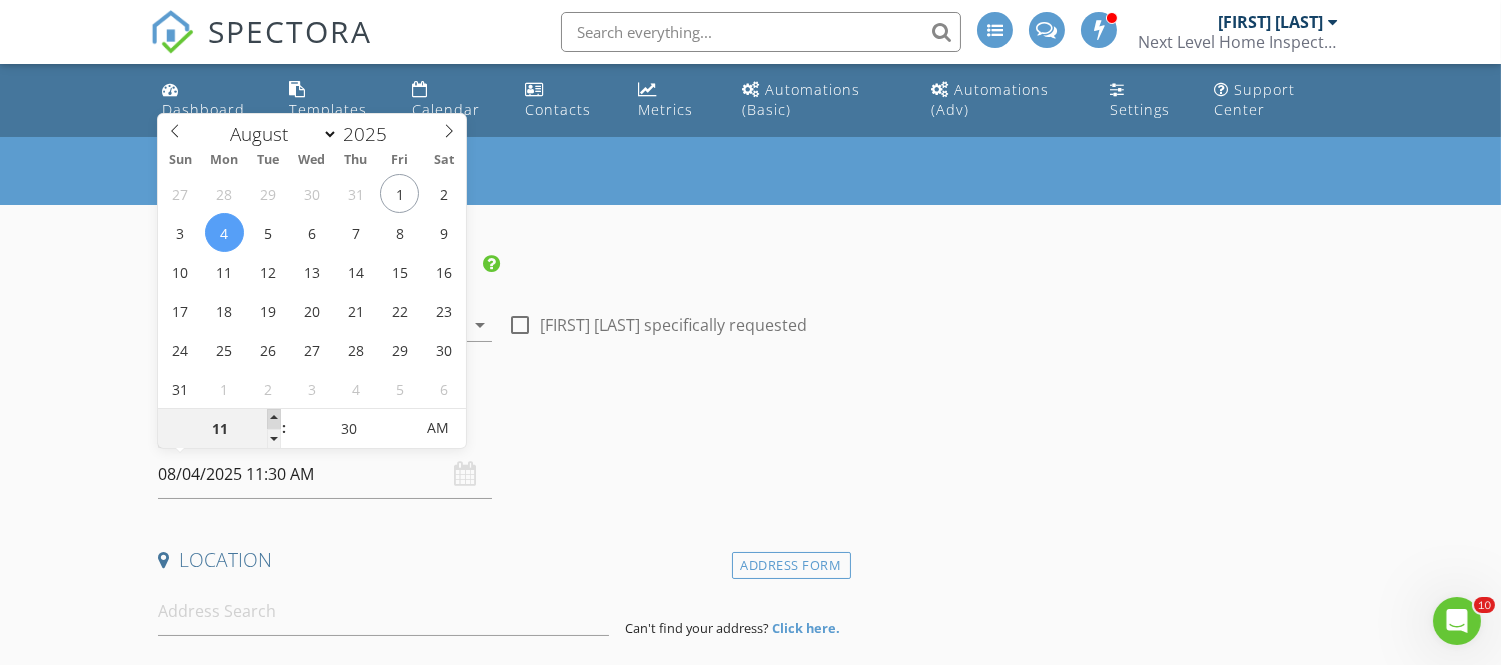 click at bounding box center [274, 419] 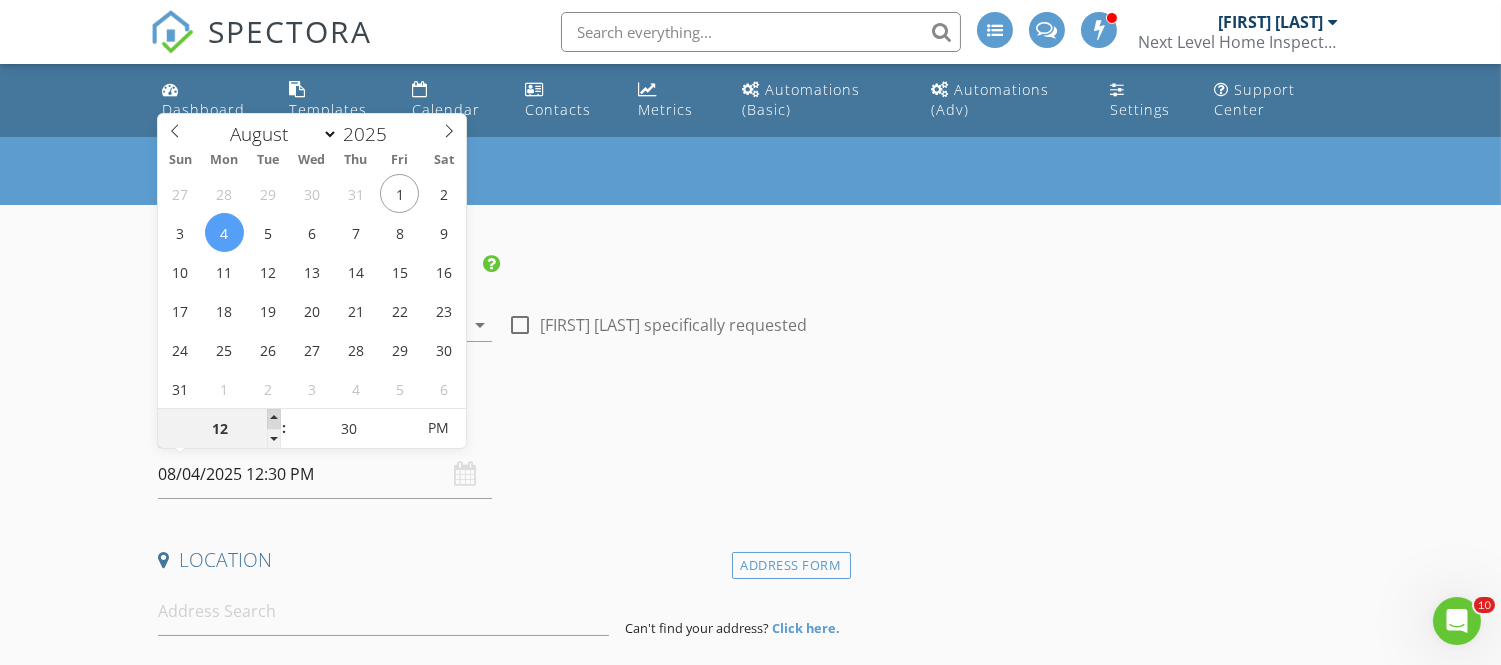 click at bounding box center (274, 419) 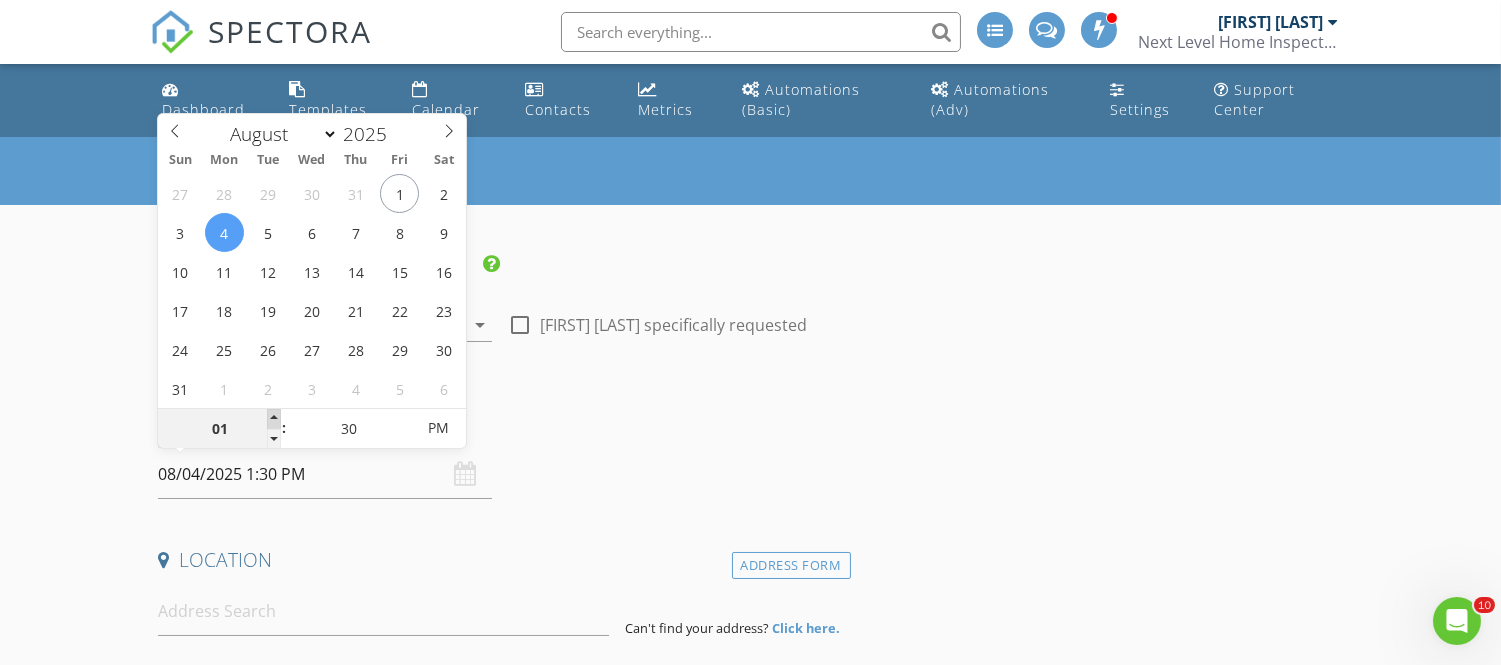 click at bounding box center (274, 419) 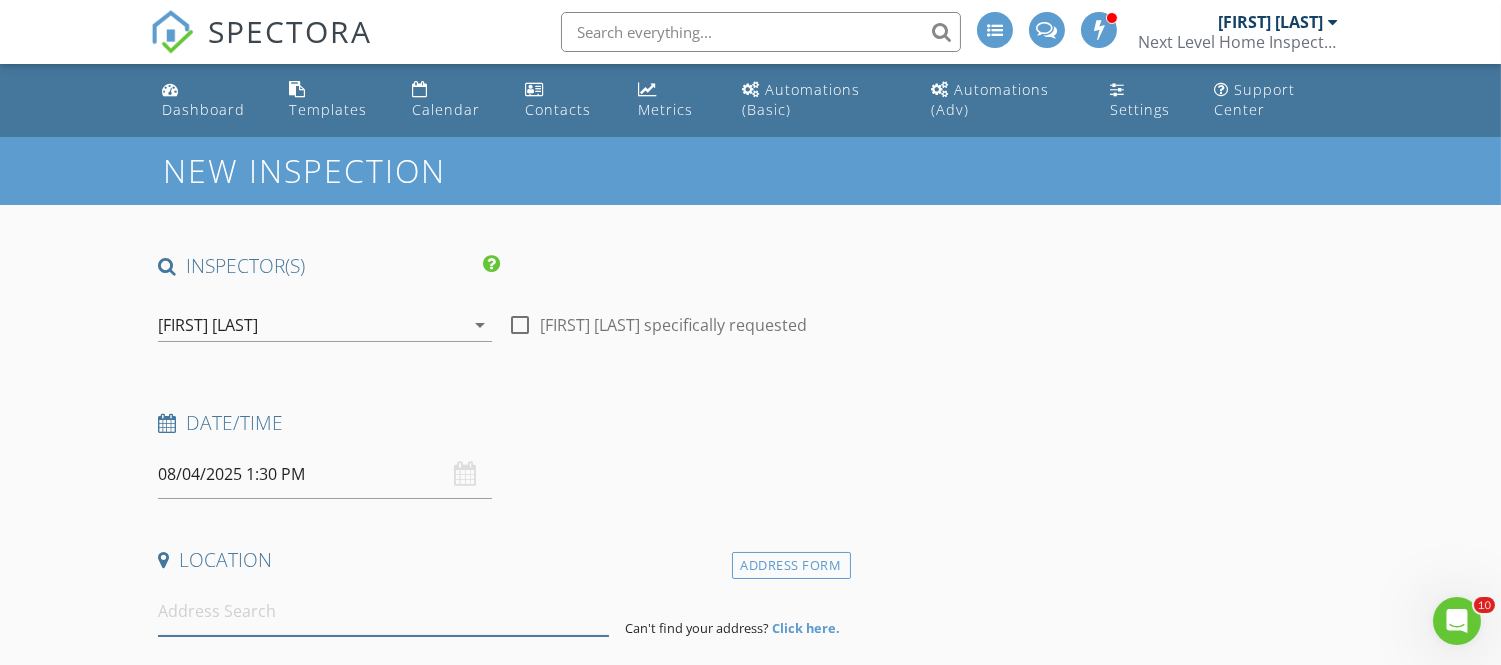 click at bounding box center (383, 611) 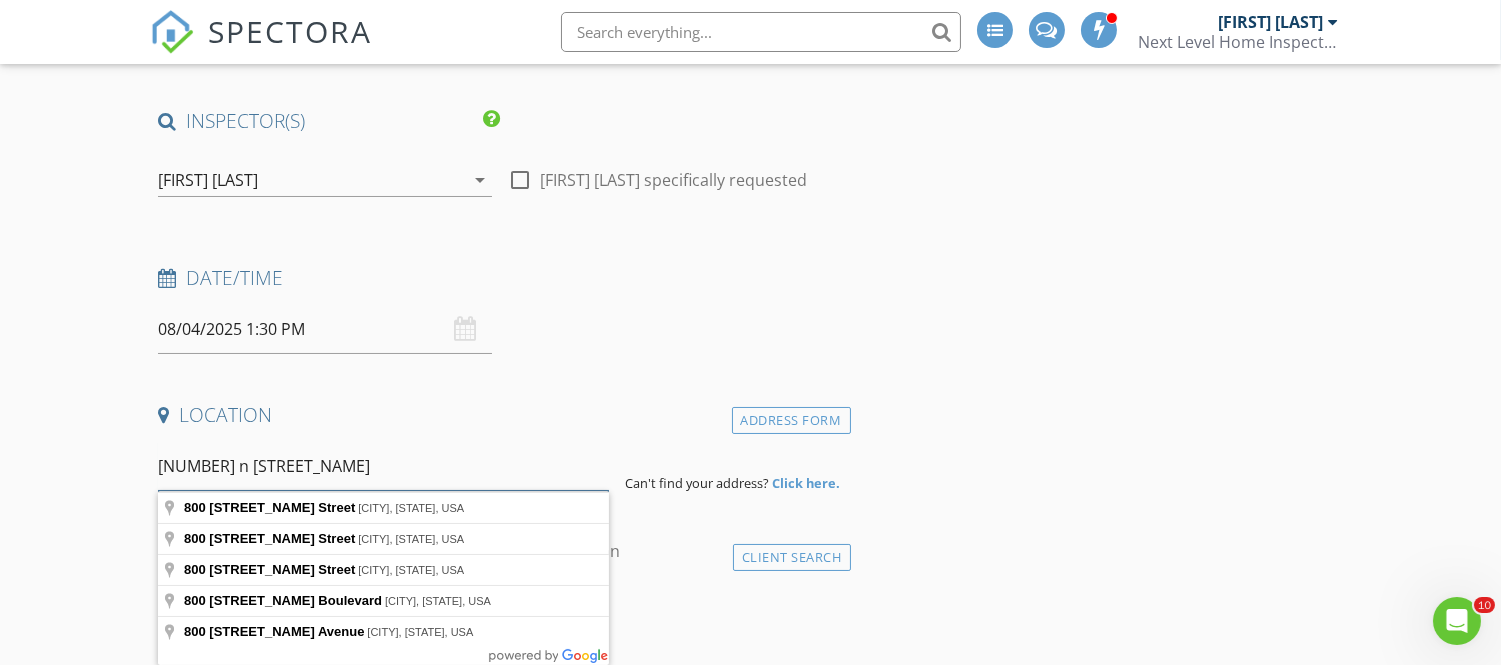 scroll, scrollTop: 146, scrollLeft: 0, axis: vertical 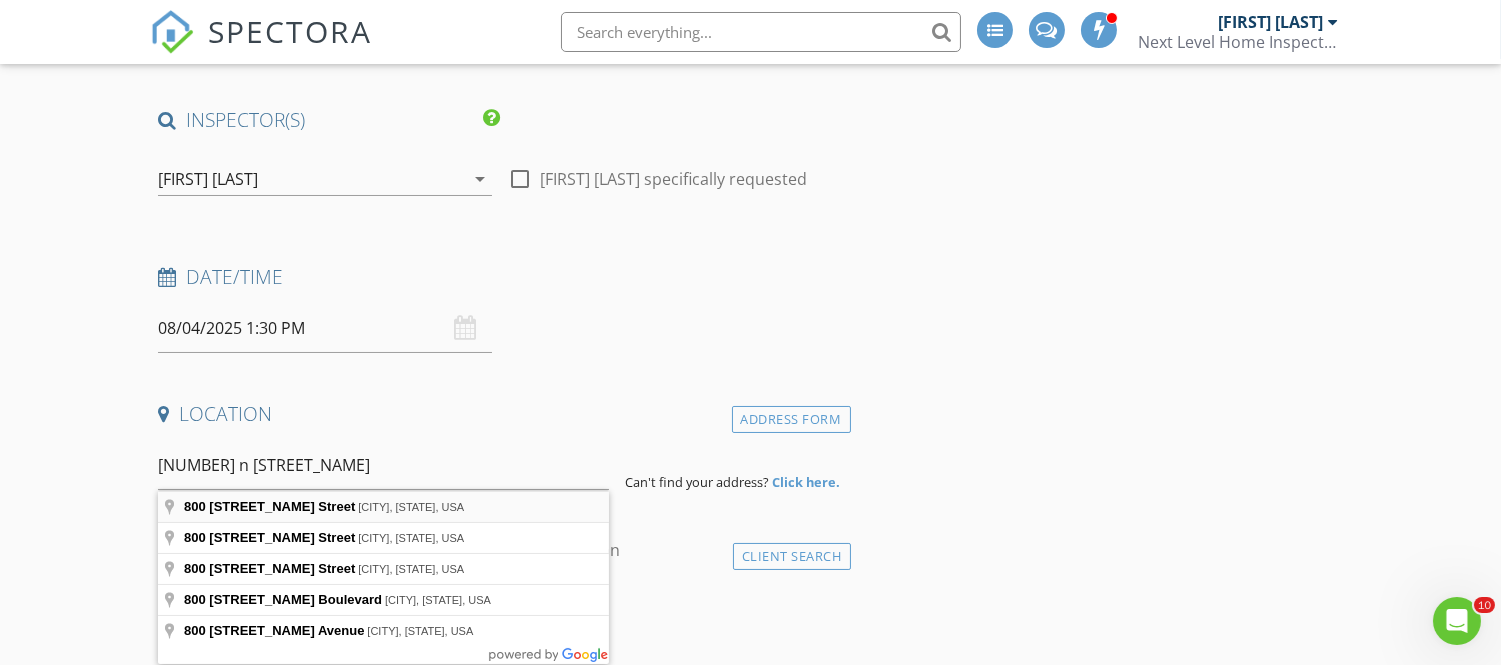 type on "800 North Broad Street, Tuscumbia, AL, USA" 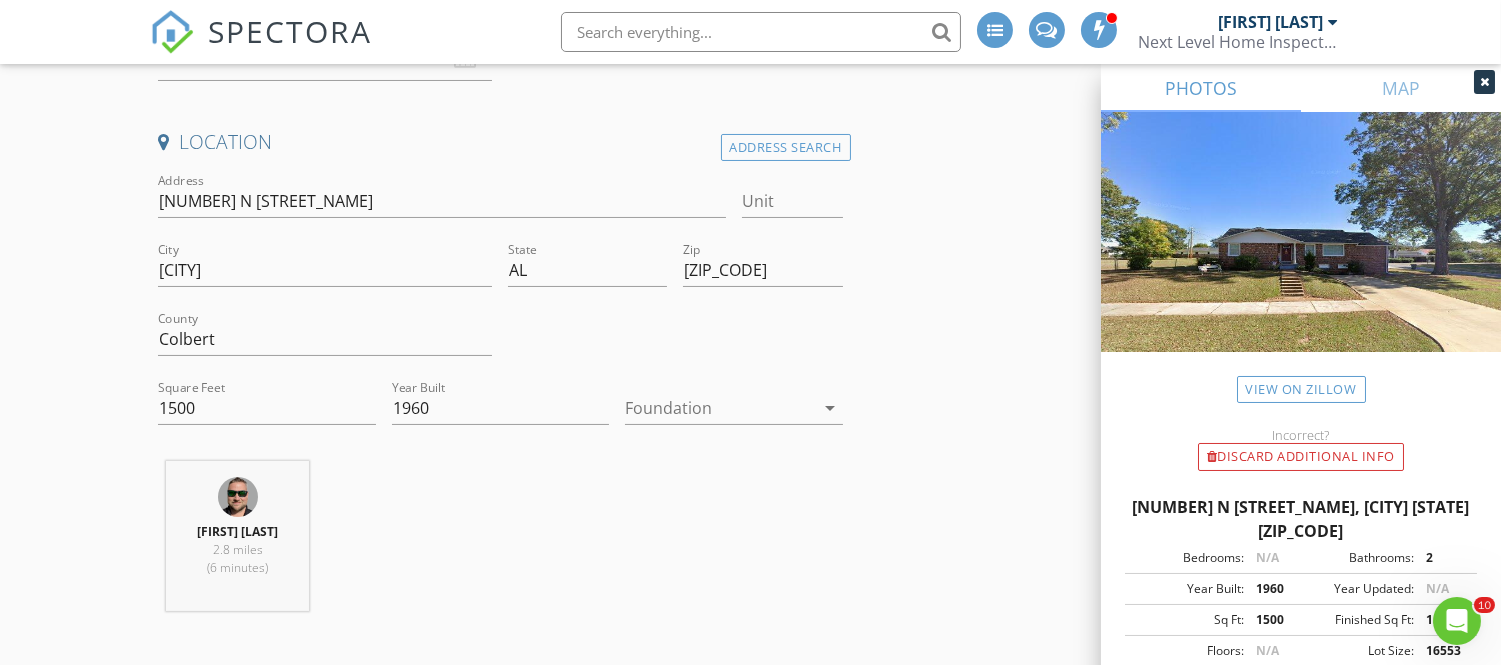 scroll, scrollTop: 420, scrollLeft: 0, axis: vertical 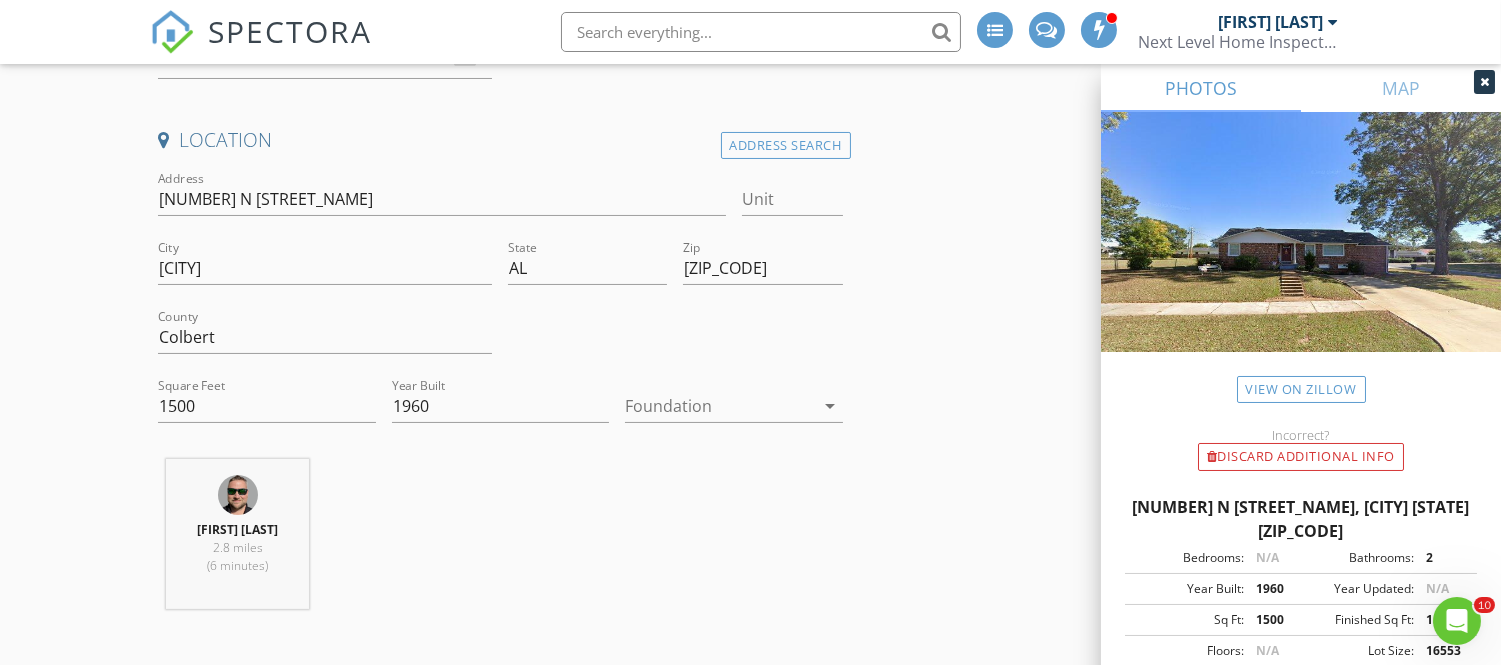 click at bounding box center [719, 406] 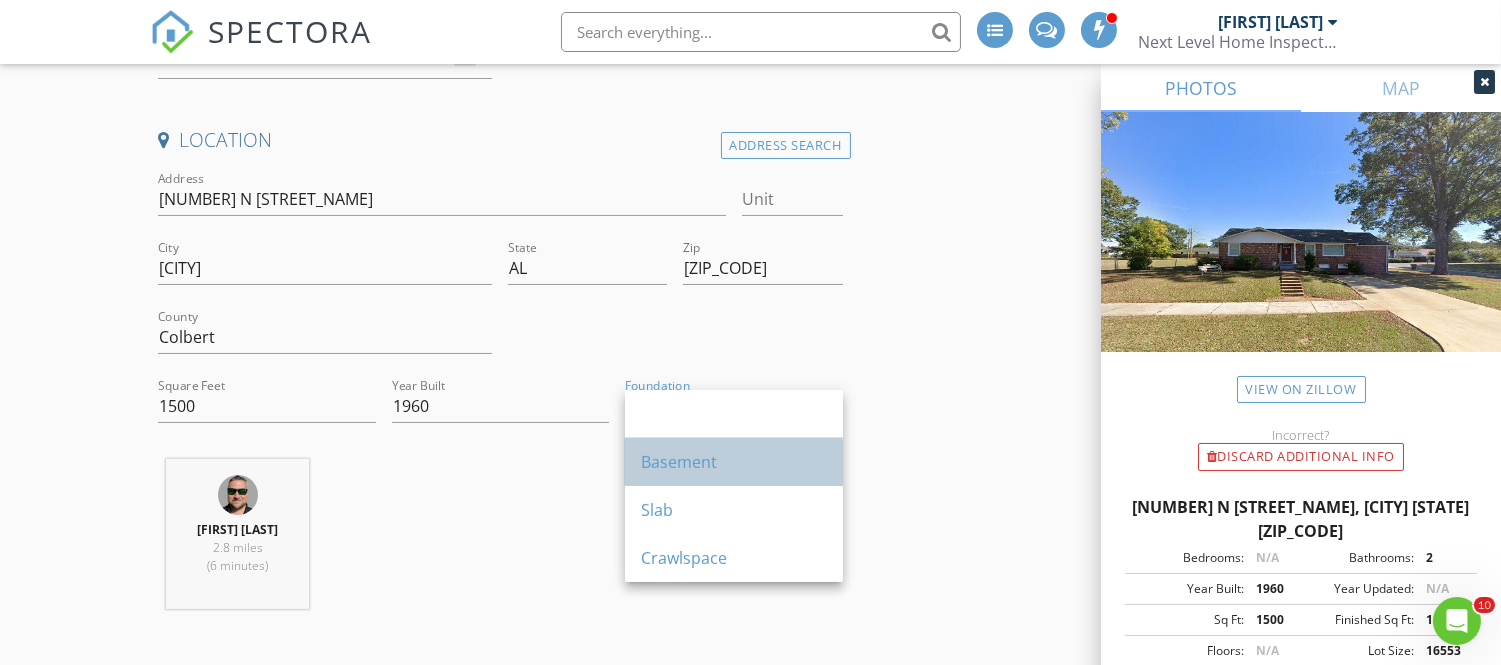 click on "Basement" at bounding box center [734, 462] 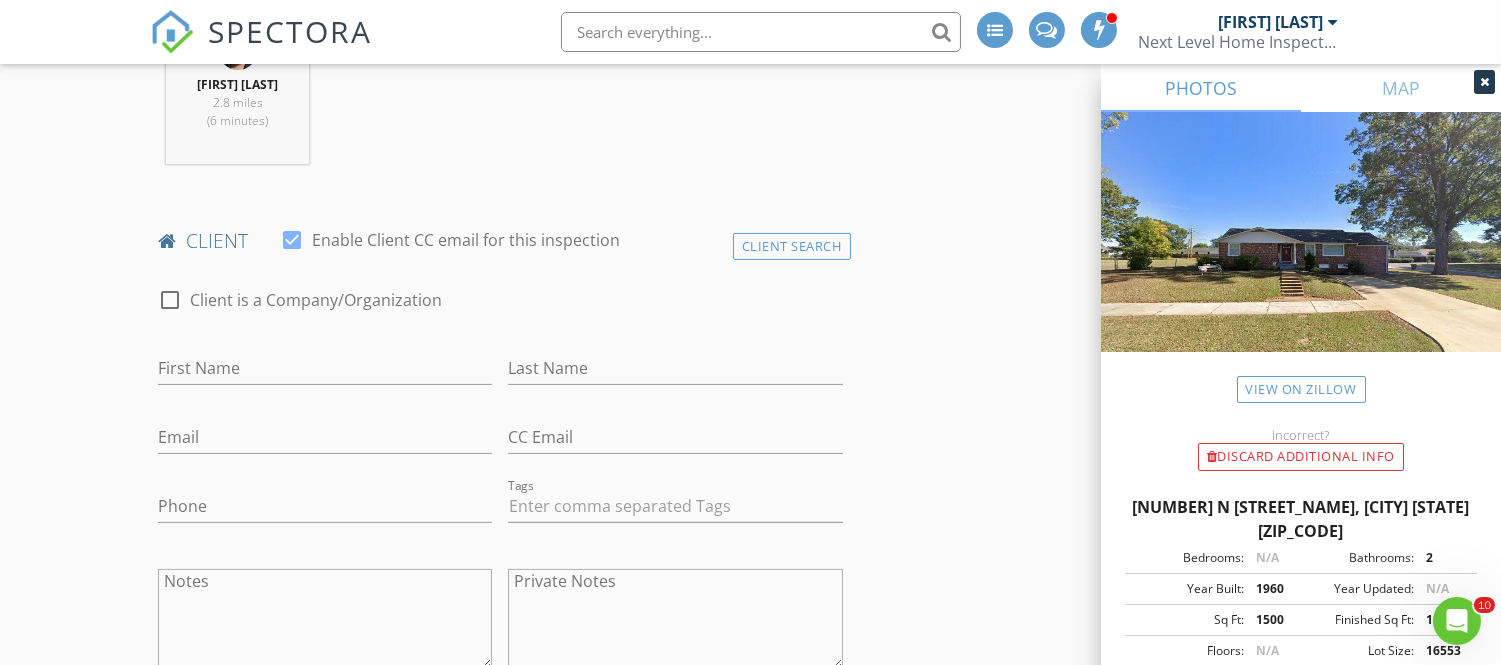 scroll, scrollTop: 866, scrollLeft: 0, axis: vertical 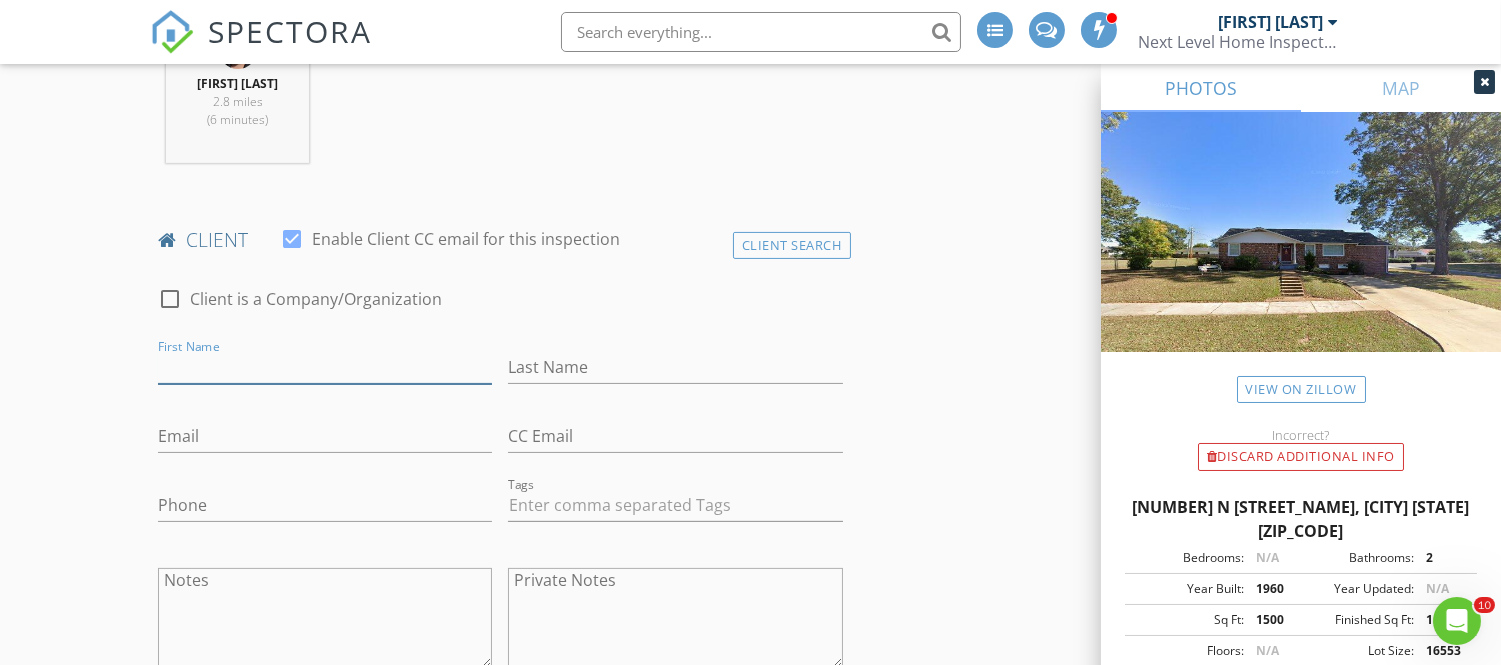 click on "First Name" at bounding box center (325, 367) 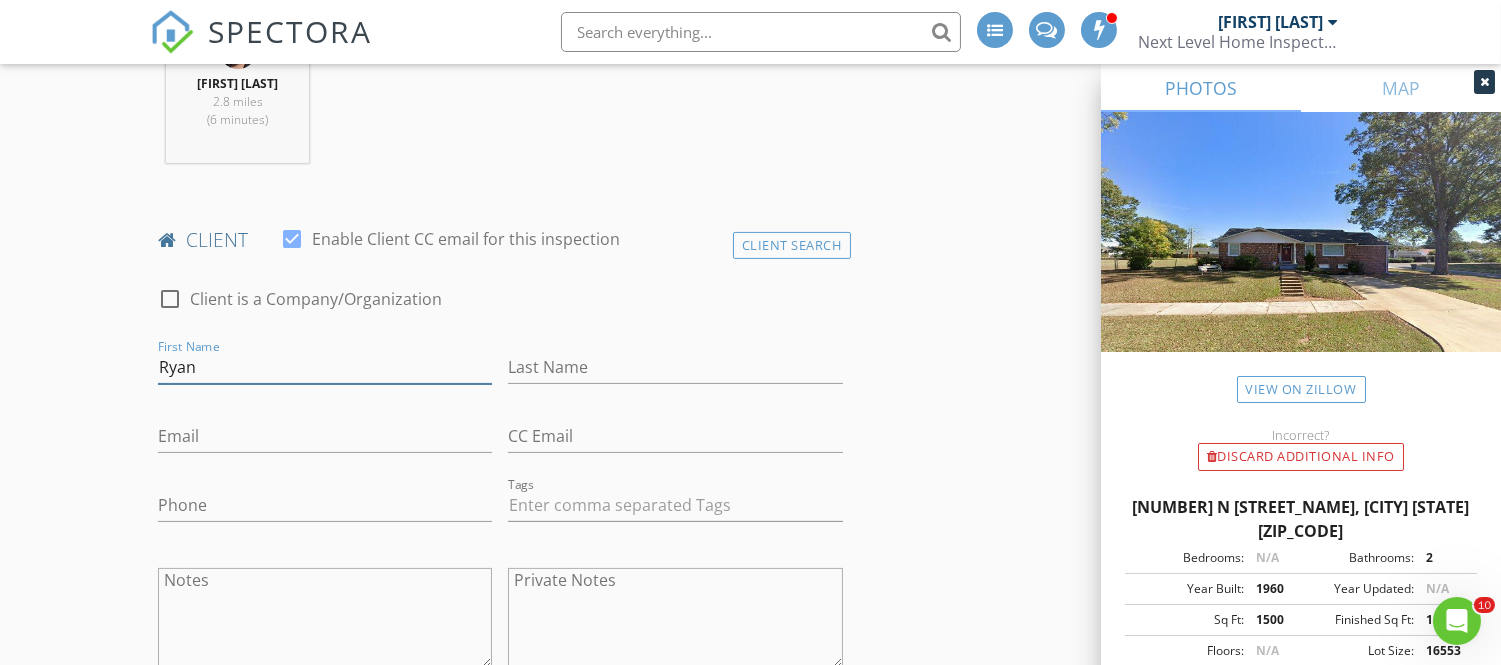type on "Ryan" 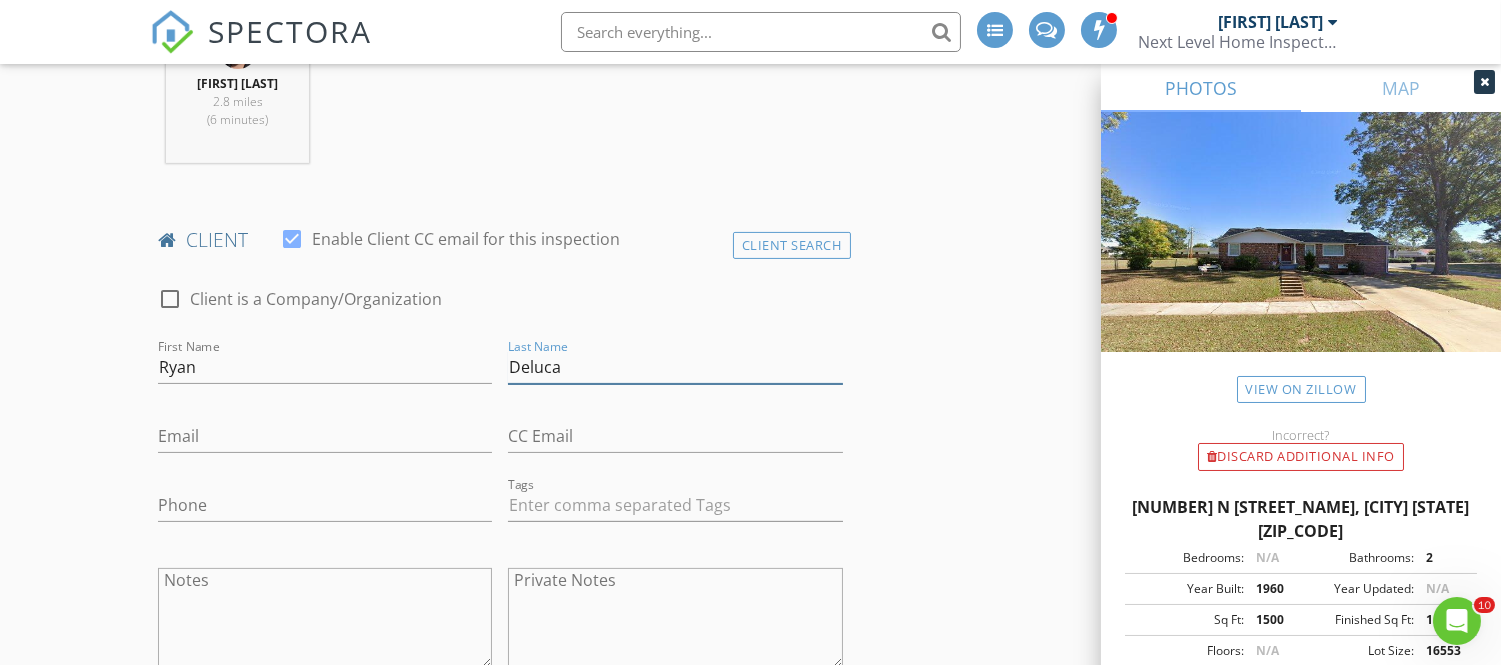 type on "Deluca" 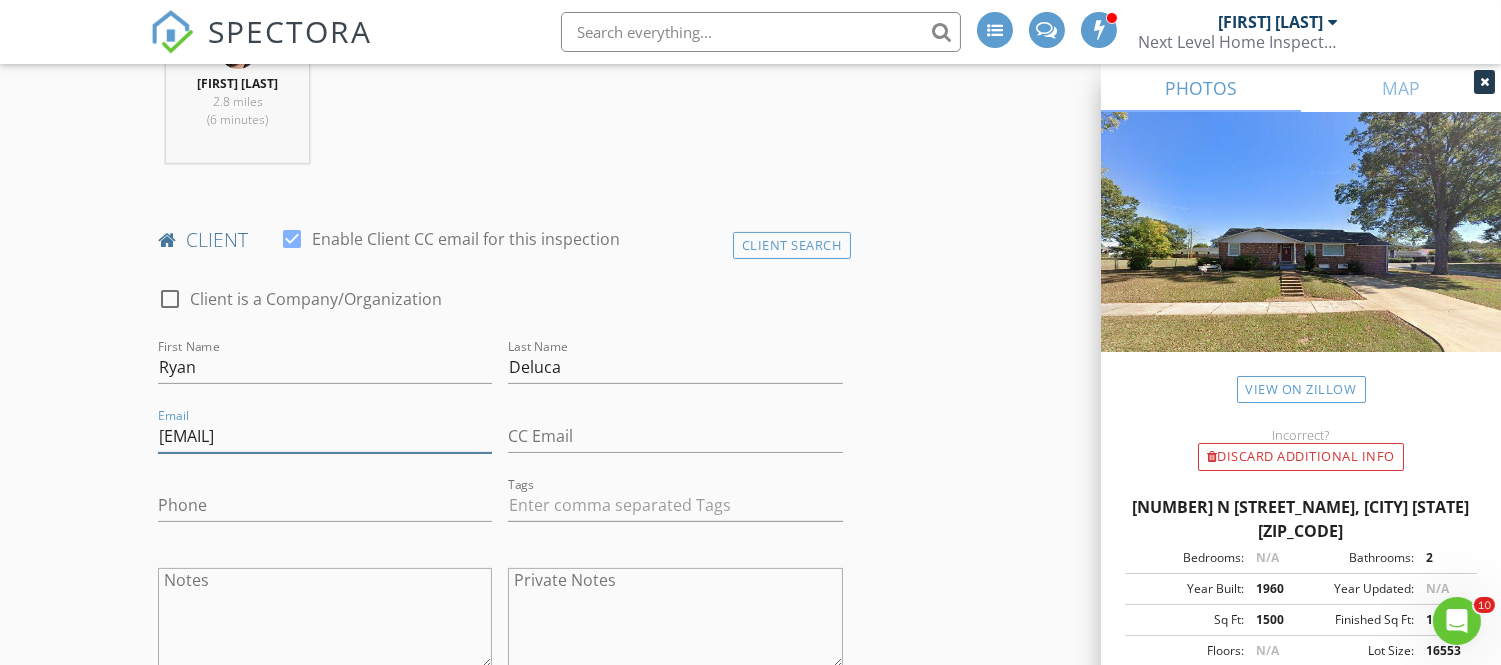type on "ryan.deluca@hotmail.com" 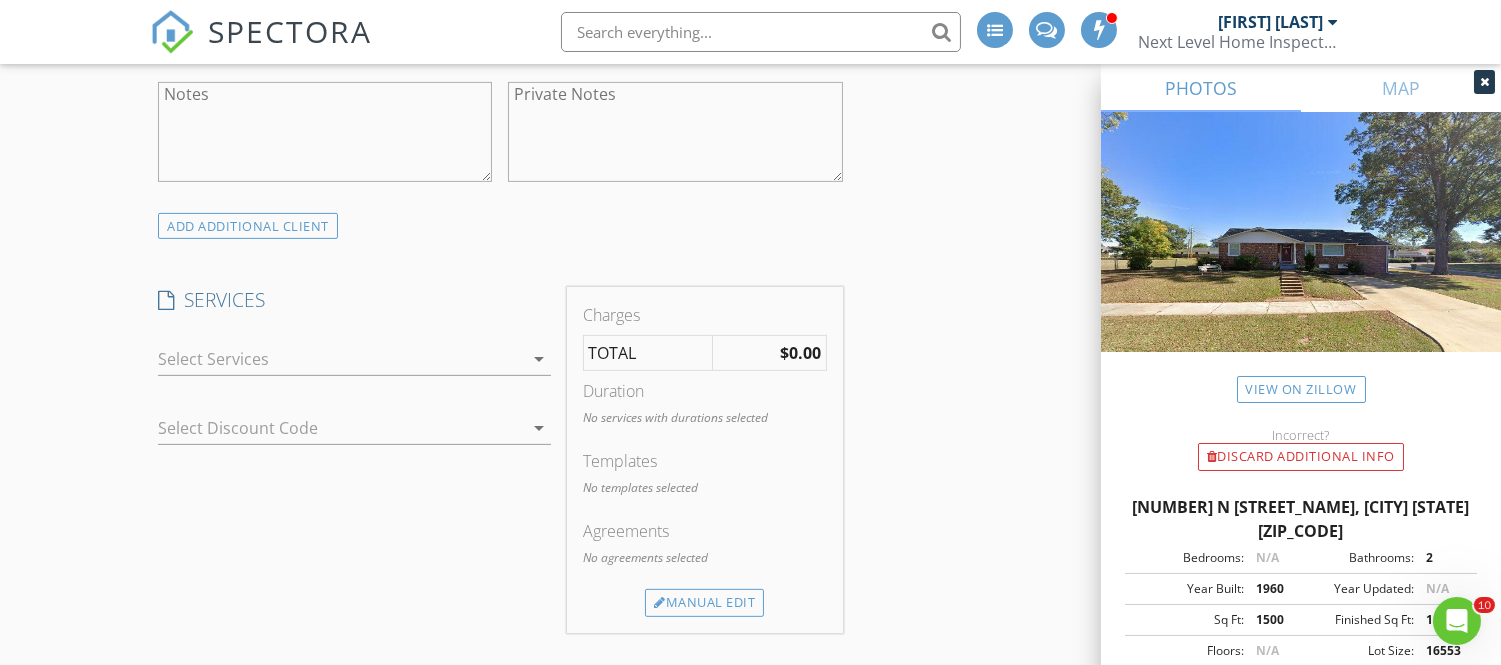 scroll, scrollTop: 1353, scrollLeft: 0, axis: vertical 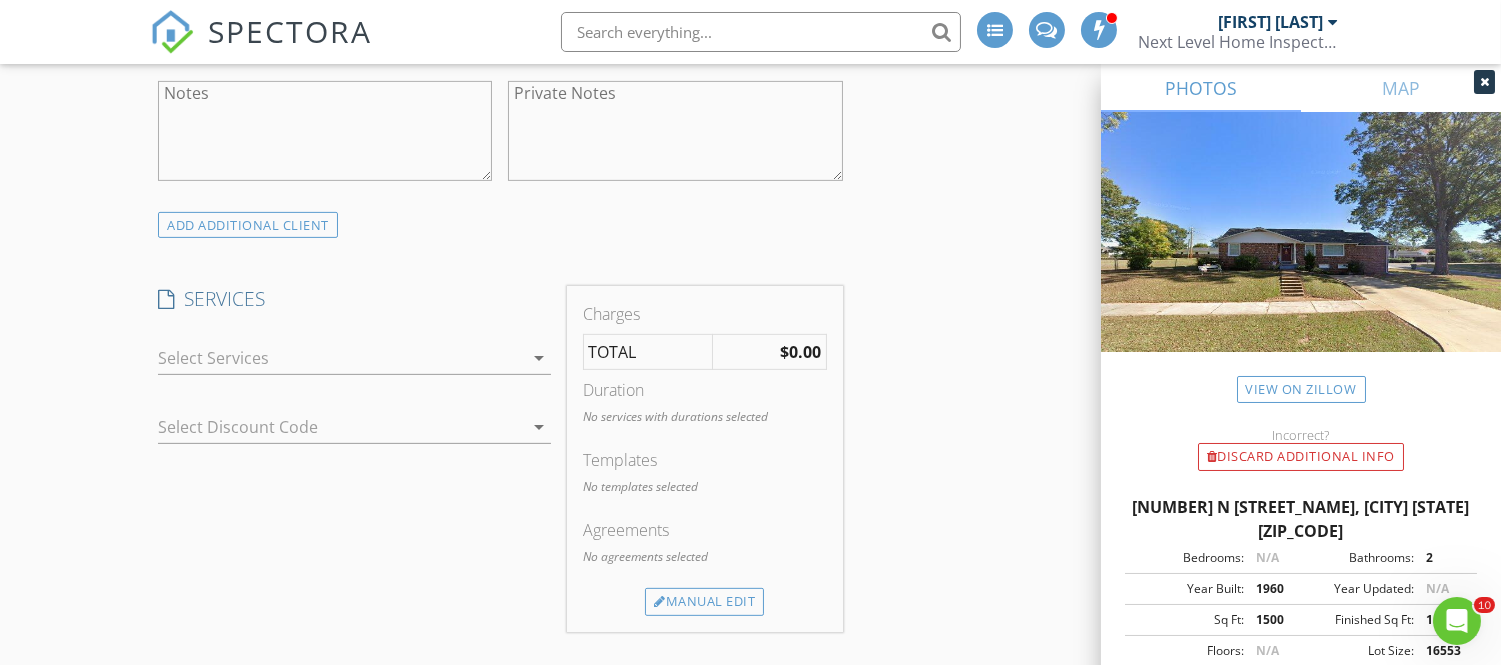 type on "256-366-0565" 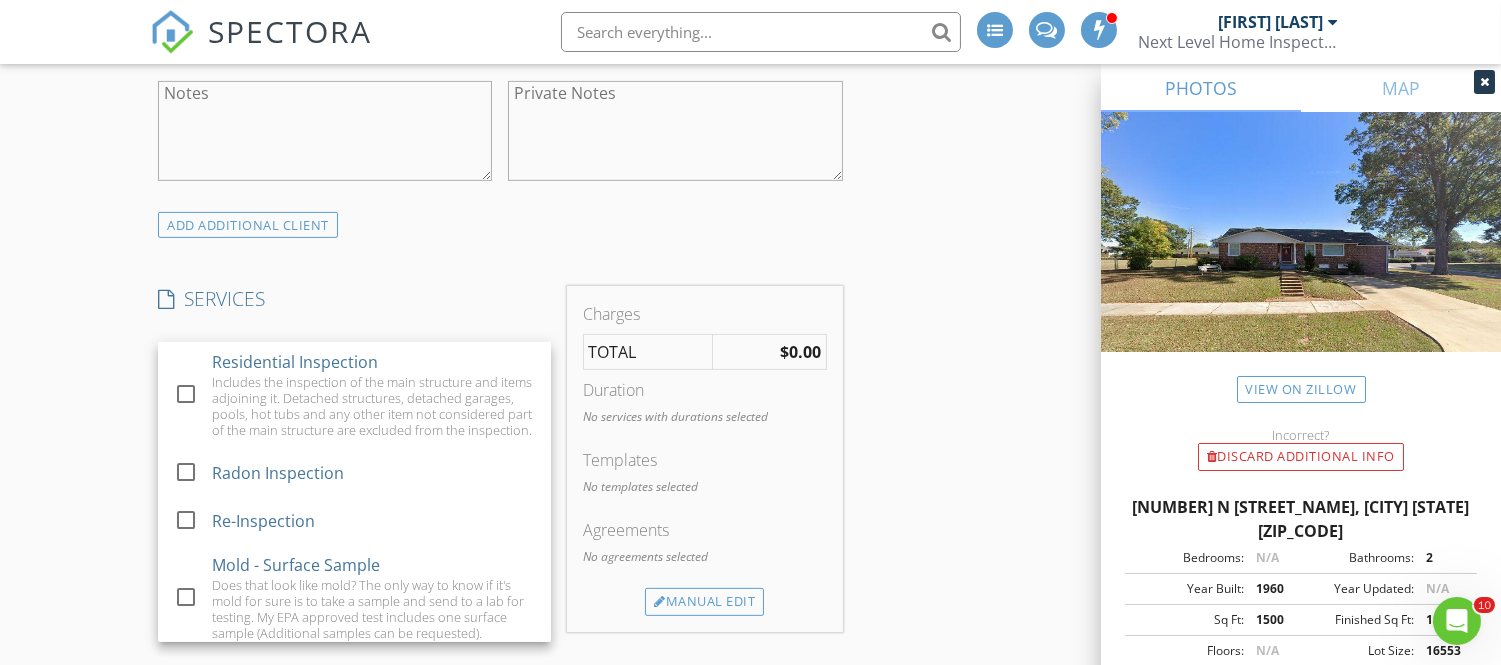 click on "Residential Inspection   Includes the inspection of the main structure and items adjoining it.  Detached structures, detached garages, pools, hot tubs and any other item not considered part of the main structure are excluded from the inspection." at bounding box center [373, 395] 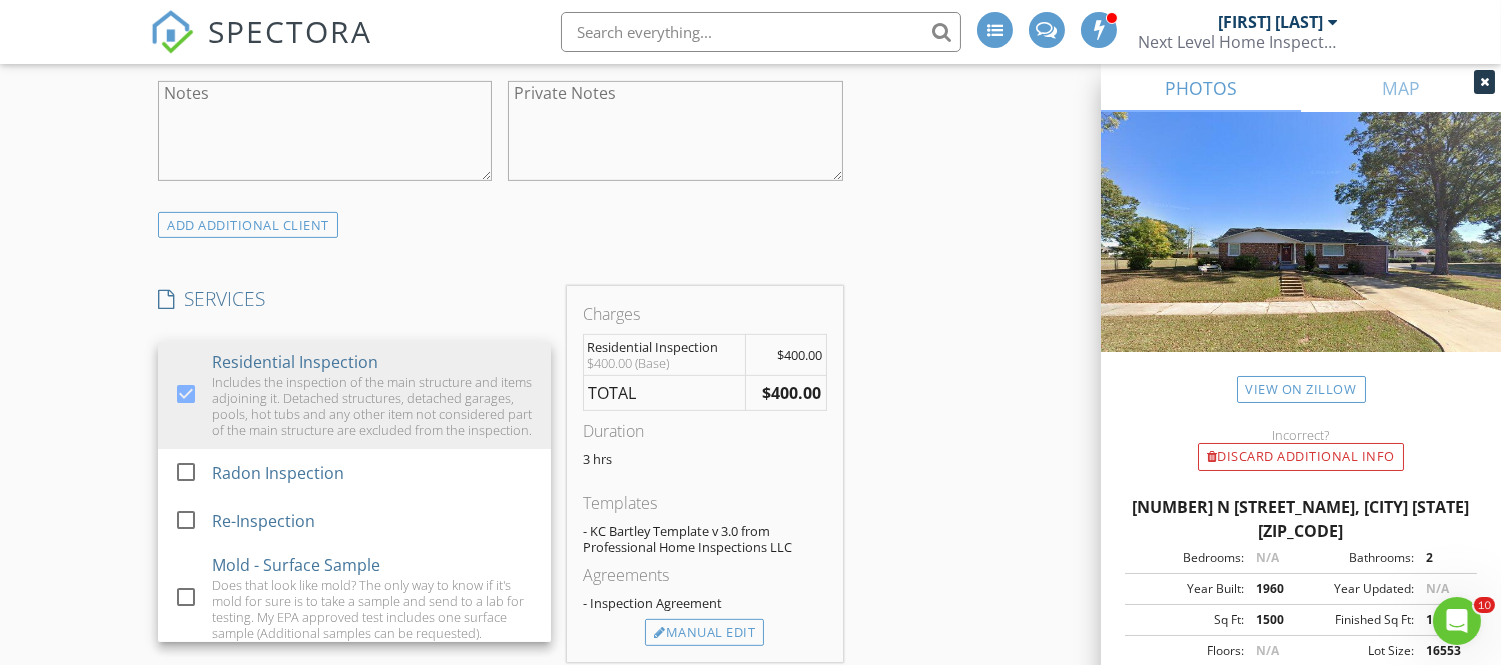 click on "INSPECTOR(S)
check_box   Eric West   PRIMARY   Eric West arrow_drop_down   check_box_outline_blank Eric West specifically requested
Date/Time
08/04/2025 1:30 PM
Location
Address Search       Address 800 N Broad St   Unit   City Tuscumbia   State AL   Zip 35674   County Colbert     Square Feet 1500   Year Built 1960   Foundation Basement arrow_drop_down     Eric West     2.8 miles     (6 minutes)
client
check_box Enable Client CC email for this inspection   Client Search     check_box_outline_blank Client is a Company/Organization     First Name Ryan   Last Name Deluca   Email ryan.deluca@hotmail.com   CC Email   Phone 256-366-0565         Tags         Notes   Private Notes
ADD ADDITIONAL client
SERVICES
check_box   Residential Inspection   check_box_outline_blank" at bounding box center (500, 627) 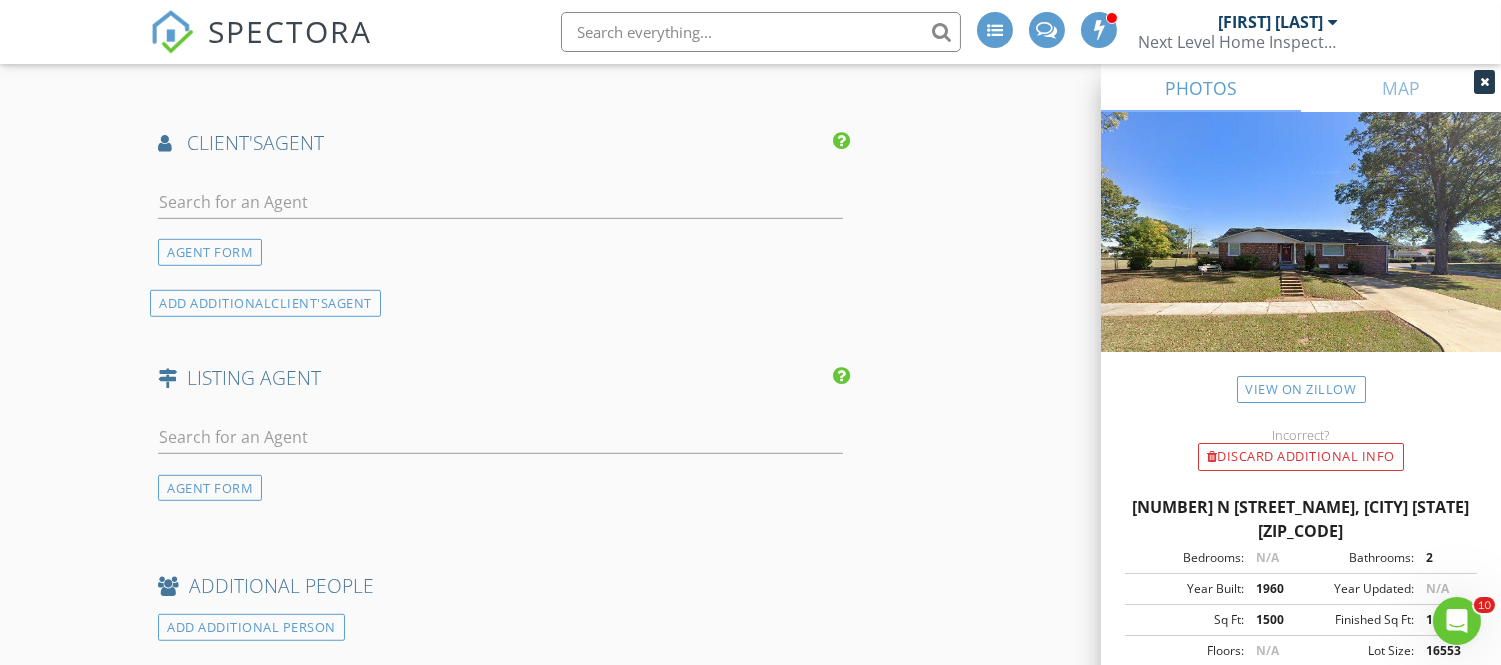 scroll, scrollTop: 2318, scrollLeft: 0, axis: vertical 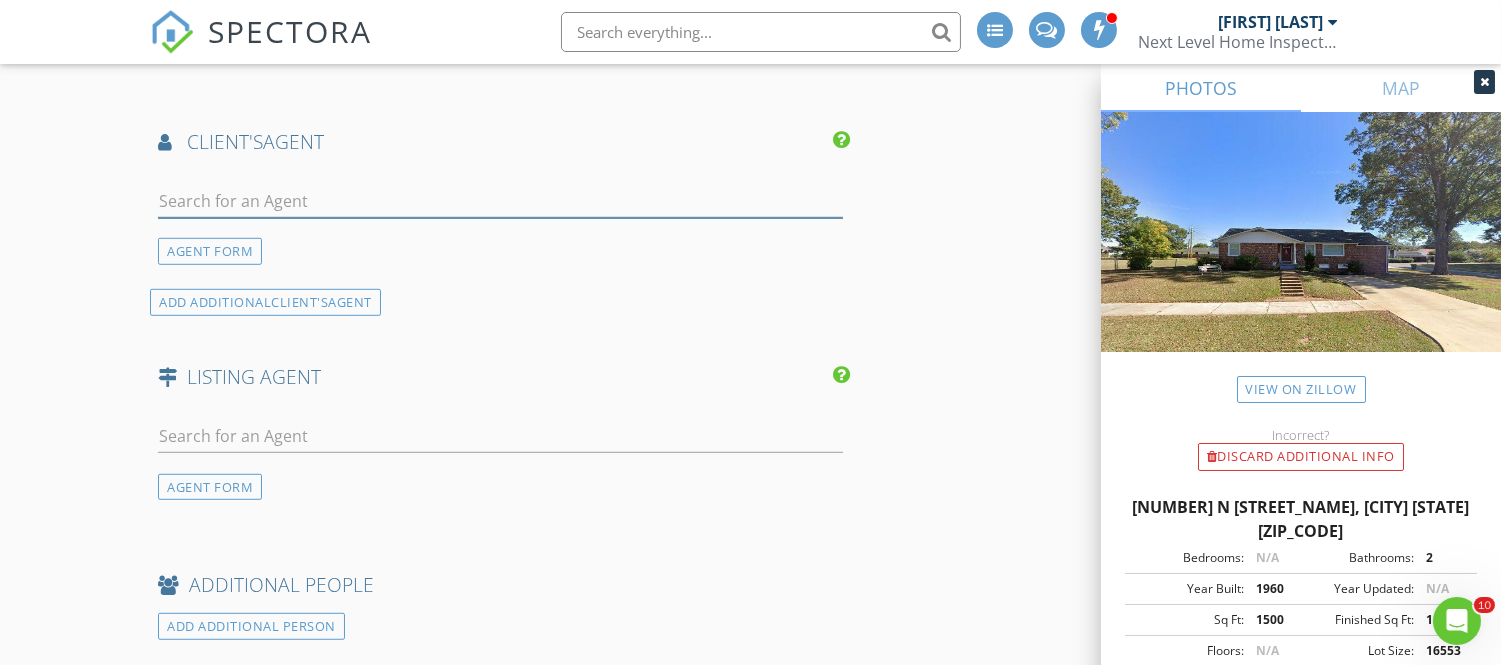 click at bounding box center [500, 201] 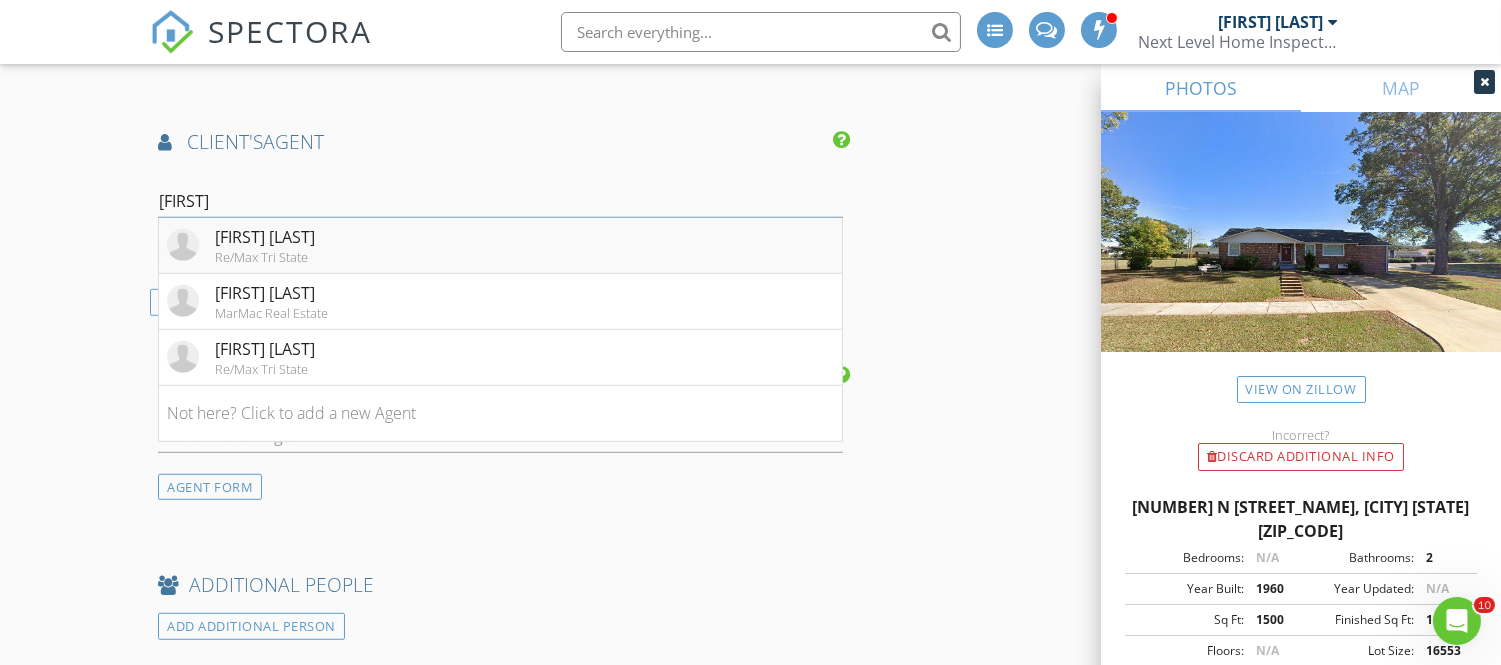 type on "brett" 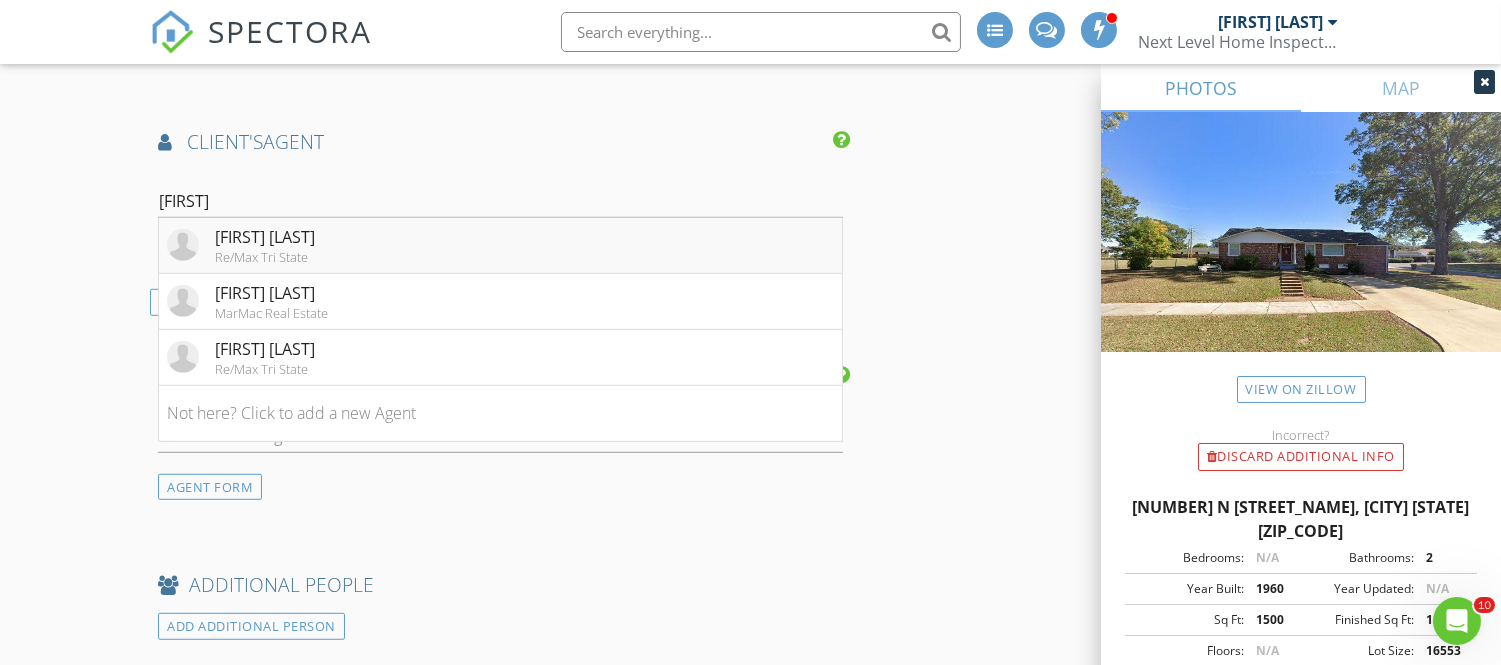 click on "Brett Black" at bounding box center [265, 237] 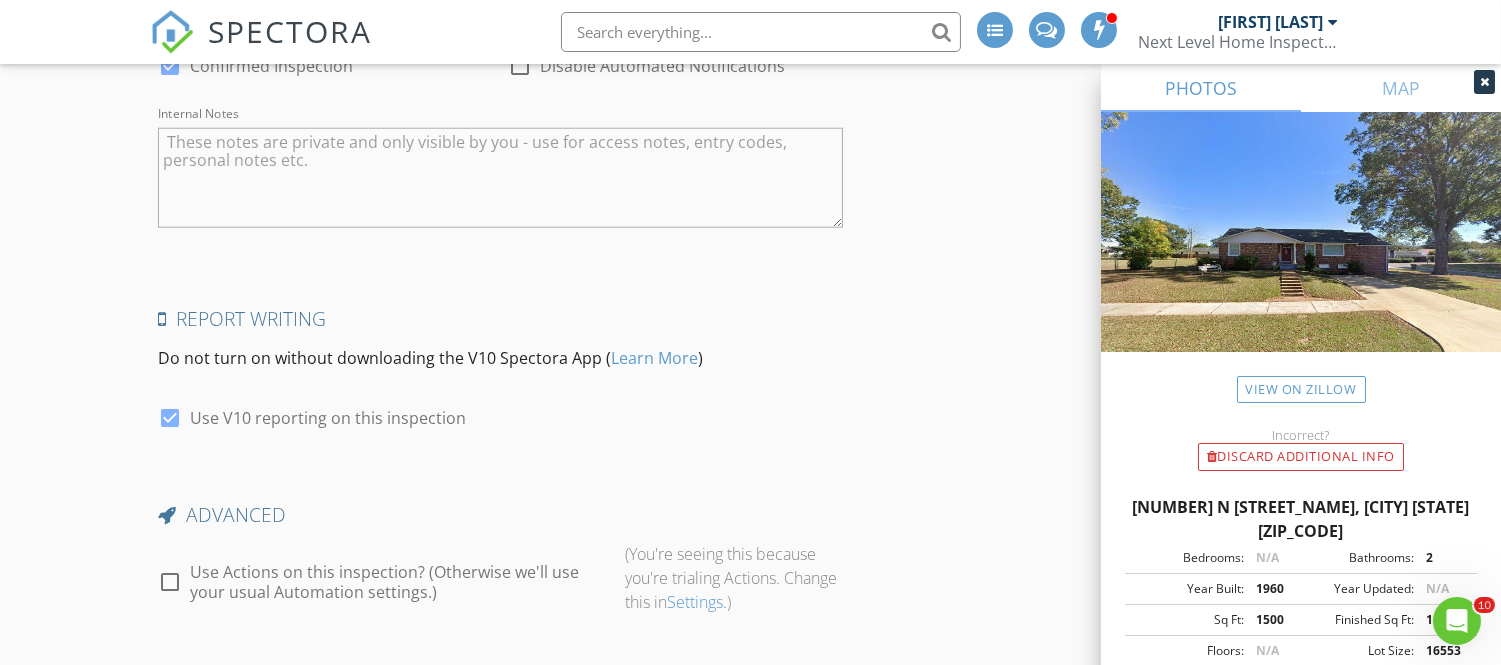 scroll, scrollTop: 3588, scrollLeft: 0, axis: vertical 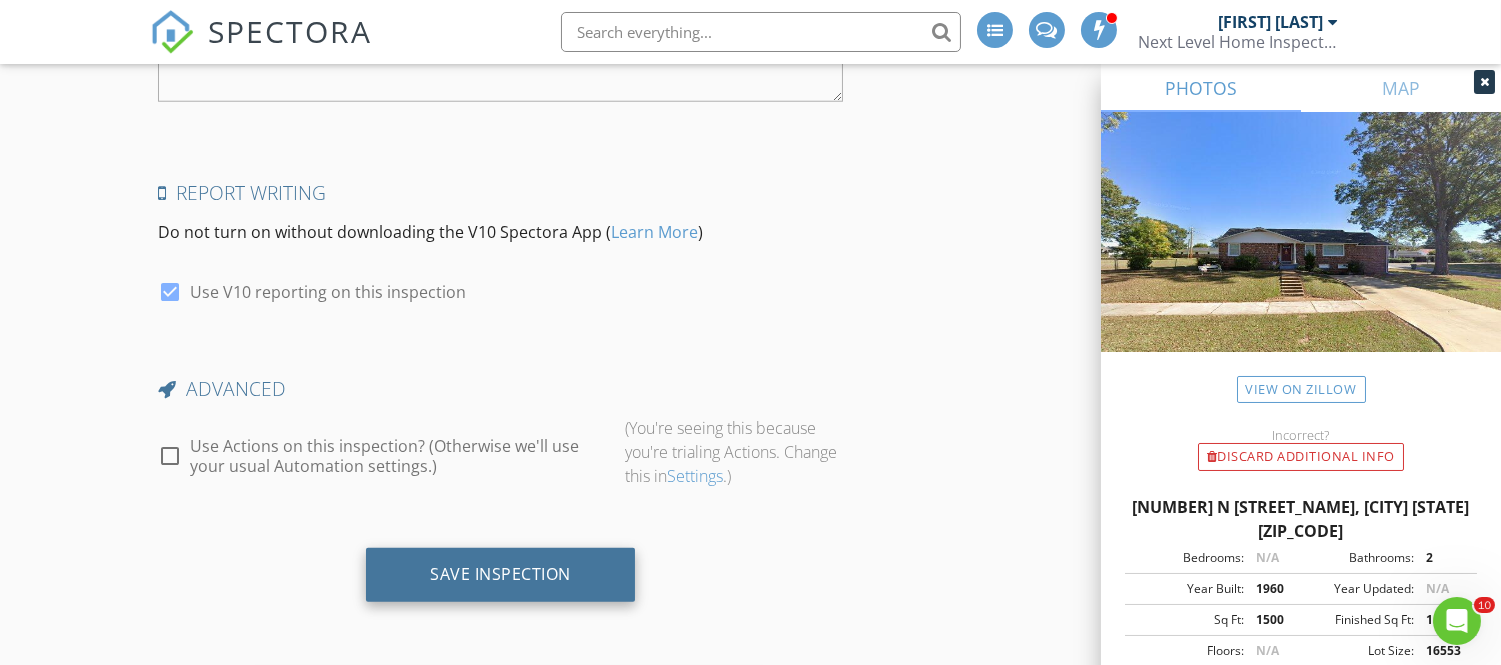 click on "Save Inspection" at bounding box center (500, 575) 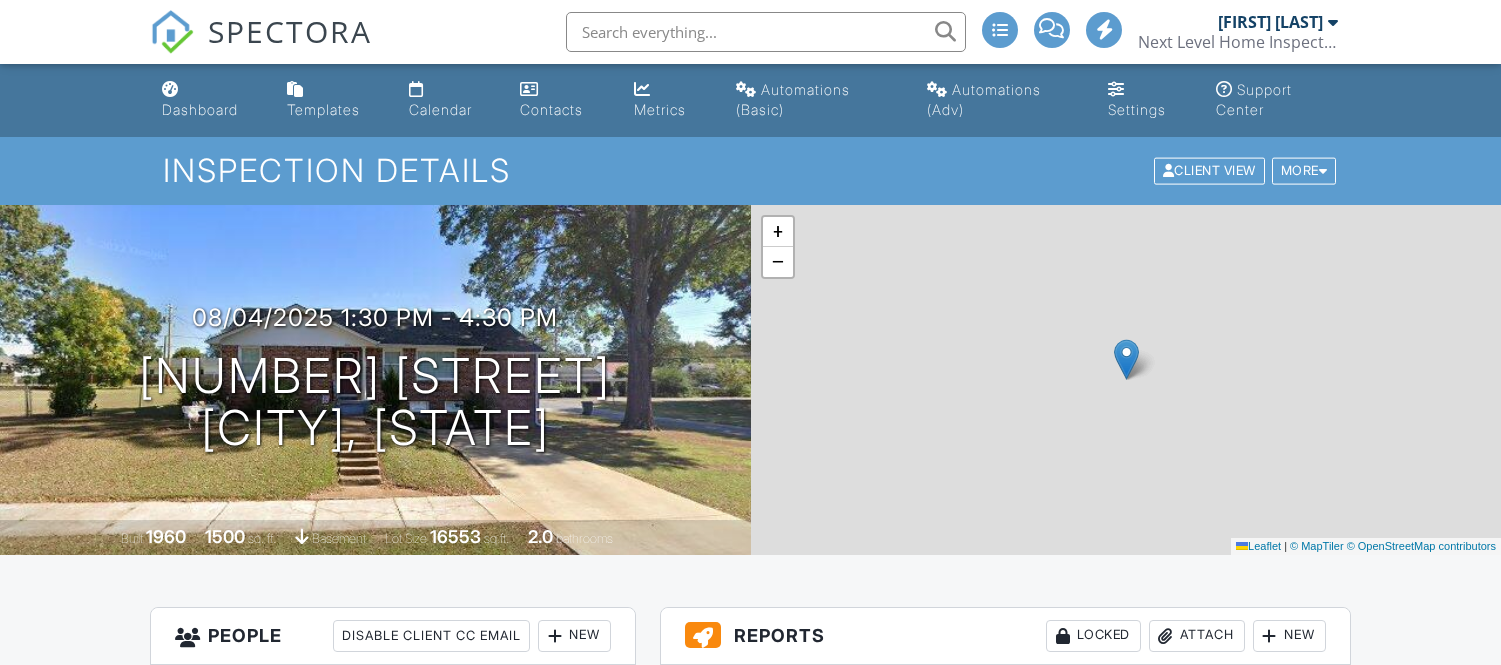 scroll, scrollTop: 0, scrollLeft: 0, axis: both 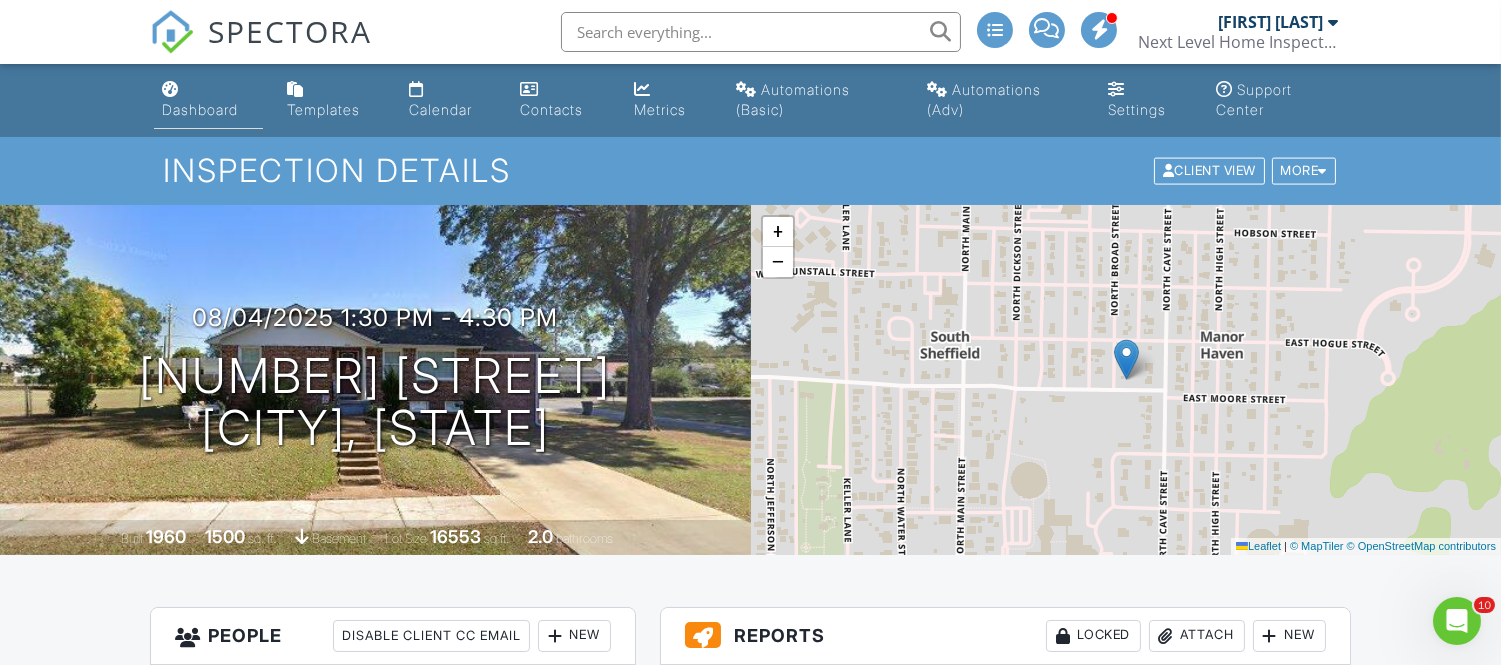 click on "Dashboard" at bounding box center (200, 109) 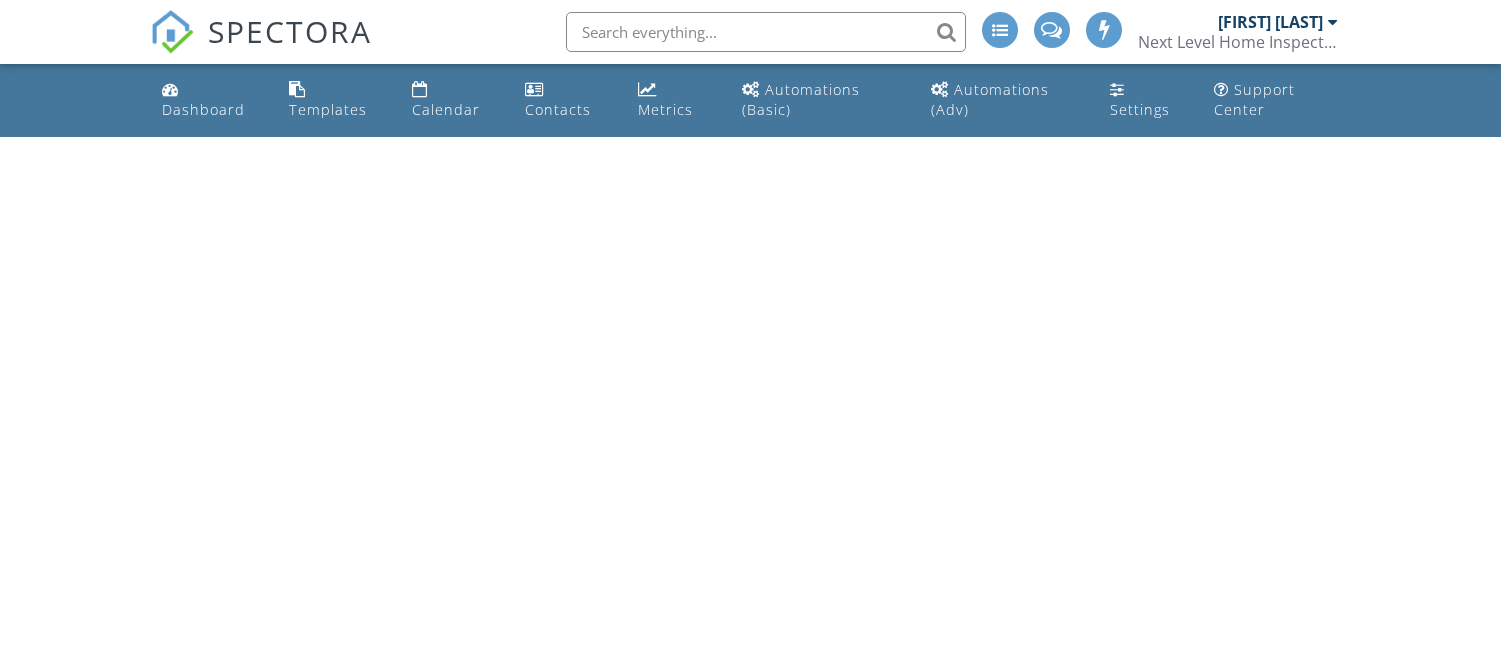 scroll, scrollTop: 0, scrollLeft: 0, axis: both 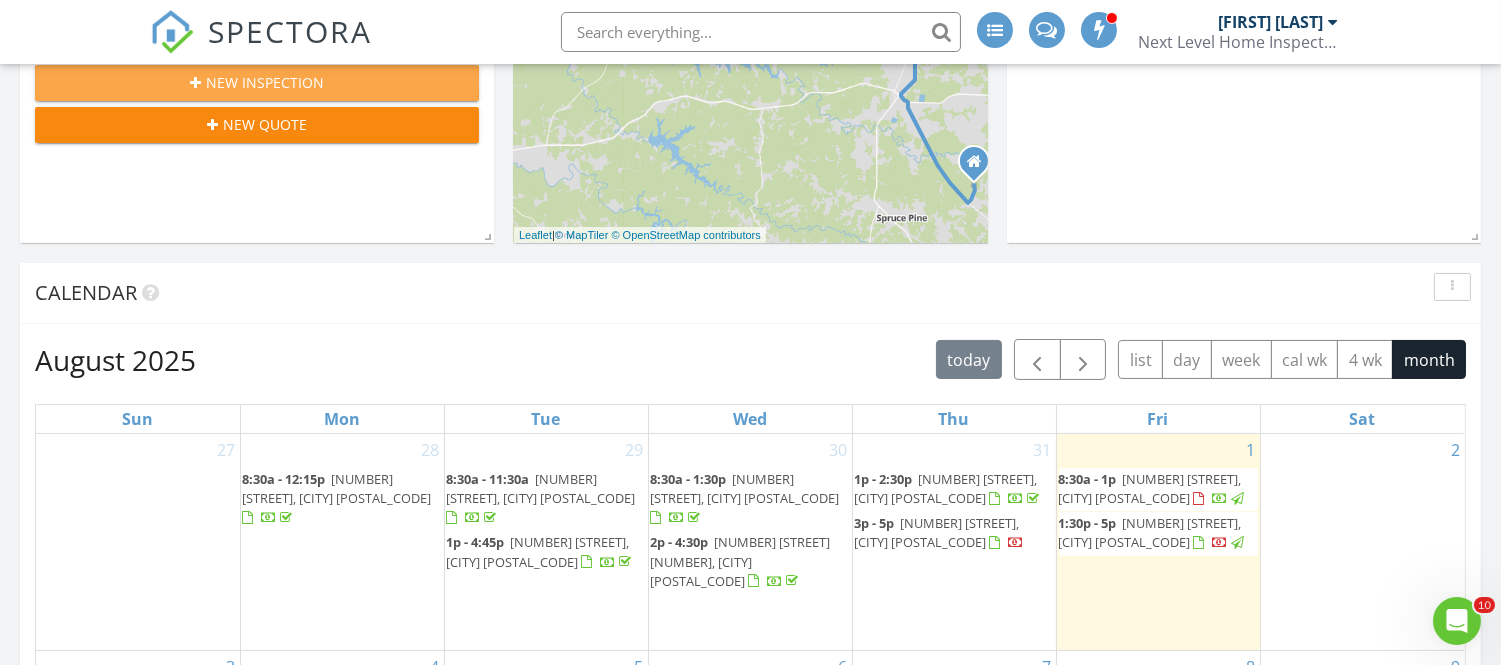 click on "New Inspection" at bounding box center (265, 82) 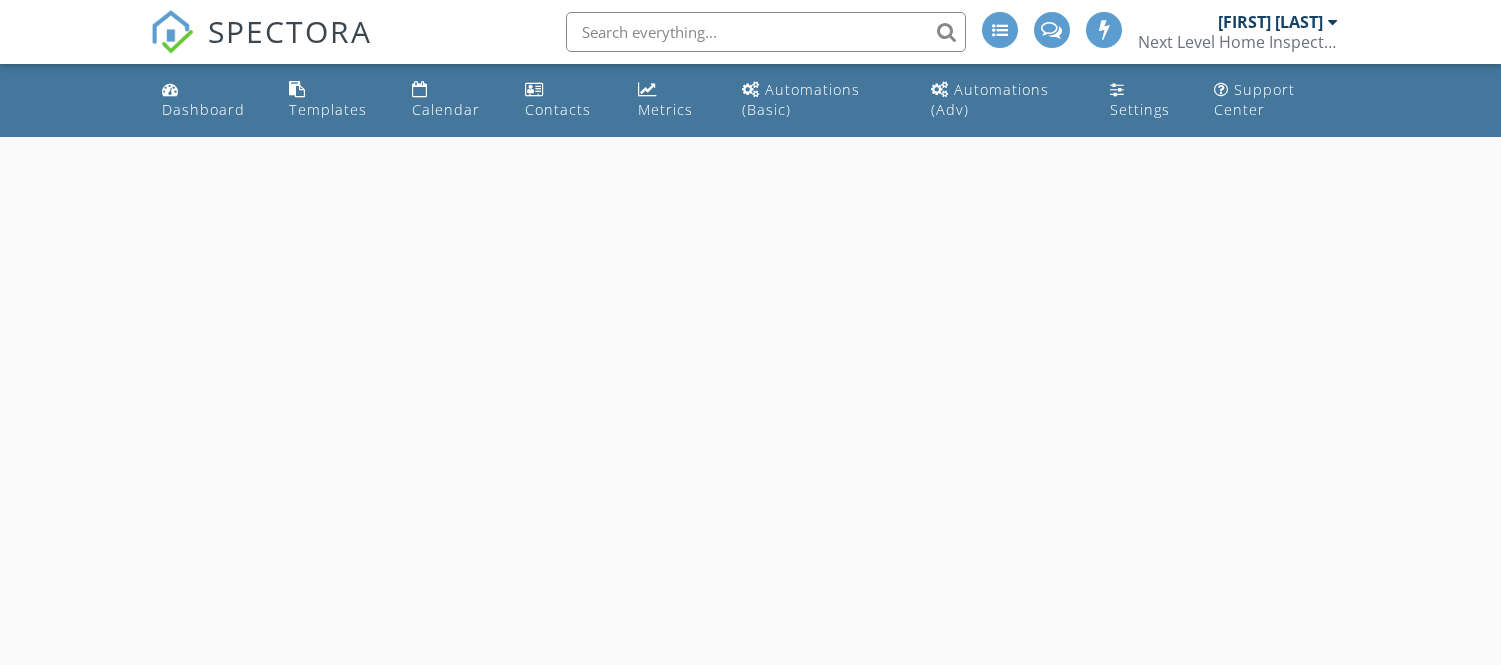 scroll, scrollTop: 0, scrollLeft: 0, axis: both 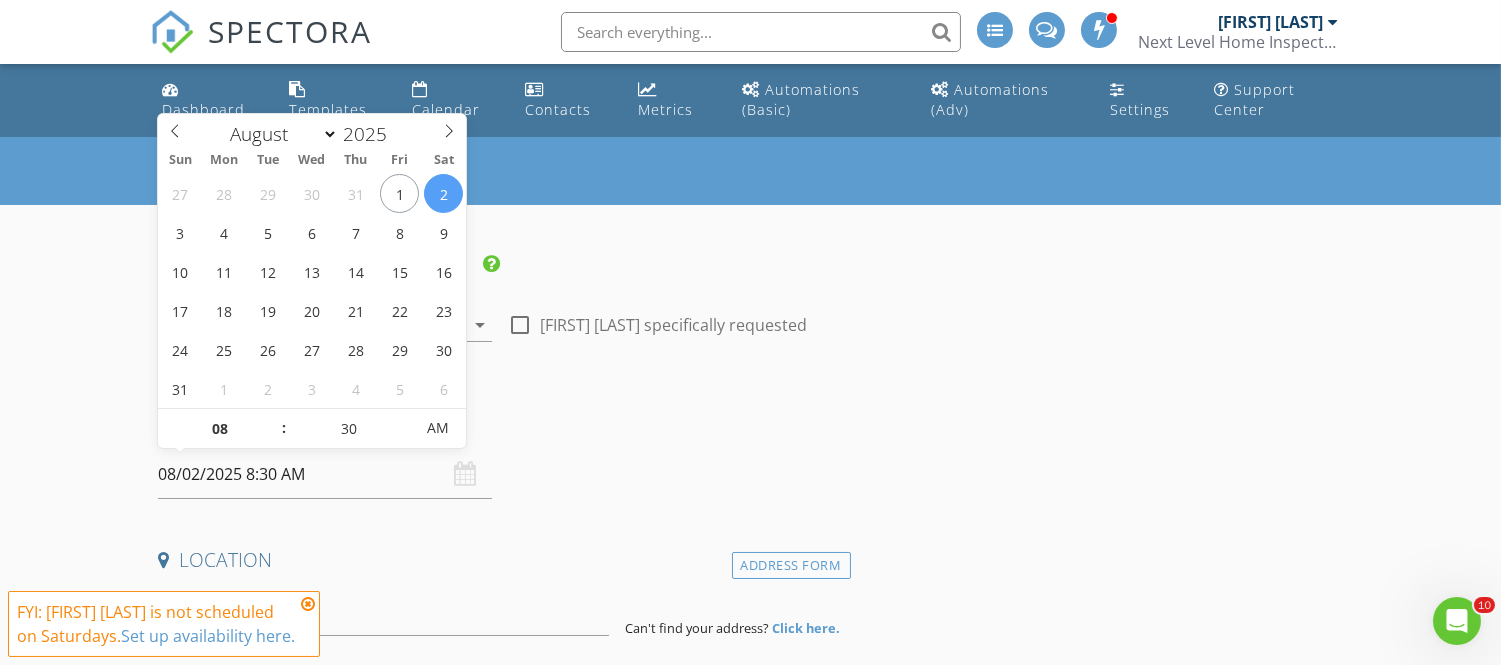 click on "08/02/2025 8:30 AM" at bounding box center [325, 474] 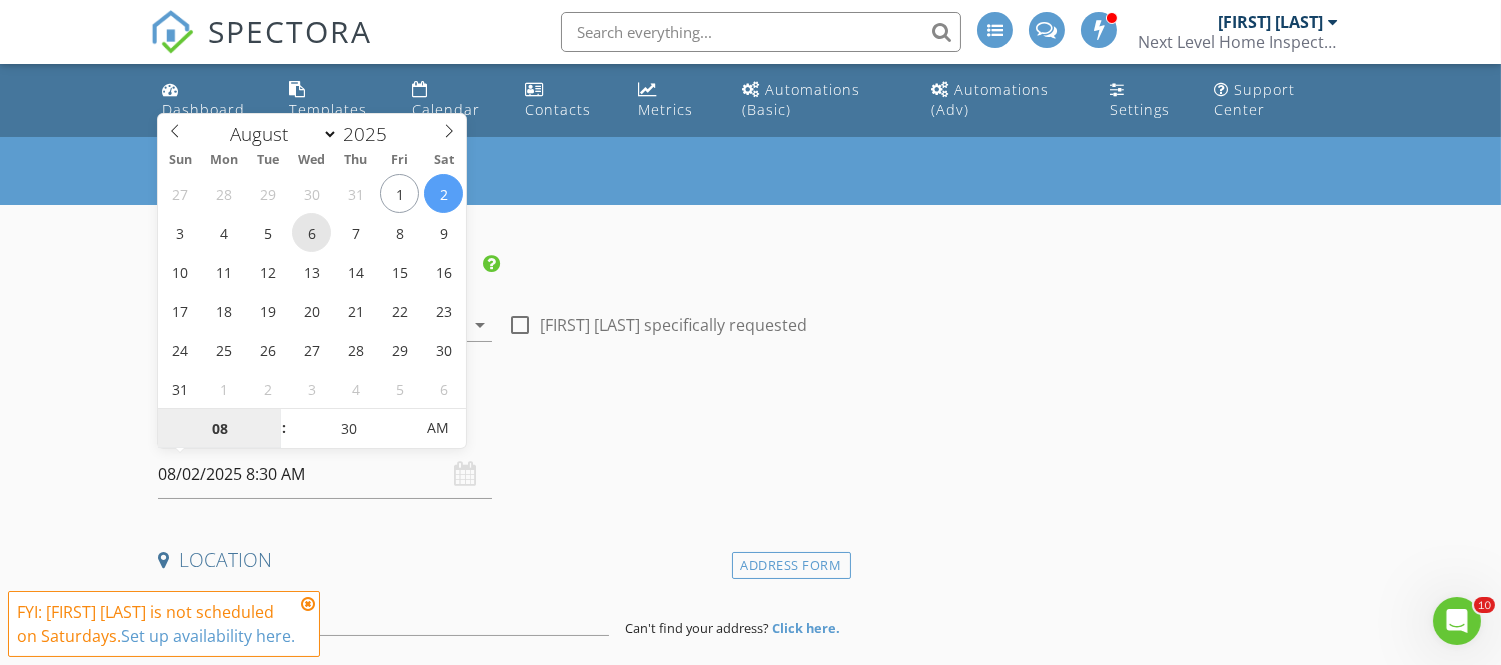 type on "08/06/2025 8:30 AM" 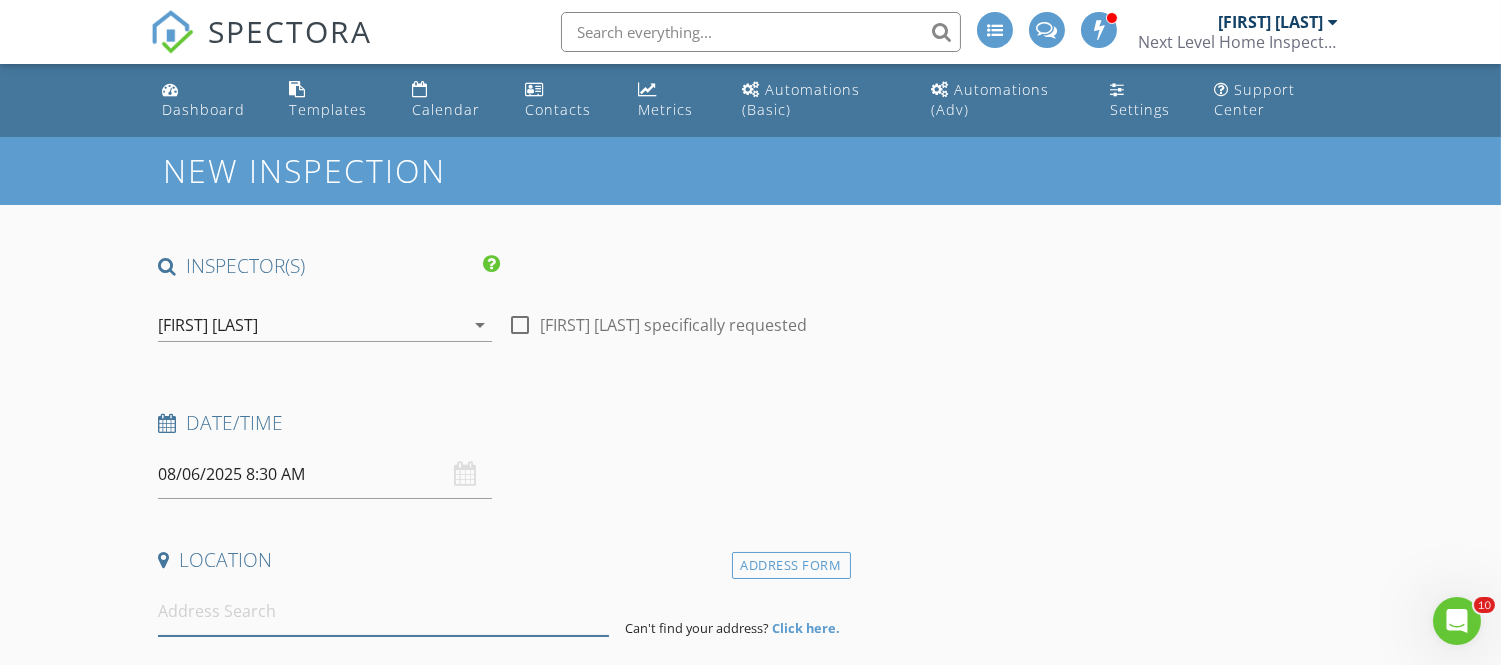 click at bounding box center (383, 611) 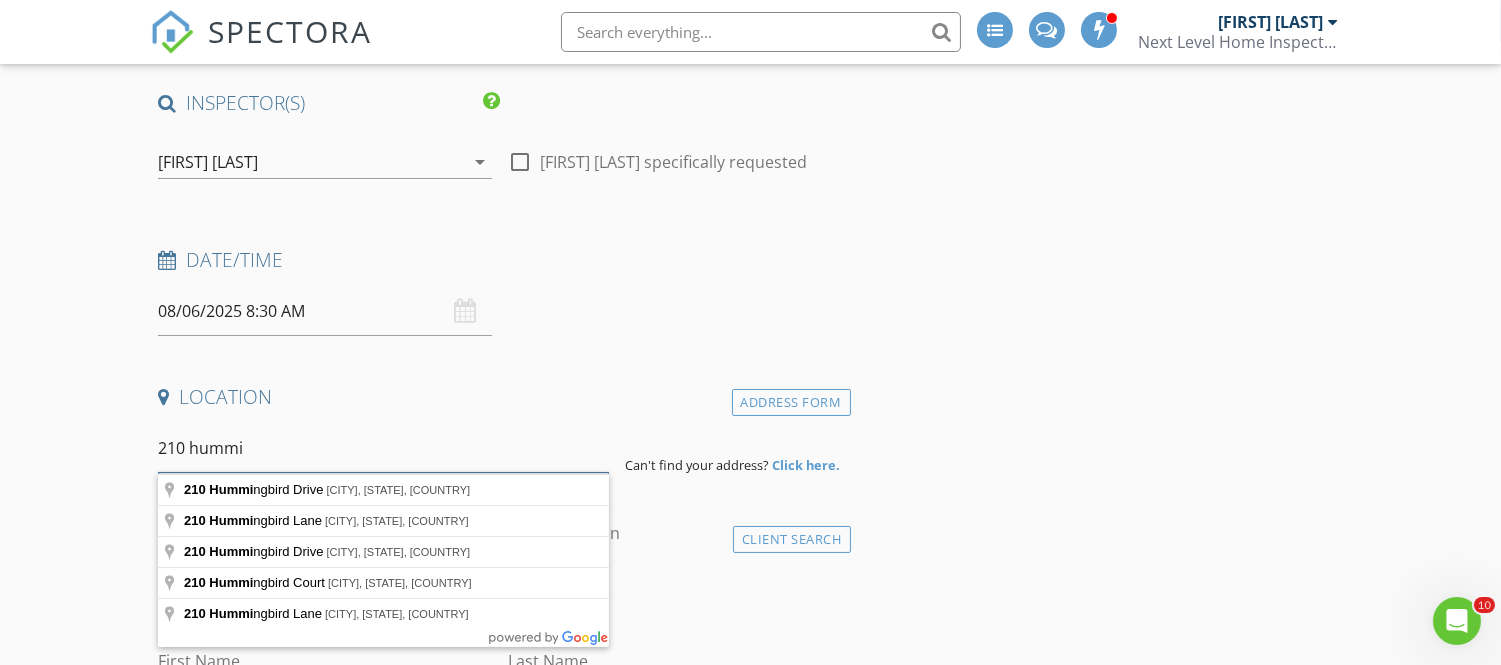 scroll, scrollTop: 164, scrollLeft: 0, axis: vertical 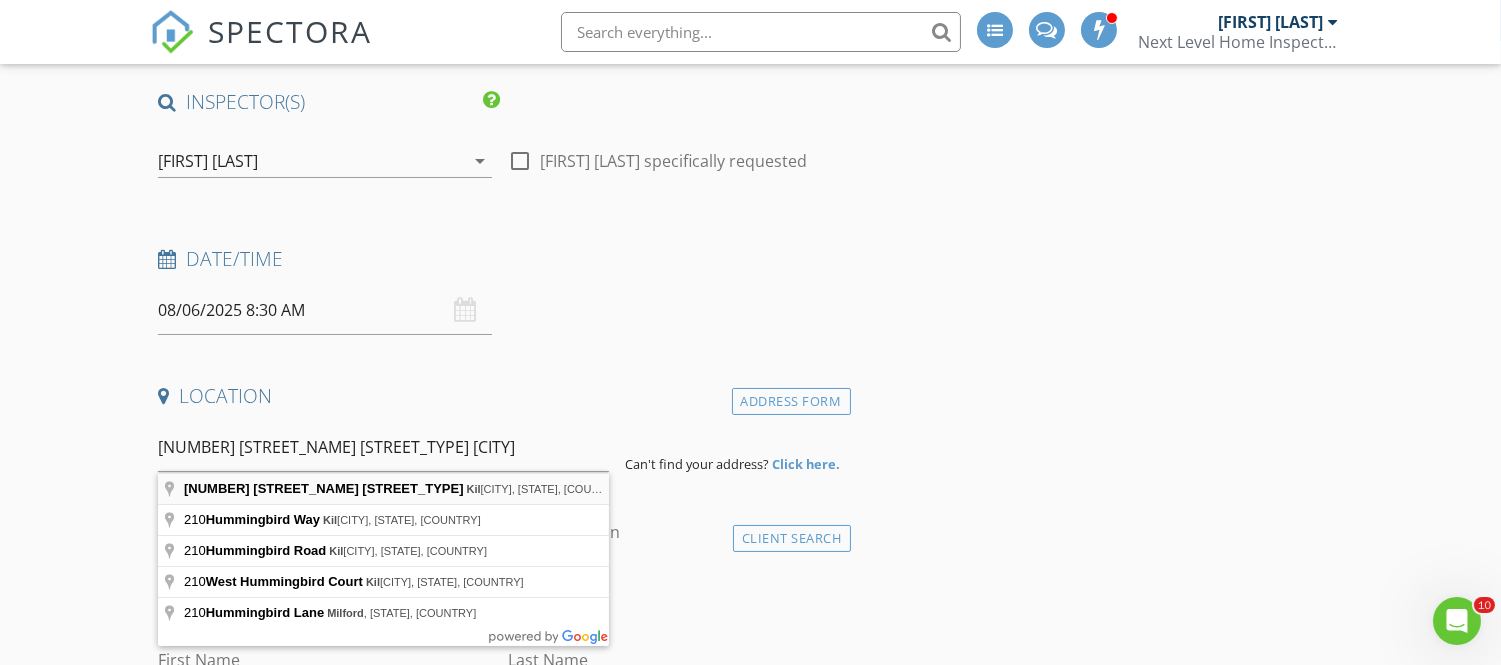 type on "210 Hummingbird Way, Killen, AL, USA" 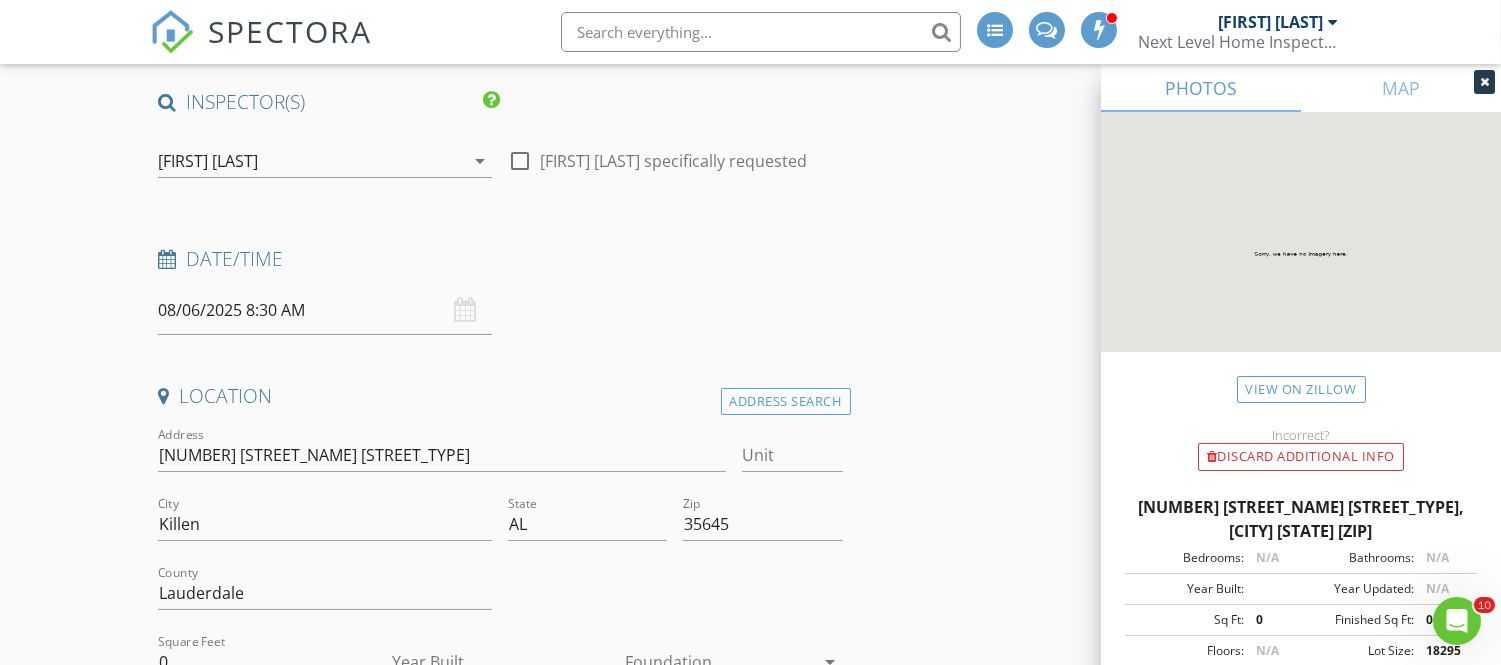 scroll, scrollTop: 270, scrollLeft: 0, axis: vertical 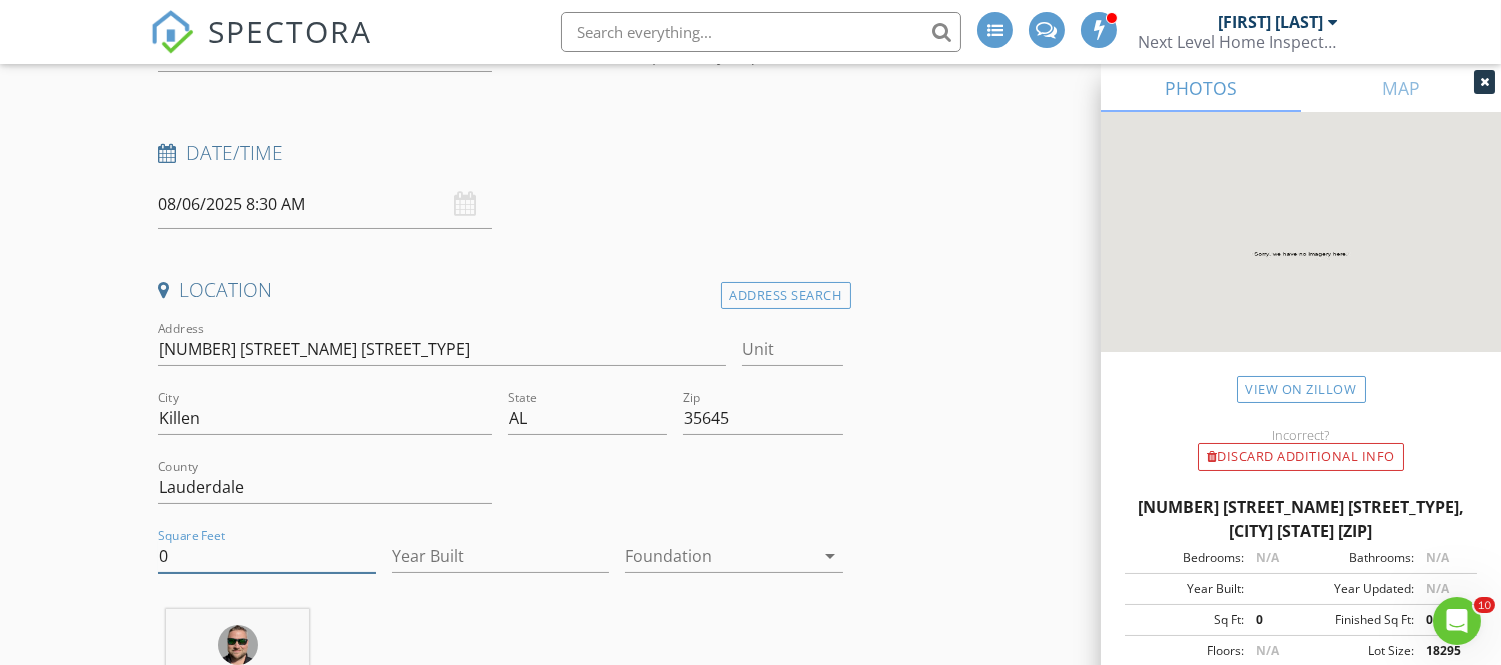 click on "0" at bounding box center [266, 556] 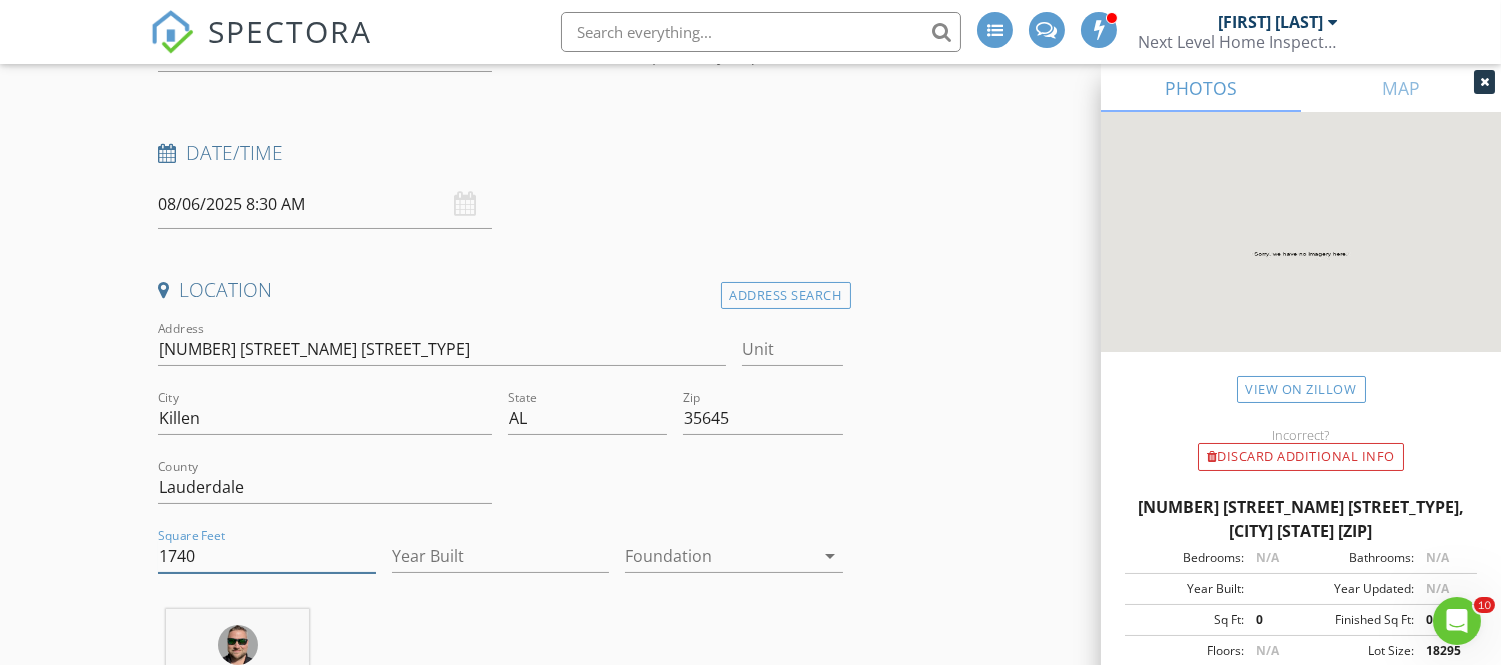 type on "1740" 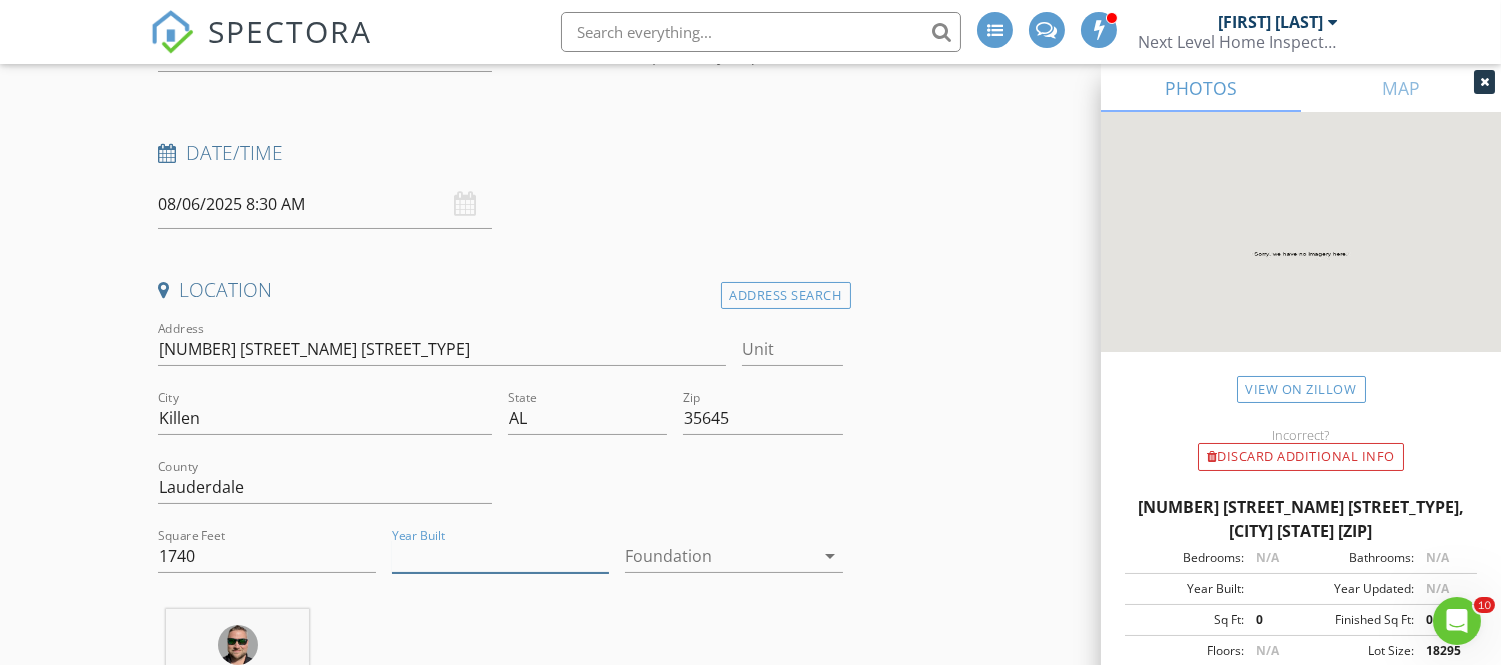 click on "Year Built" at bounding box center [500, 556] 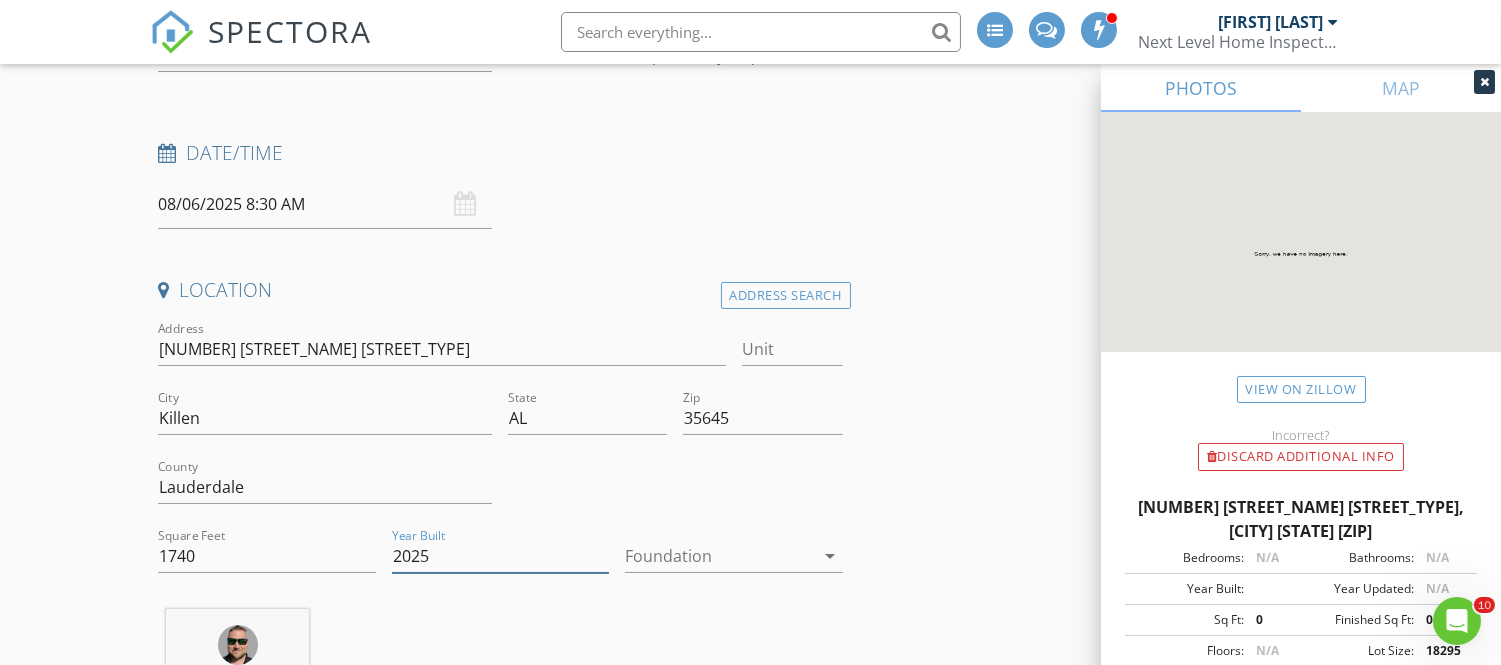 type on "2025" 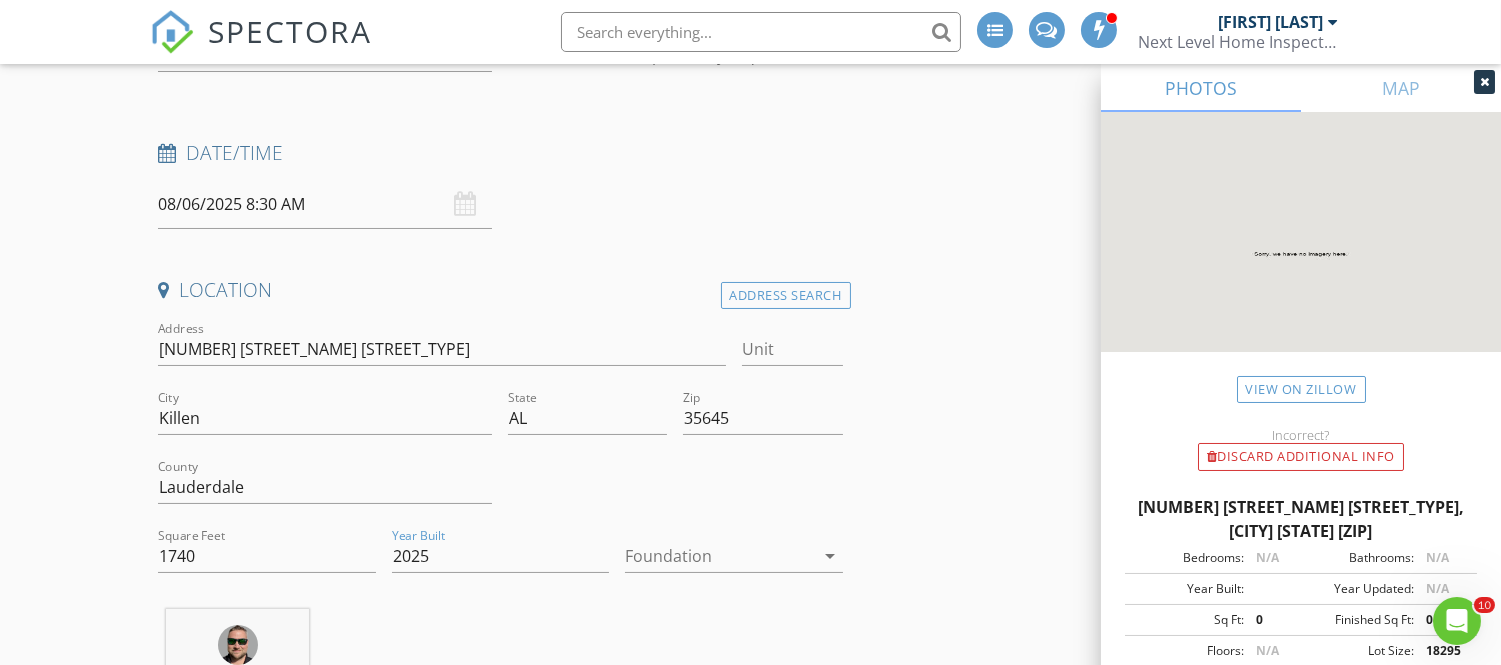 click at bounding box center [719, 556] 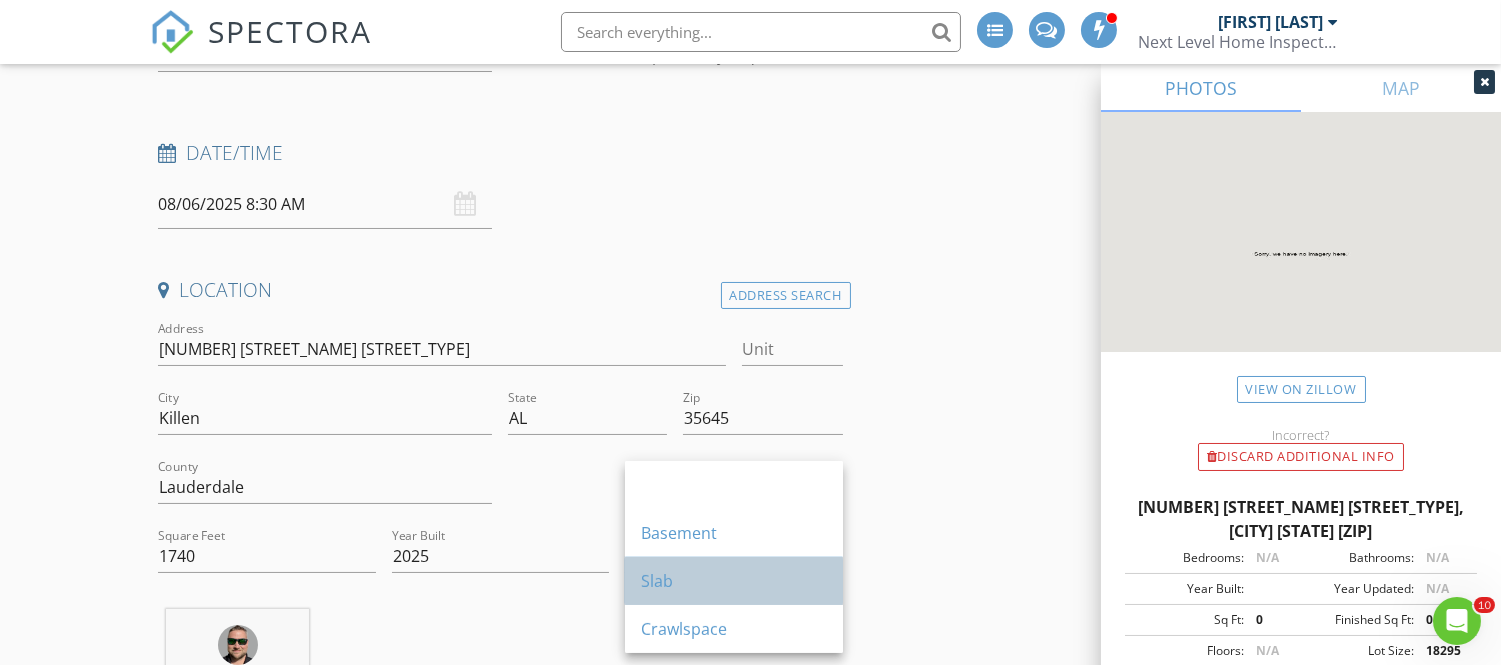 click on "Slab" at bounding box center (734, 581) 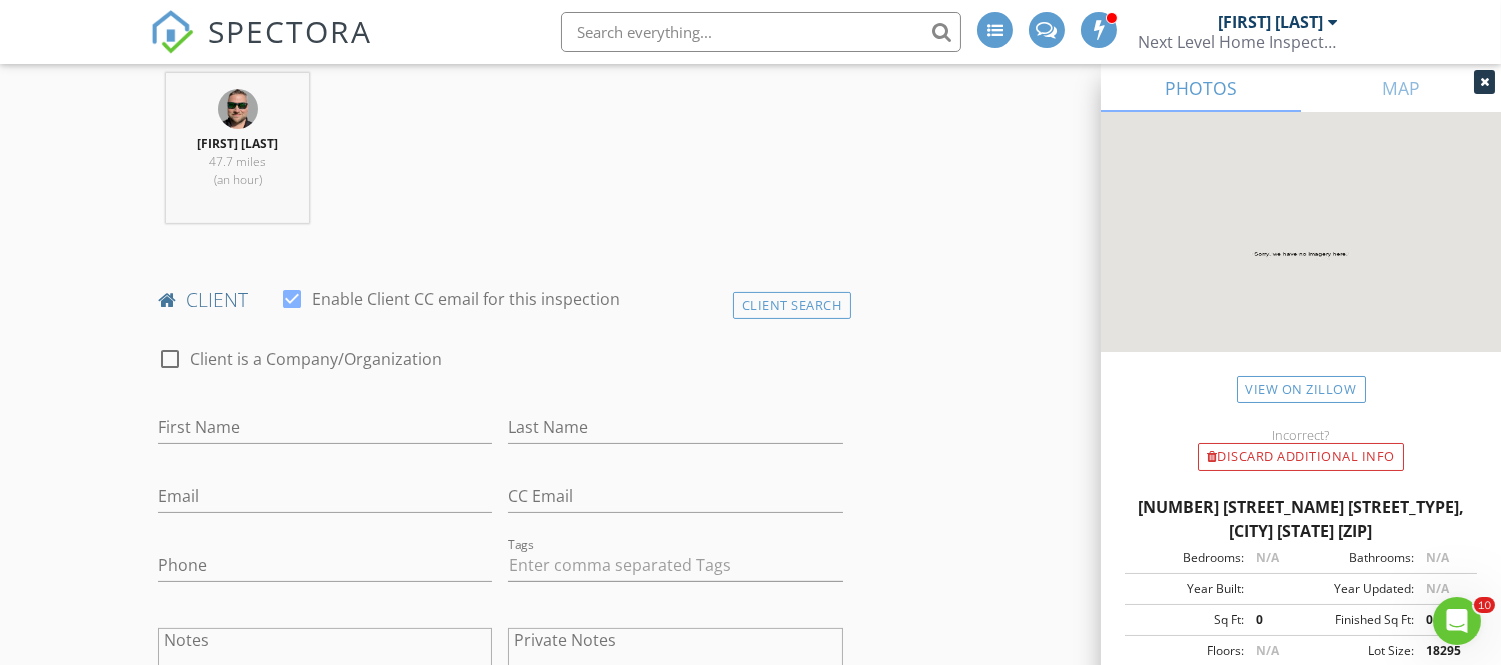 scroll, scrollTop: 807, scrollLeft: 0, axis: vertical 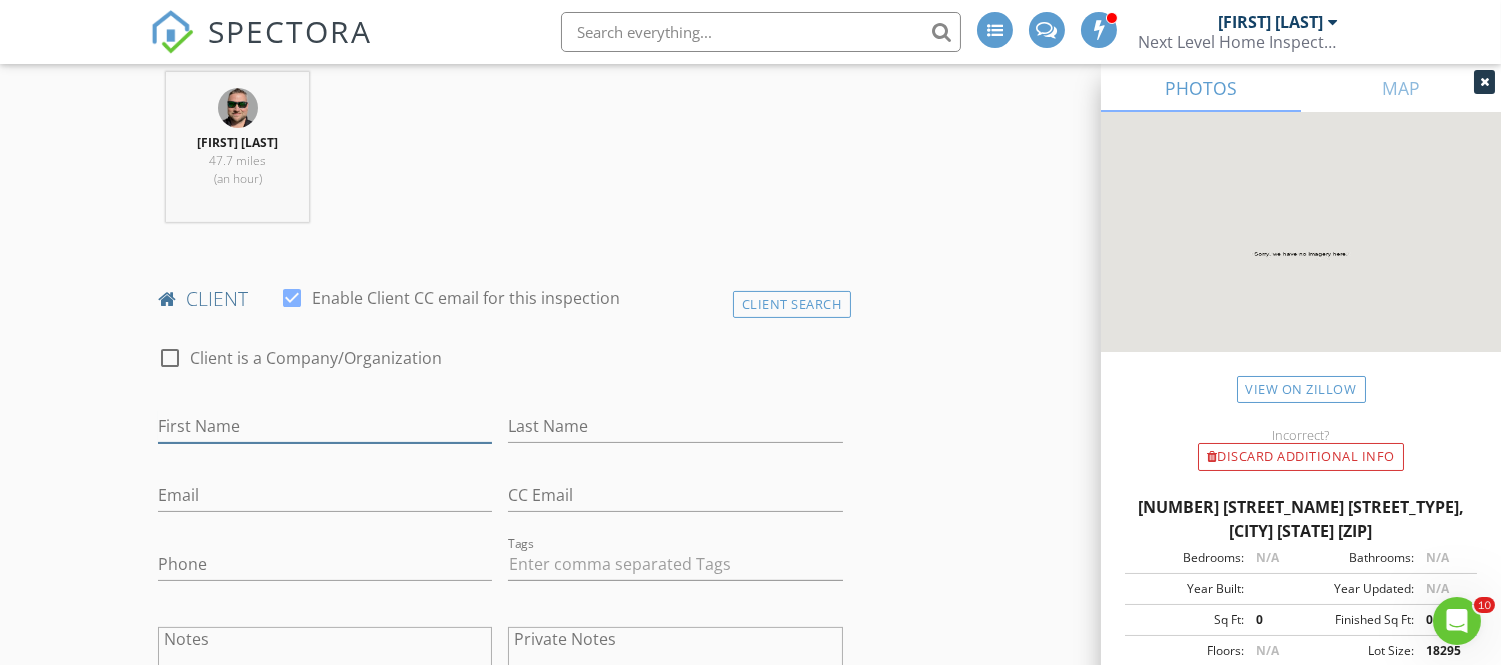 click on "First Name" at bounding box center (325, 426) 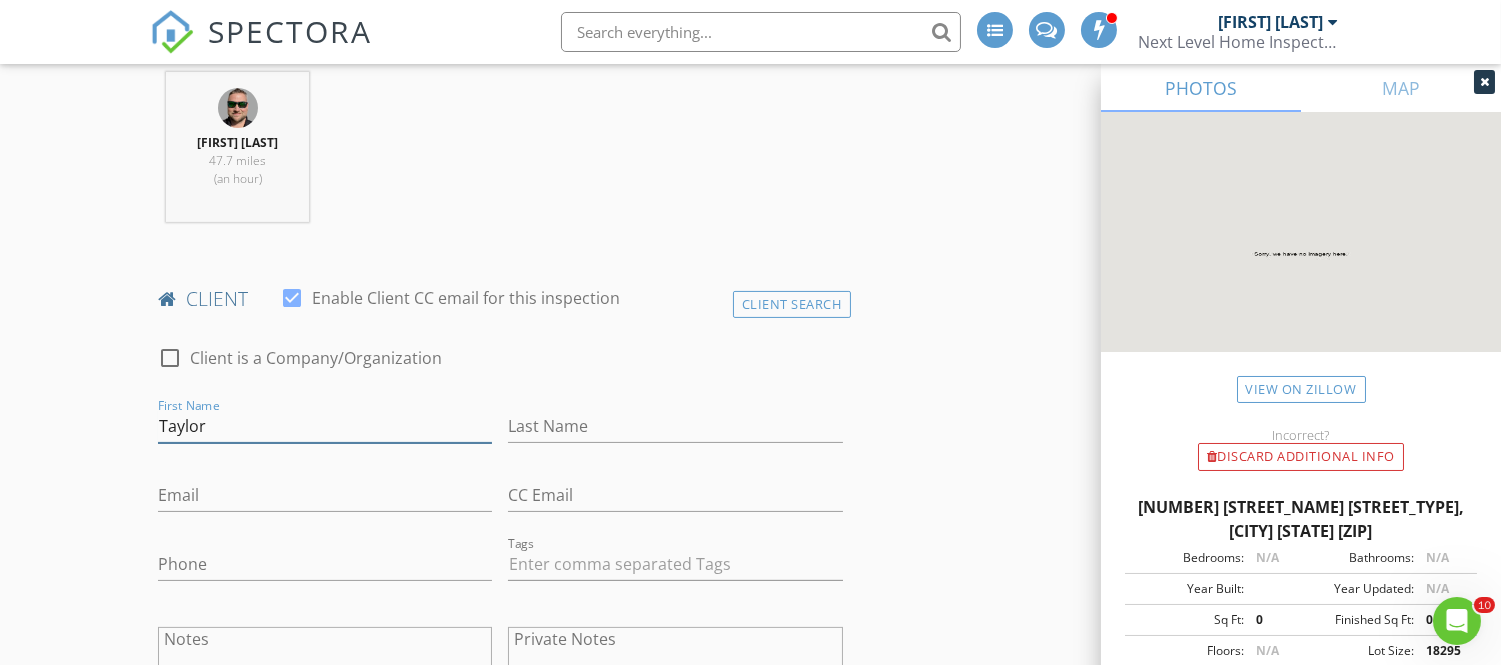 type on "Taylor" 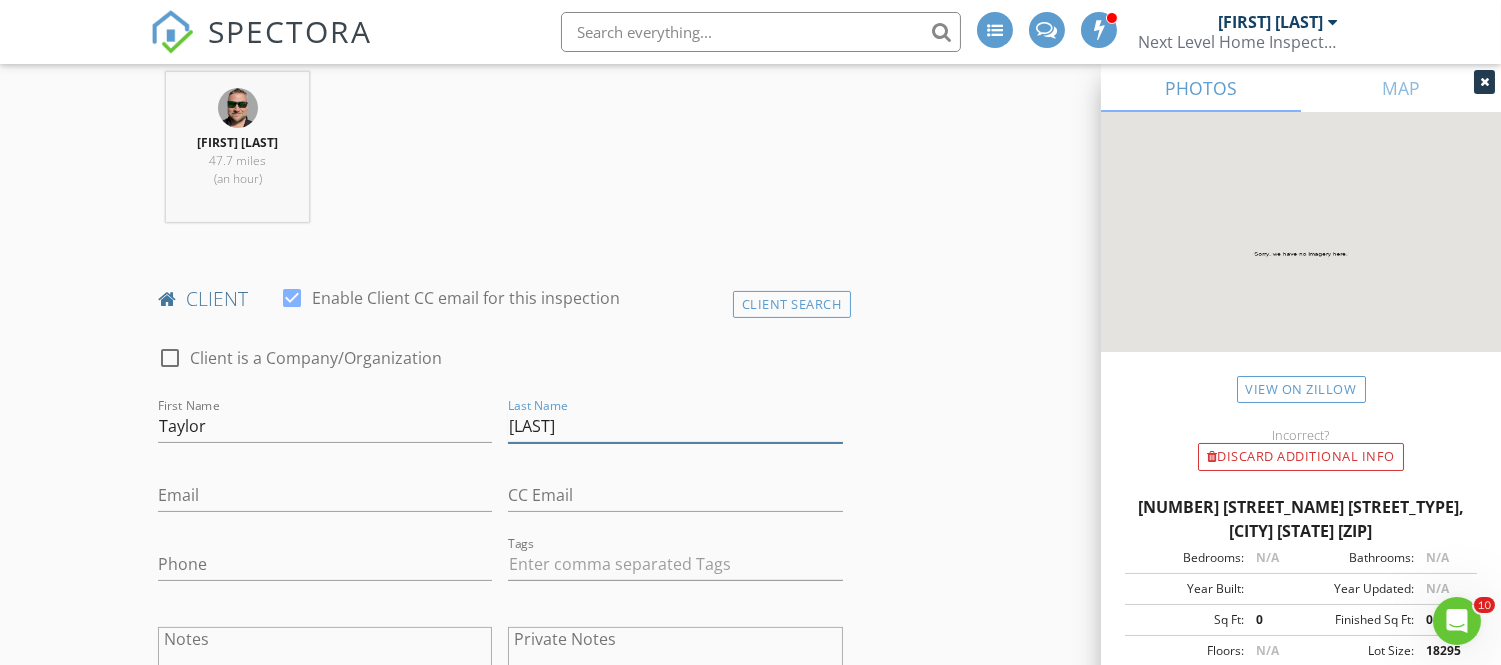 type on "Hayes" 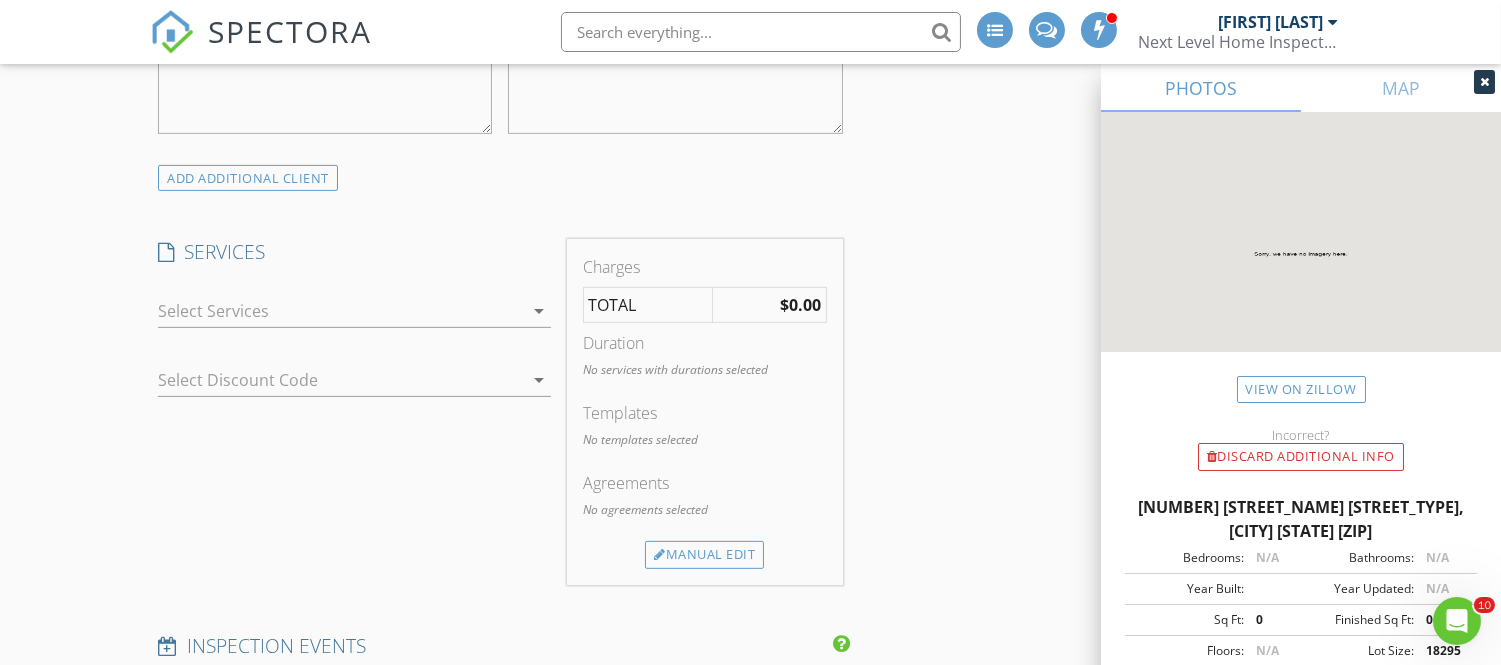 scroll, scrollTop: 1401, scrollLeft: 0, axis: vertical 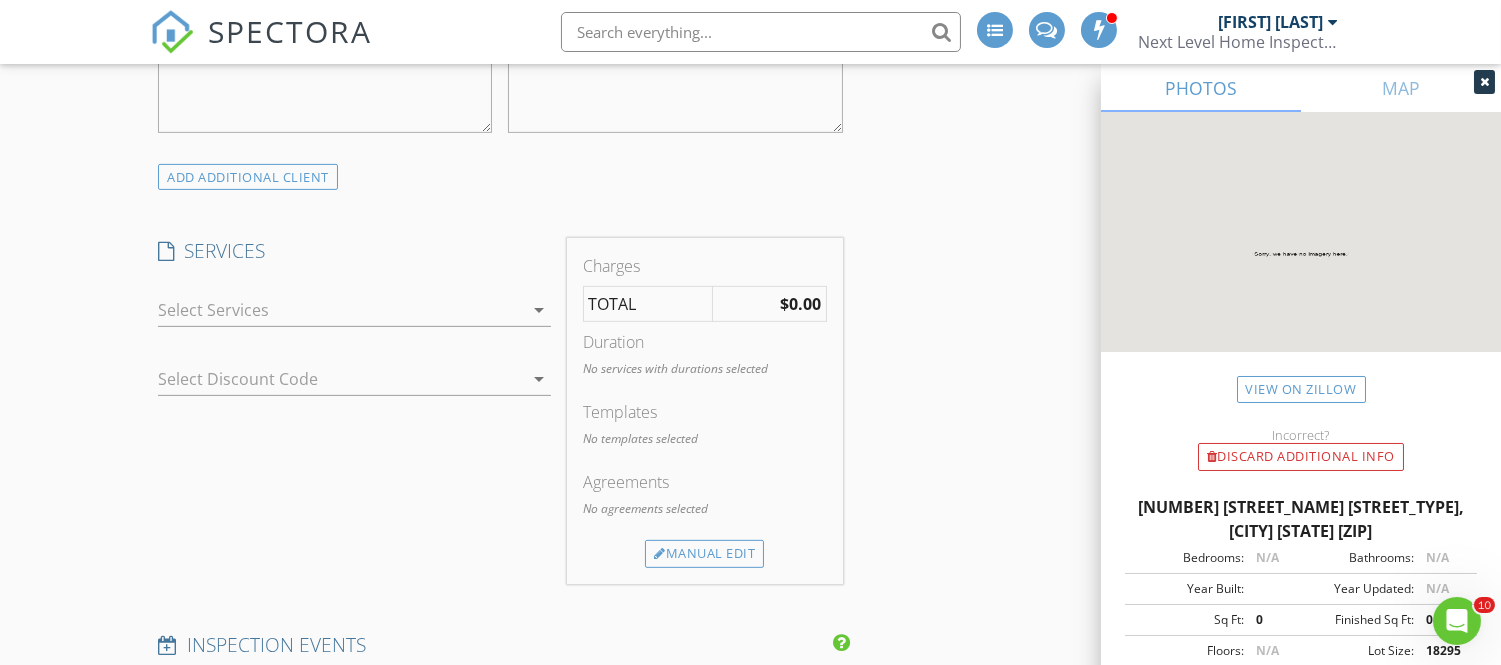 click at bounding box center [340, 310] 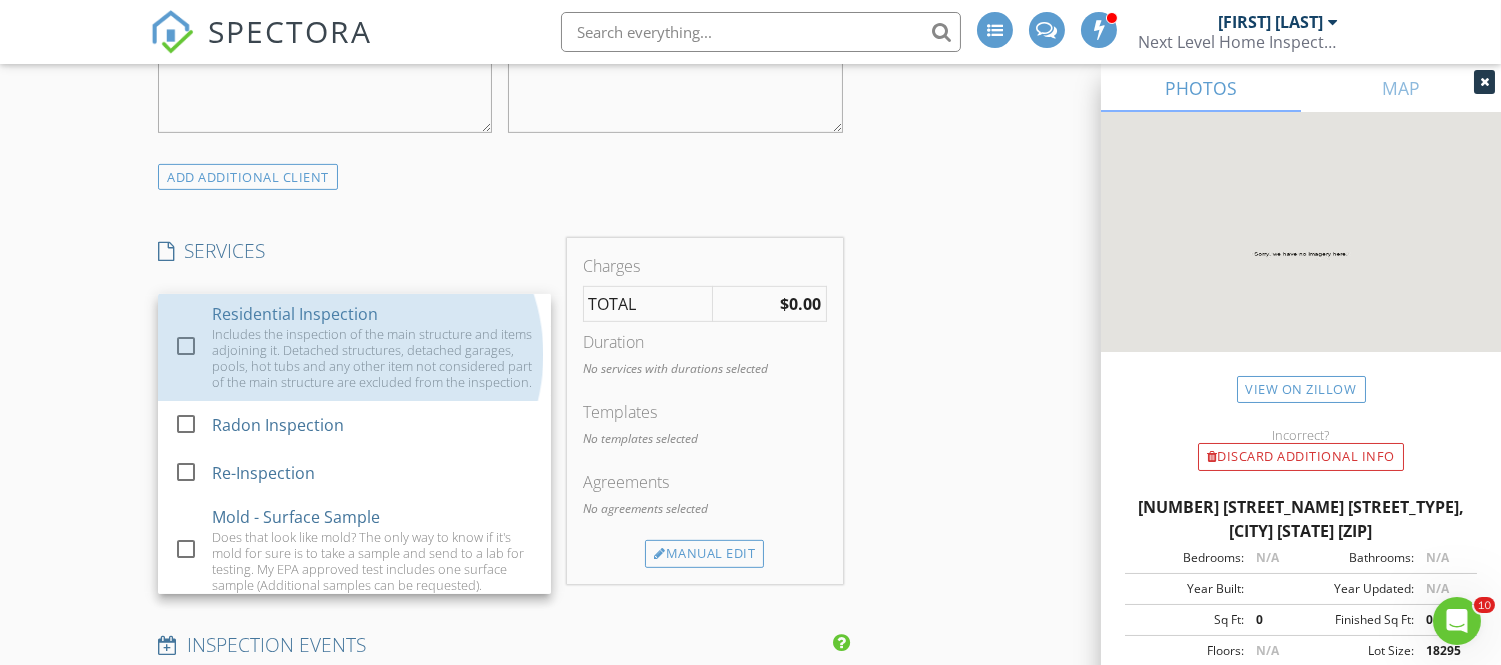 click on "Residential Inspection   Includes the inspection of the main structure and items adjoining it.  Detached structures, detached garages, pools, hot tubs and any other item not considered part of the main structure are excluded from the inspection." at bounding box center (373, 347) 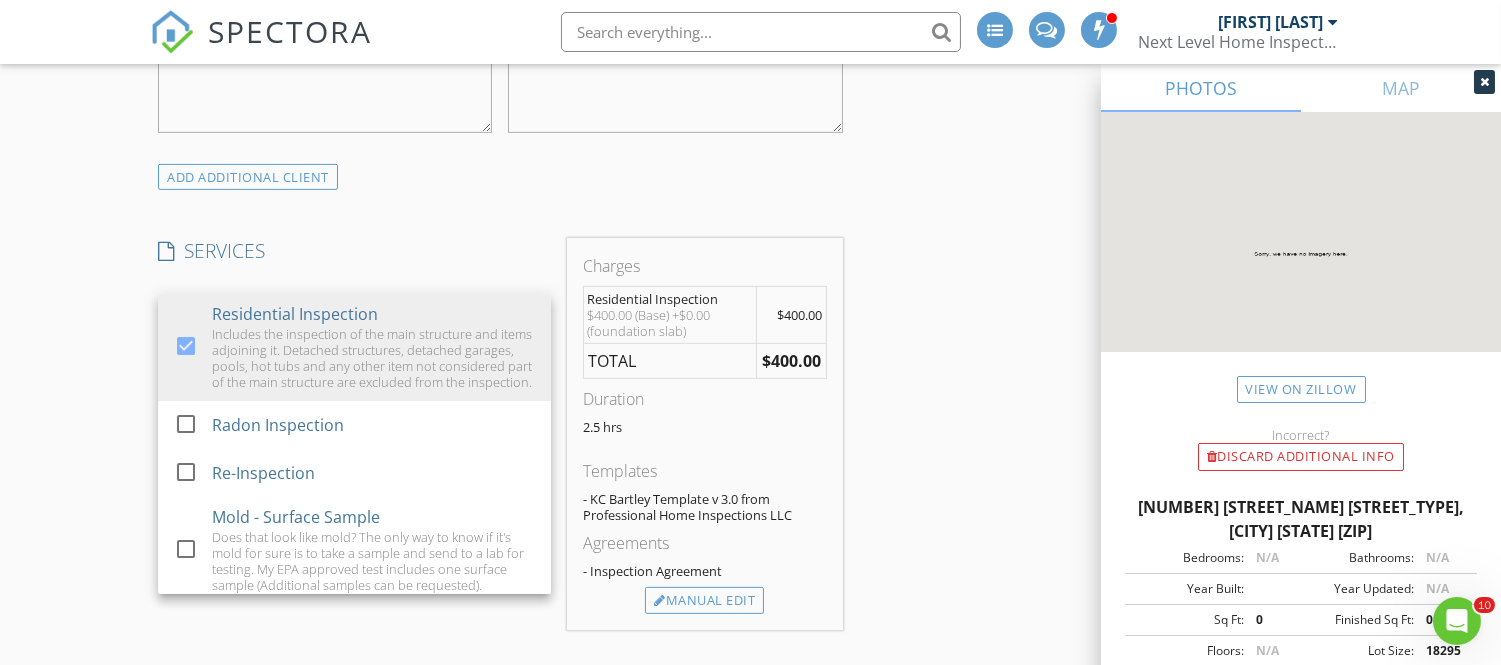 click on "INSPECTOR(S)
check_box   Eric West   PRIMARY   Eric West arrow_drop_down   check_box_outline_blank Eric West specifically requested
Date/Time
08/06/2025 8:30 AM
Location
Address Search       Address 210 Hummingbird Wy   Unit   City Killen   State AL   Zip 35645   County Lauderdale     Square Feet 1740   Year Built 2025   Foundation Slab arrow_drop_down     Eric West     47.7 miles     (an hour)
client
check_box Enable Client CC email for this inspection   Client Search     check_box_outline_blank Client is a Company/Organization     First Name Taylor   Last Name Hayes   Email This email is invalid   CC Email   Phone         Tags         Notes   Private Notes
ADD ADDITIONAL client
SERVICES
check_box   Residential Inspection   check_box_outline_blank   Radon Inspection" at bounding box center (500, 585) 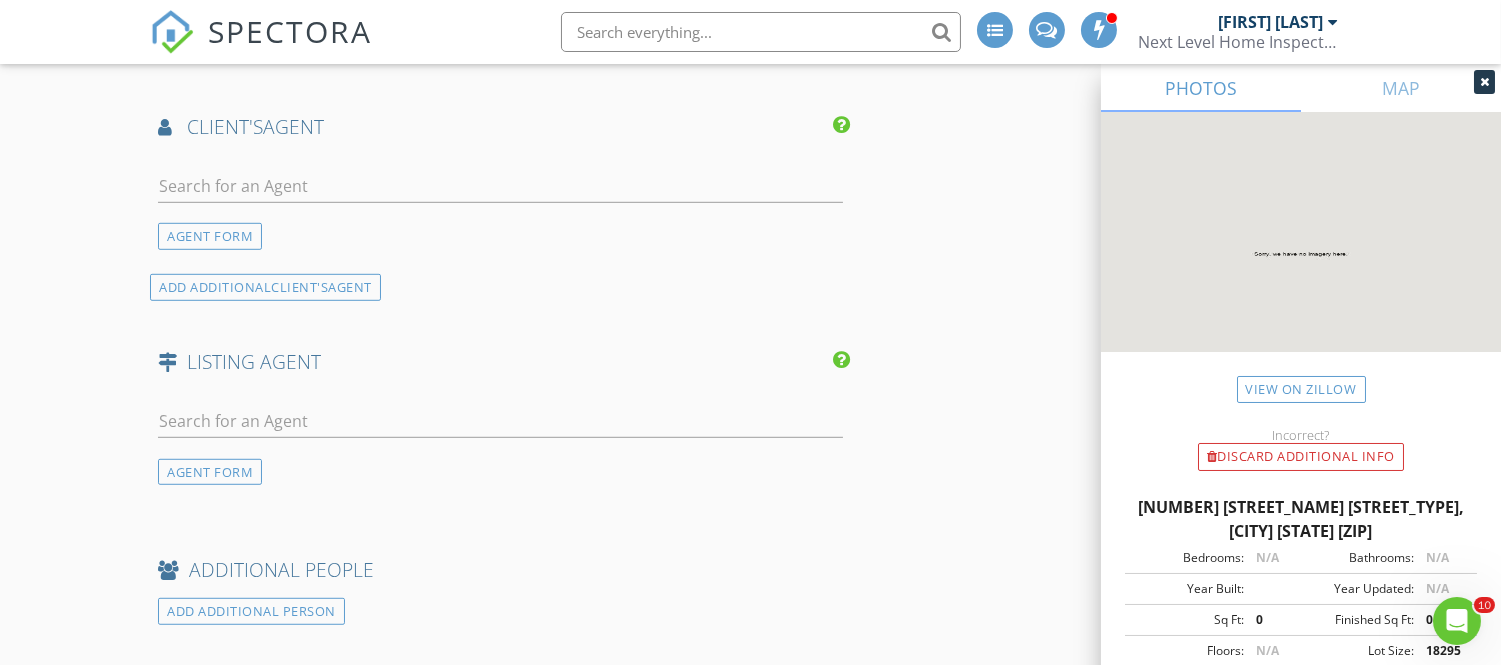 scroll, scrollTop: 2355, scrollLeft: 0, axis: vertical 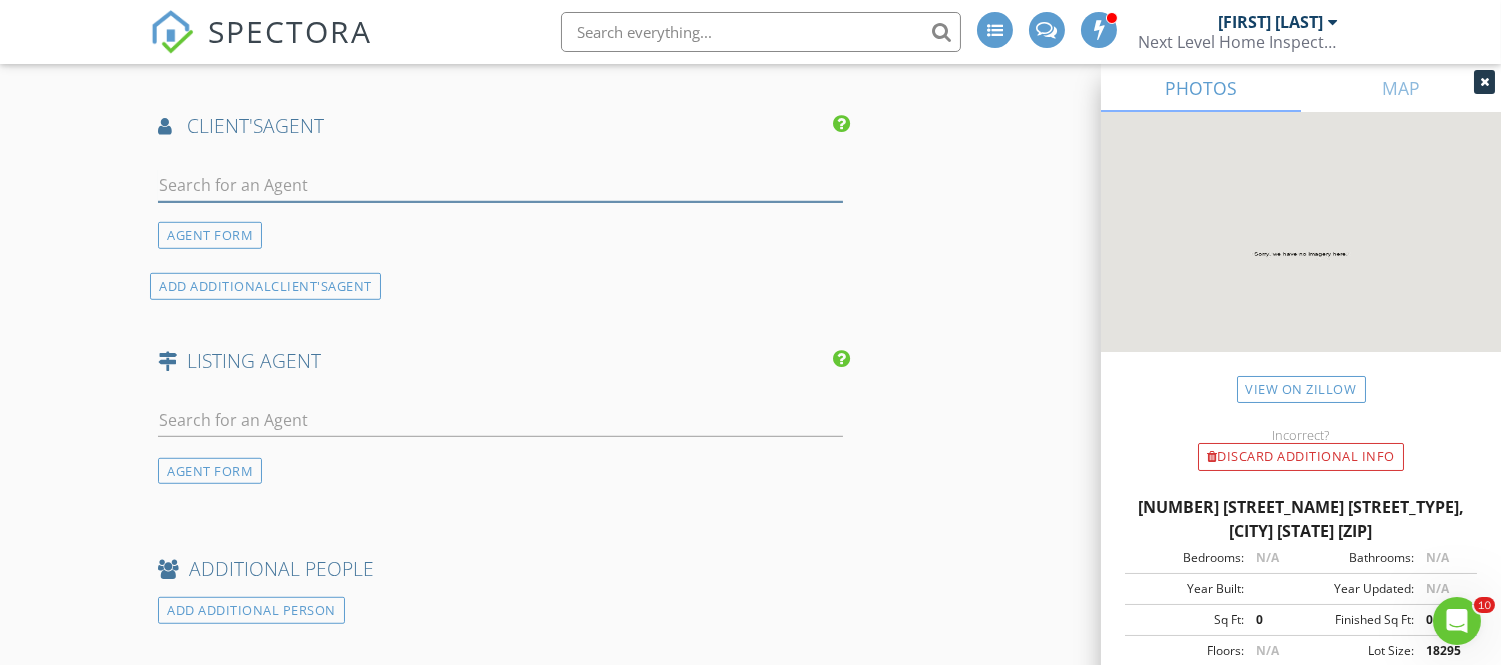 click at bounding box center (500, 185) 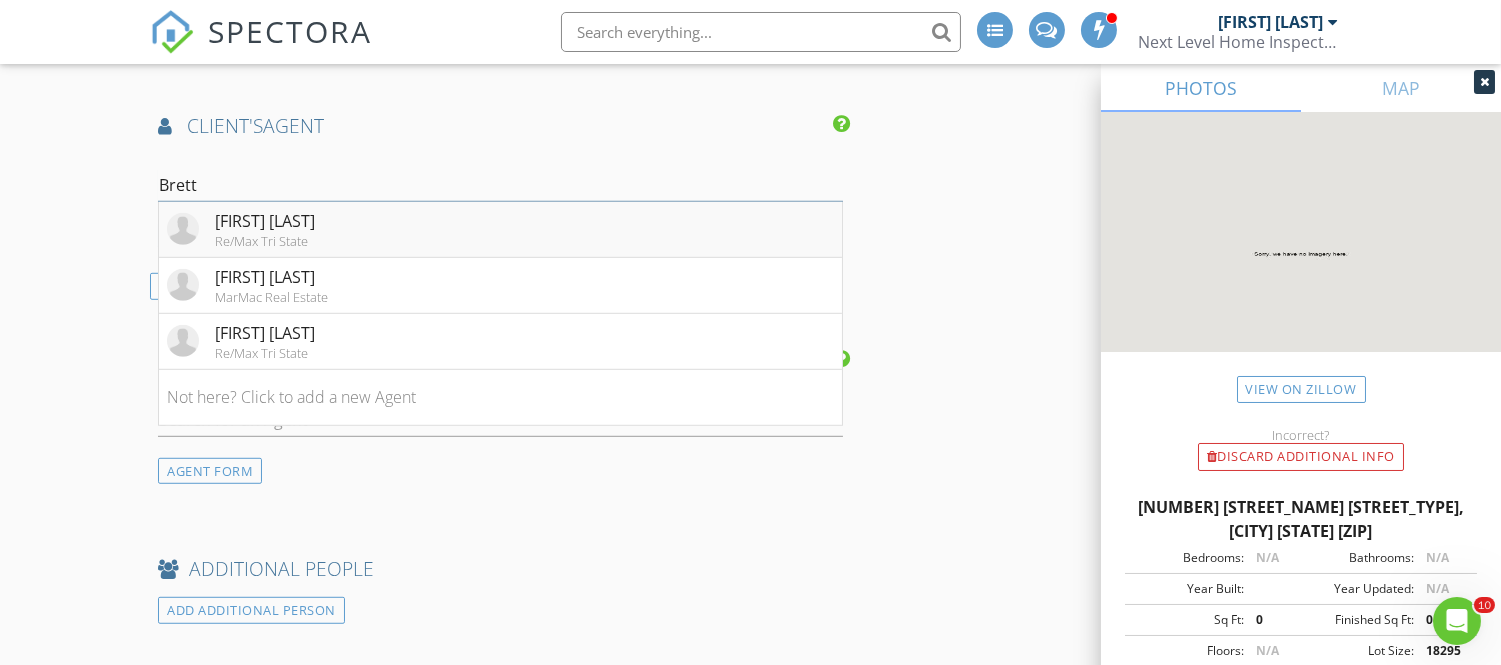 type on "Brett" 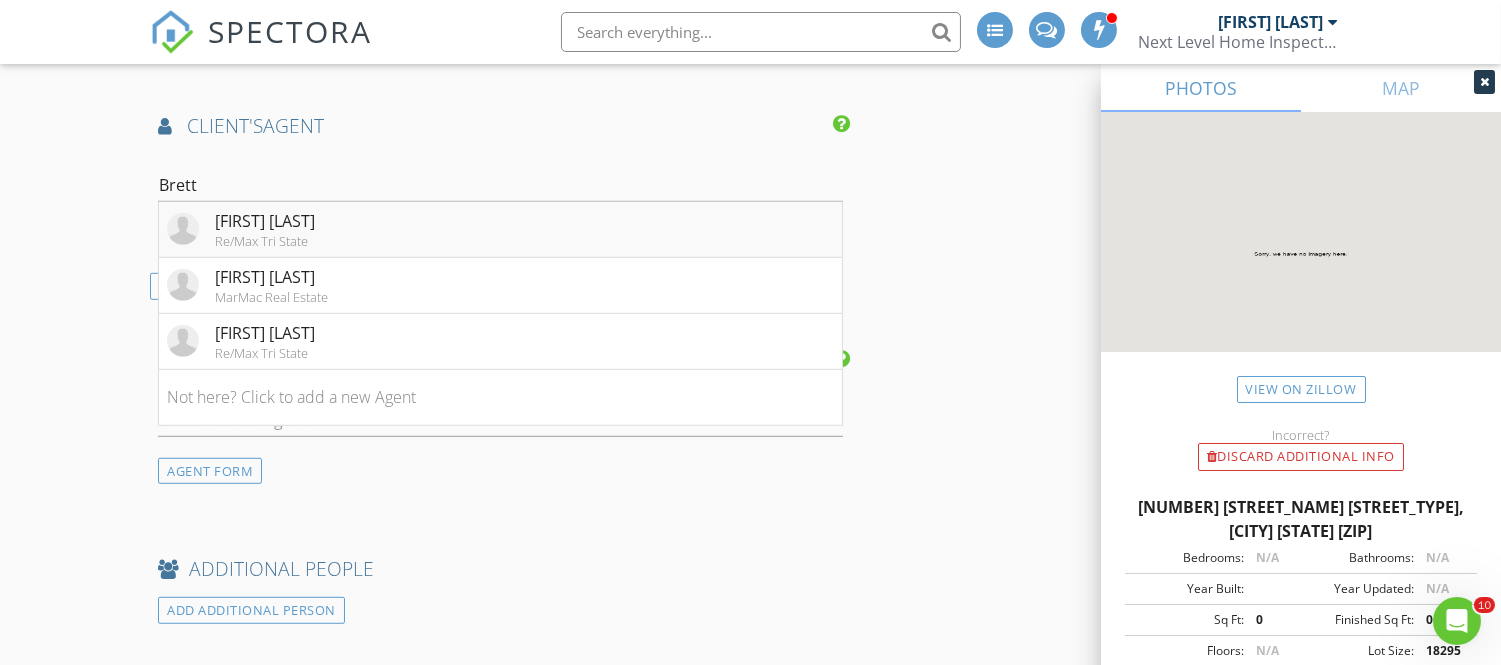 click on "Brett Black" at bounding box center [265, 221] 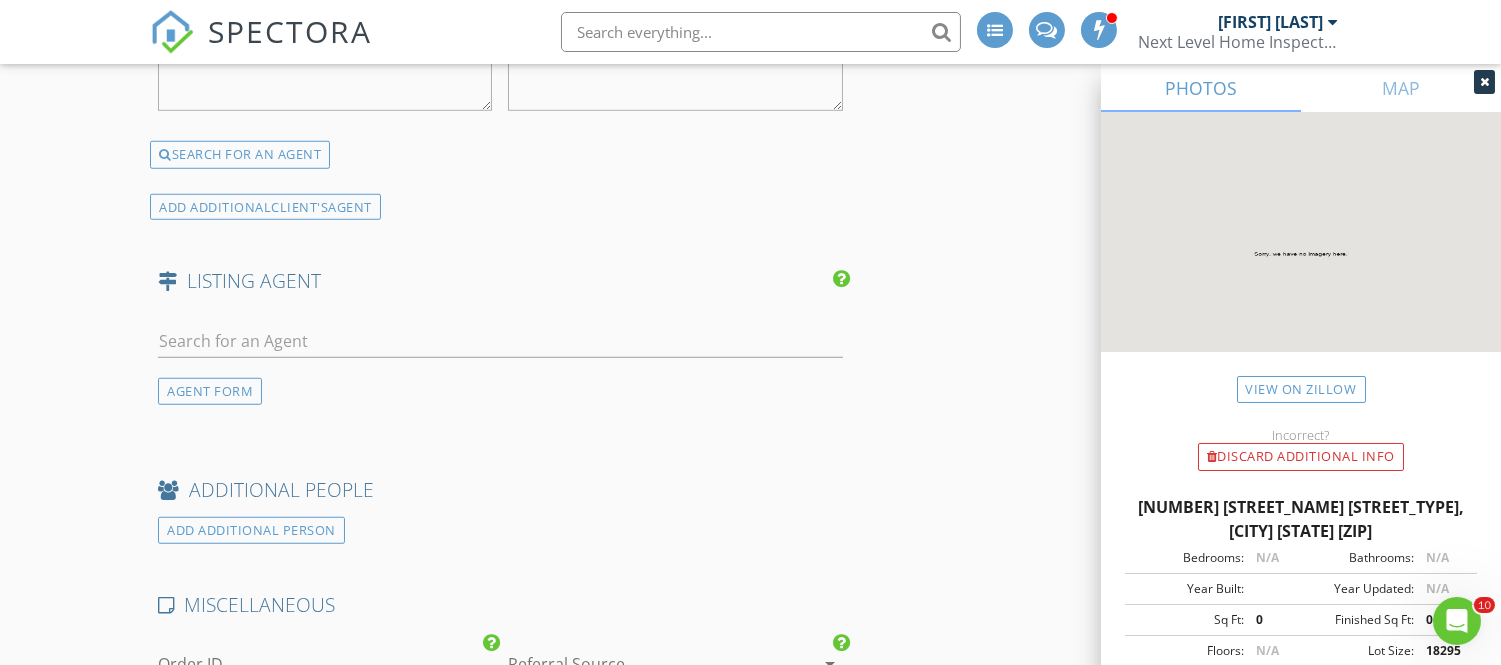 scroll, scrollTop: 2816, scrollLeft: 0, axis: vertical 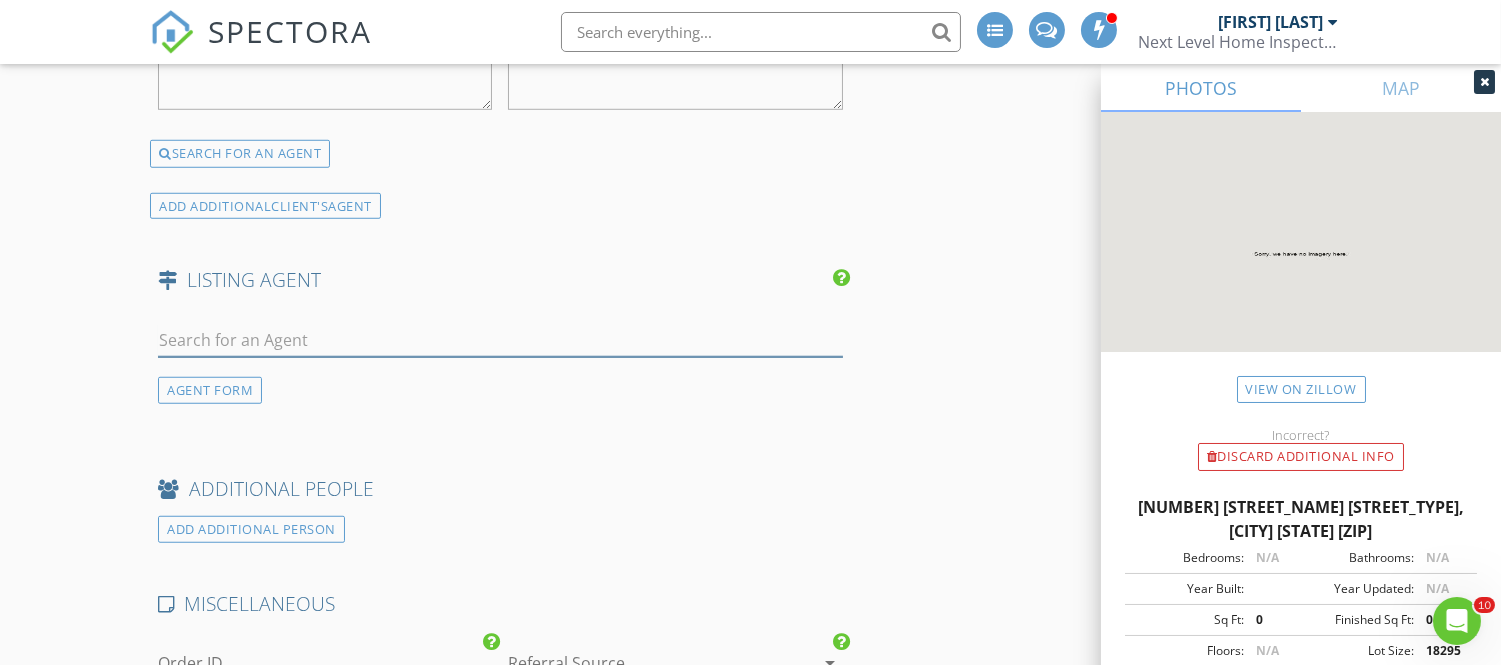 click at bounding box center (500, 340) 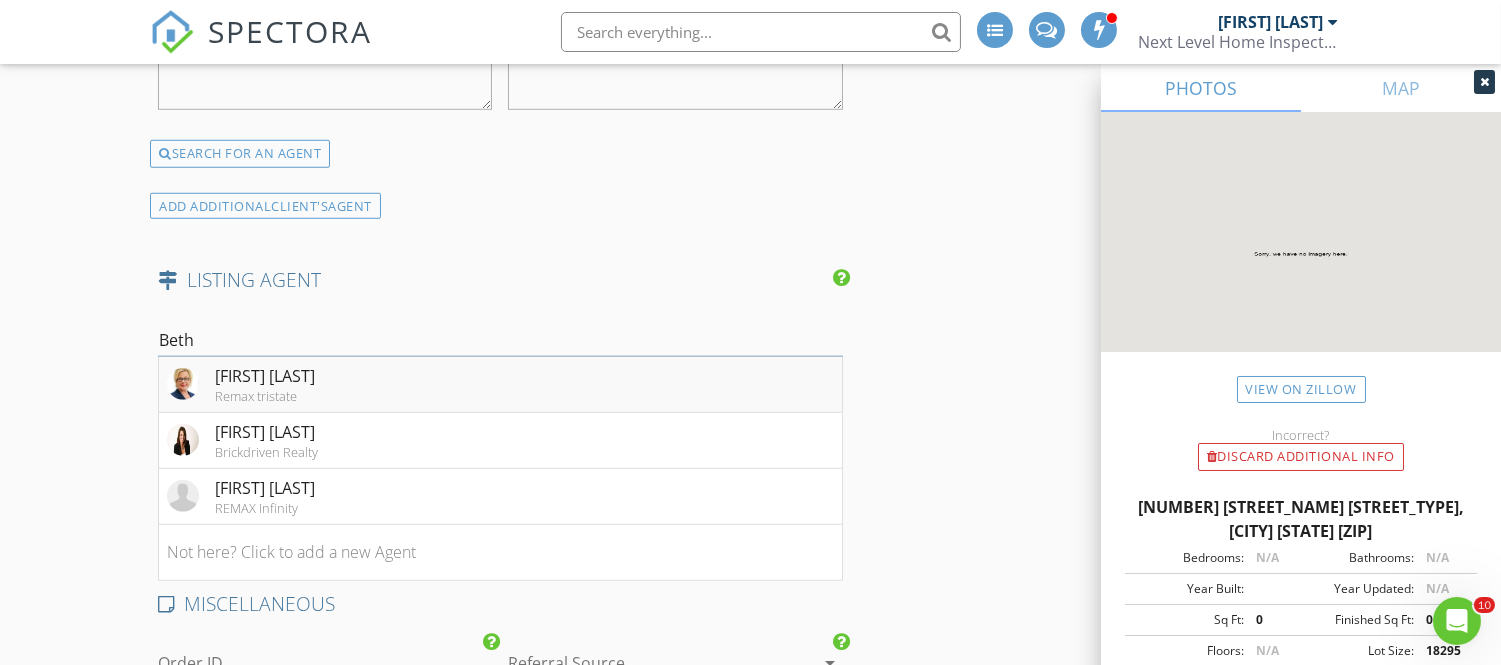type on "Beth" 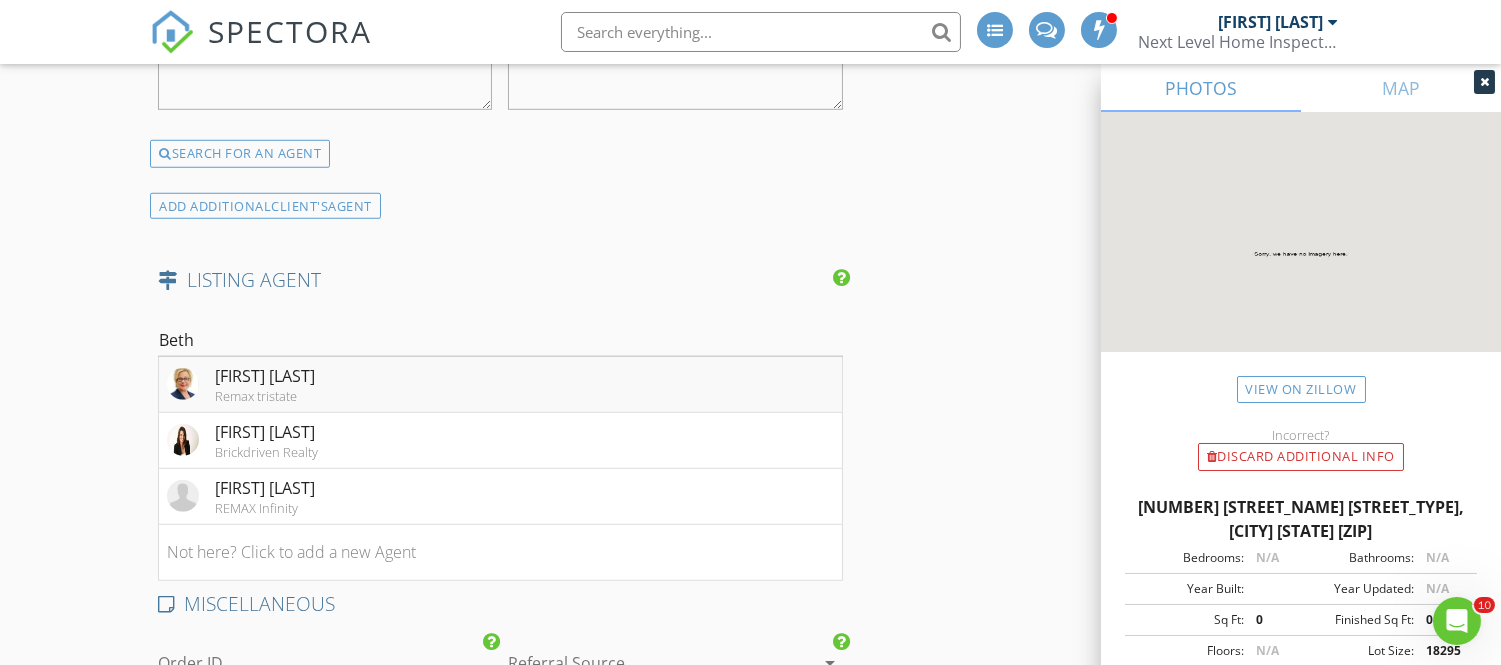 click on "Beth Pirtle" at bounding box center [265, 376] 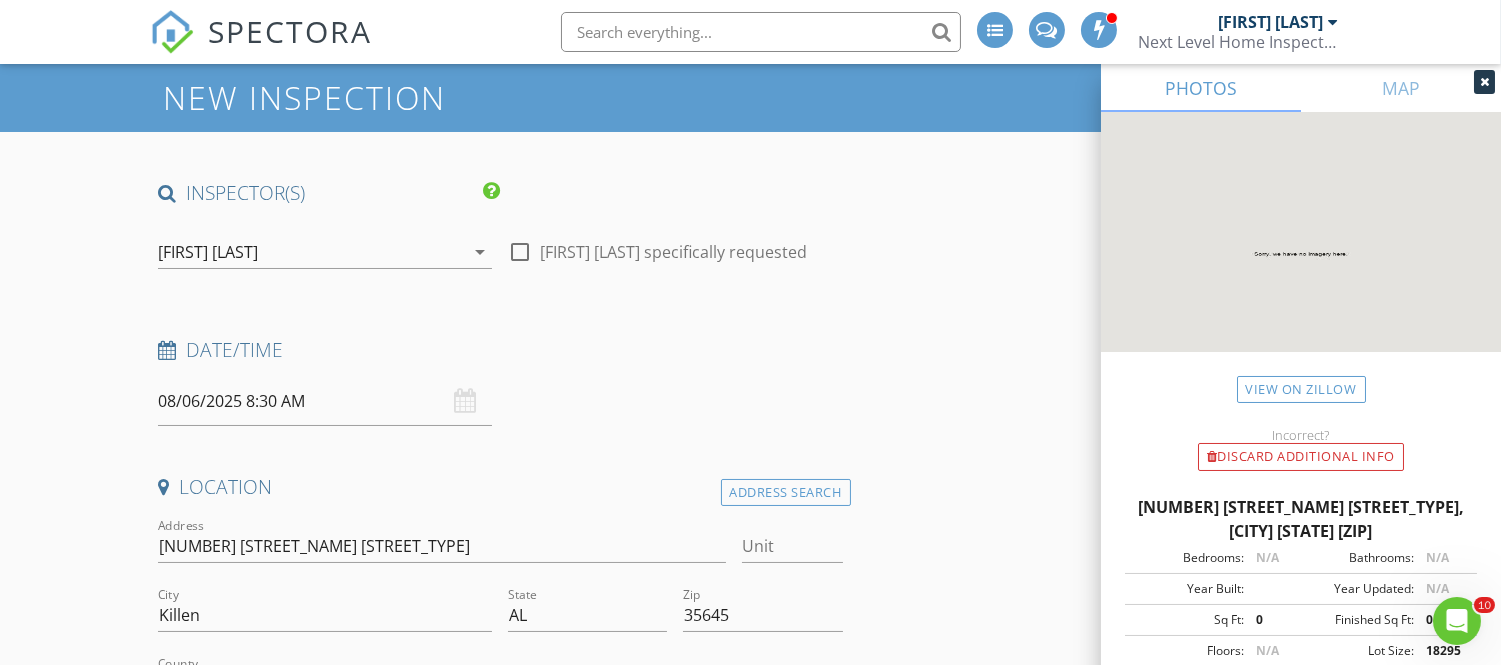 scroll, scrollTop: 0, scrollLeft: 0, axis: both 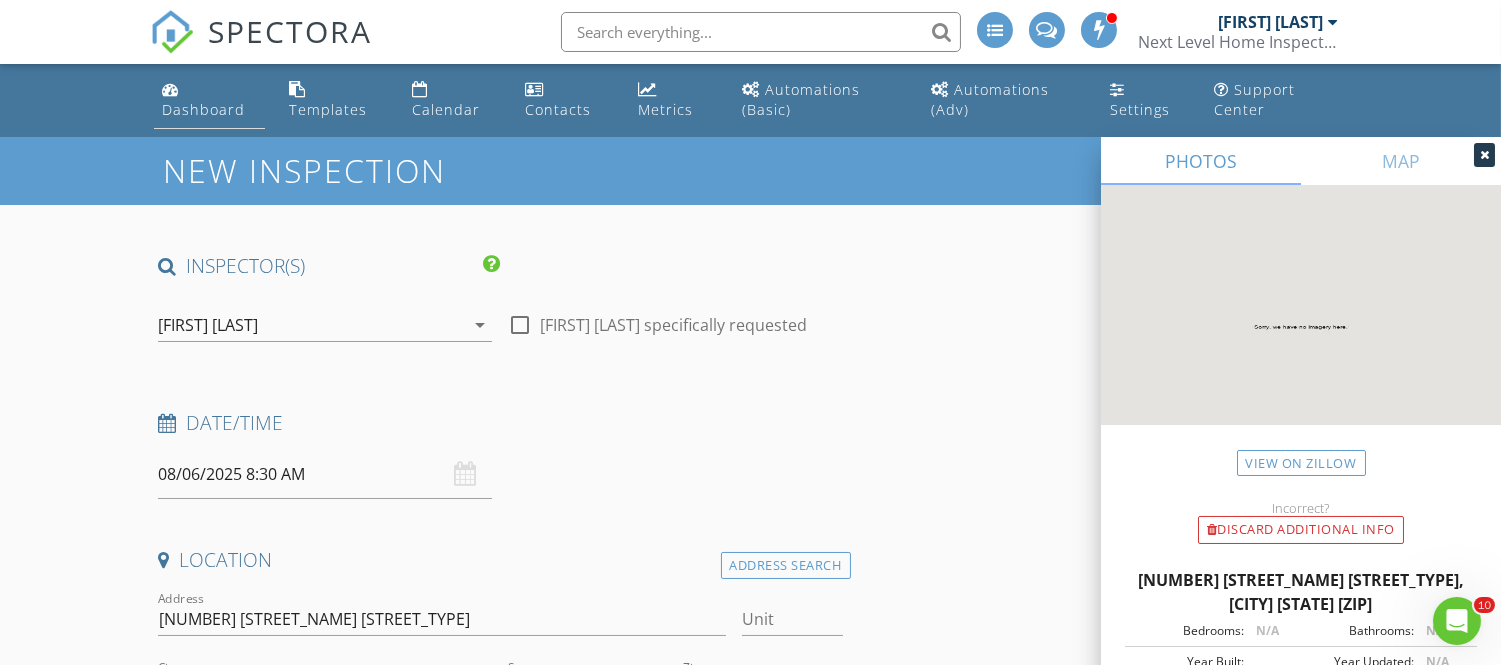 click on "Dashboard" at bounding box center (203, 109) 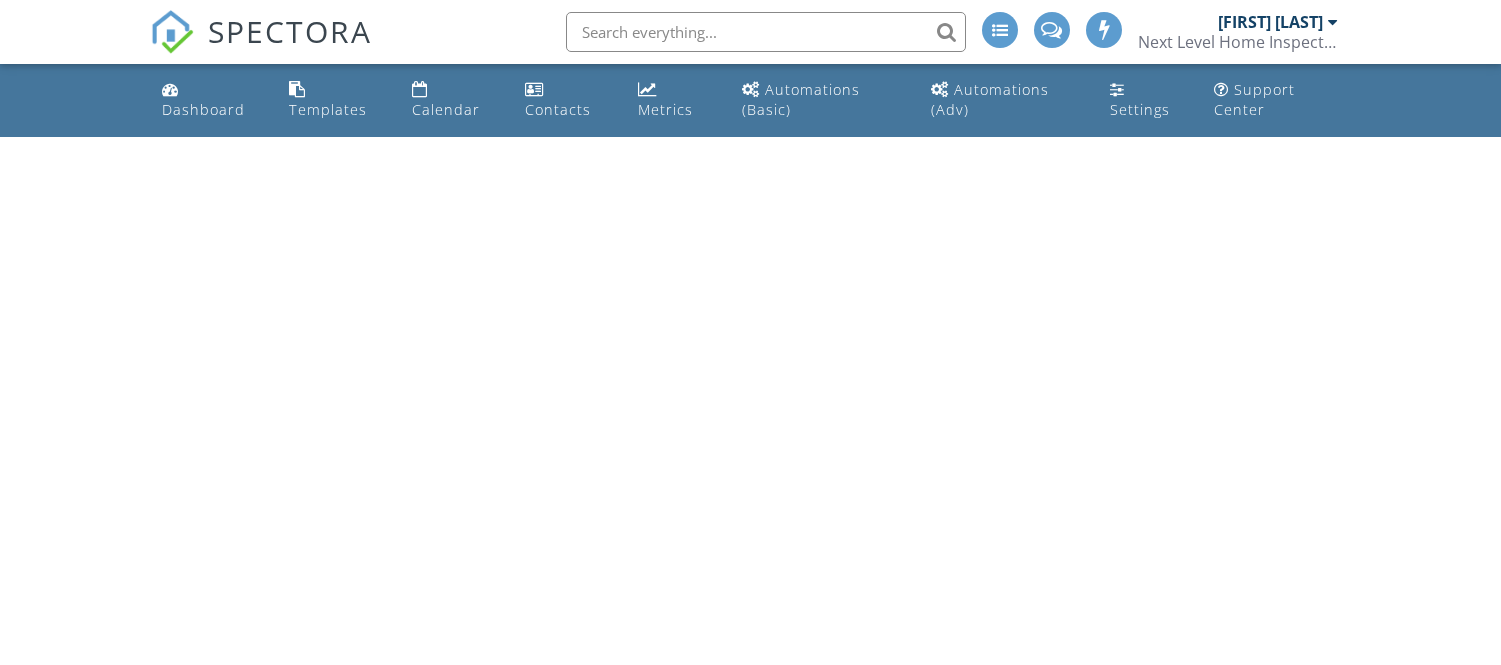 scroll, scrollTop: 0, scrollLeft: 0, axis: both 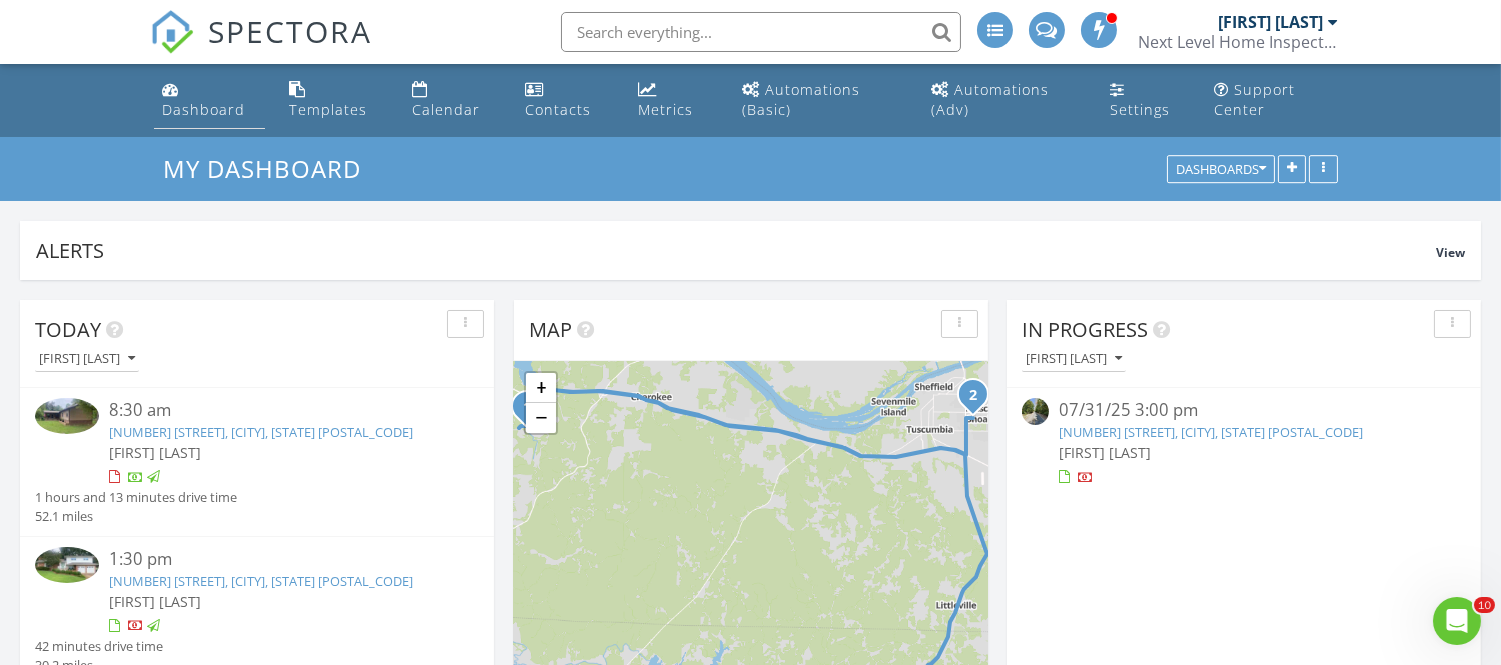 click on "Dashboard" at bounding box center [203, 109] 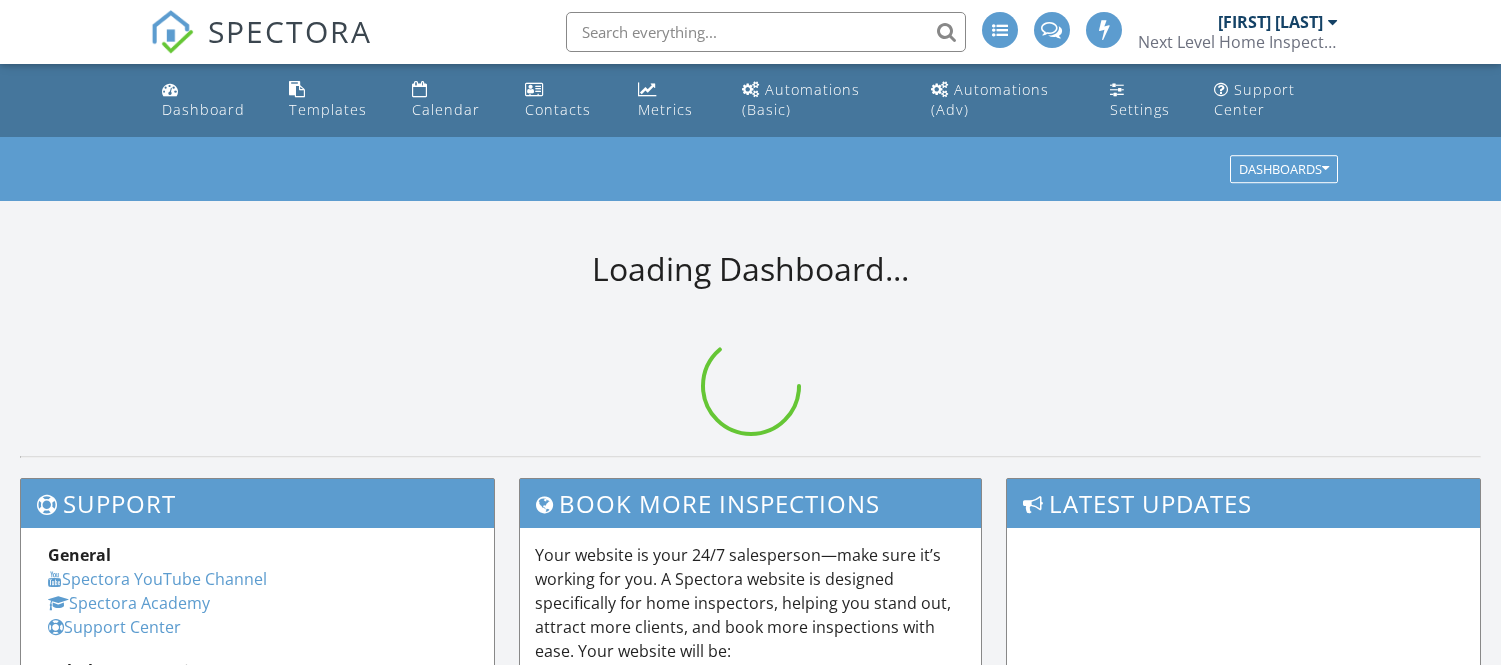 scroll, scrollTop: 0, scrollLeft: 0, axis: both 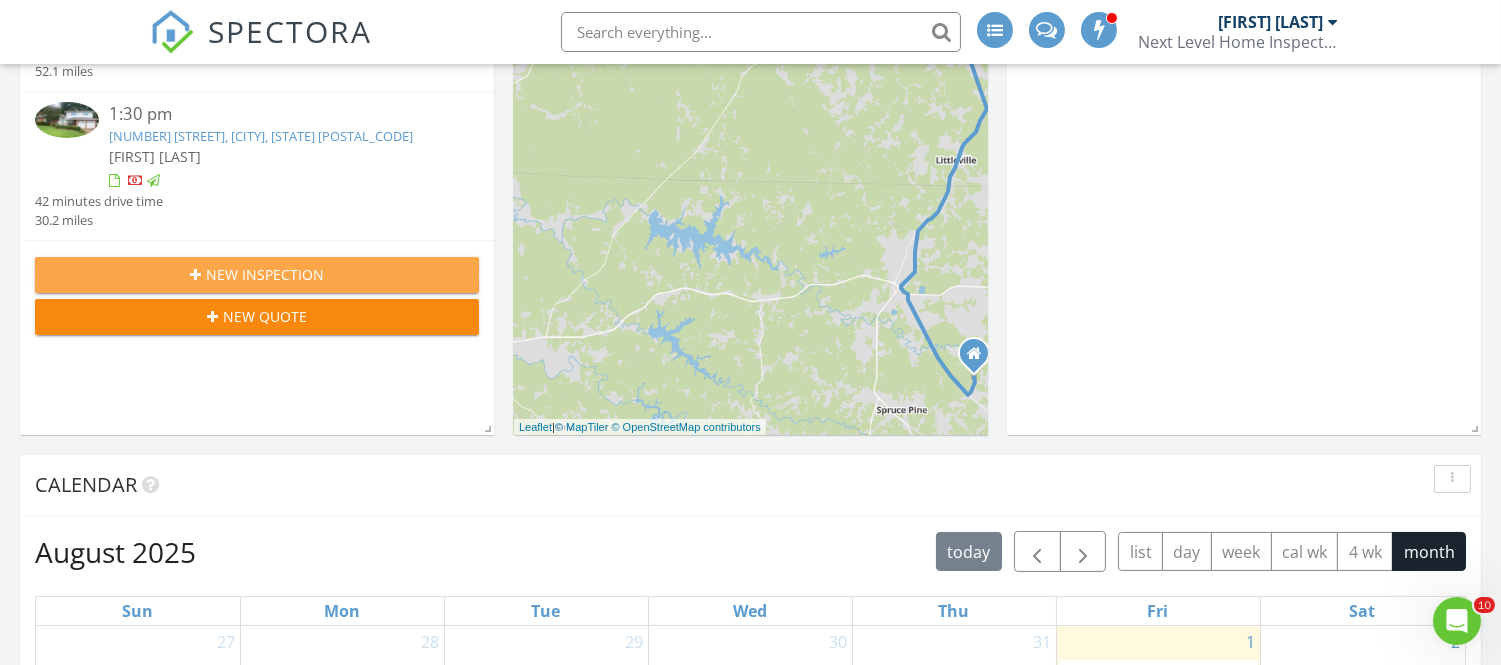 click on "New Inspection" at bounding box center (265, 274) 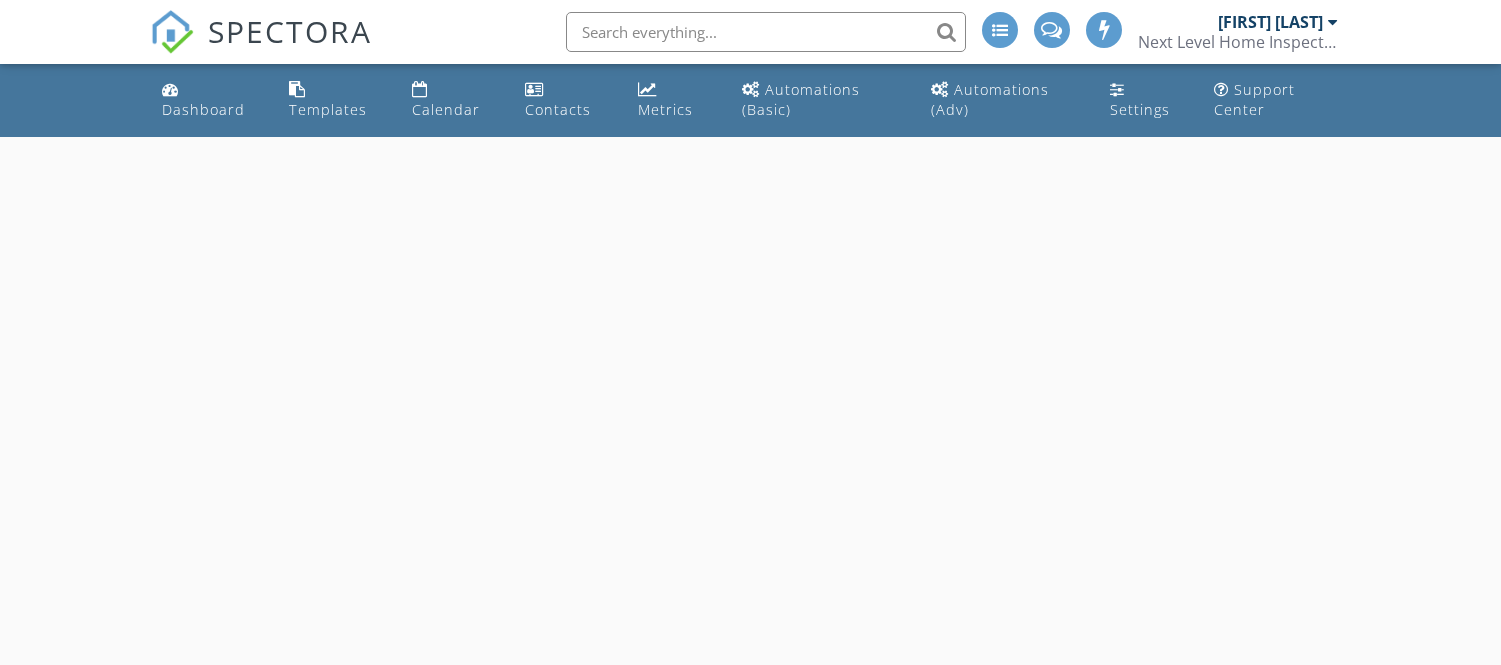 scroll, scrollTop: 0, scrollLeft: 0, axis: both 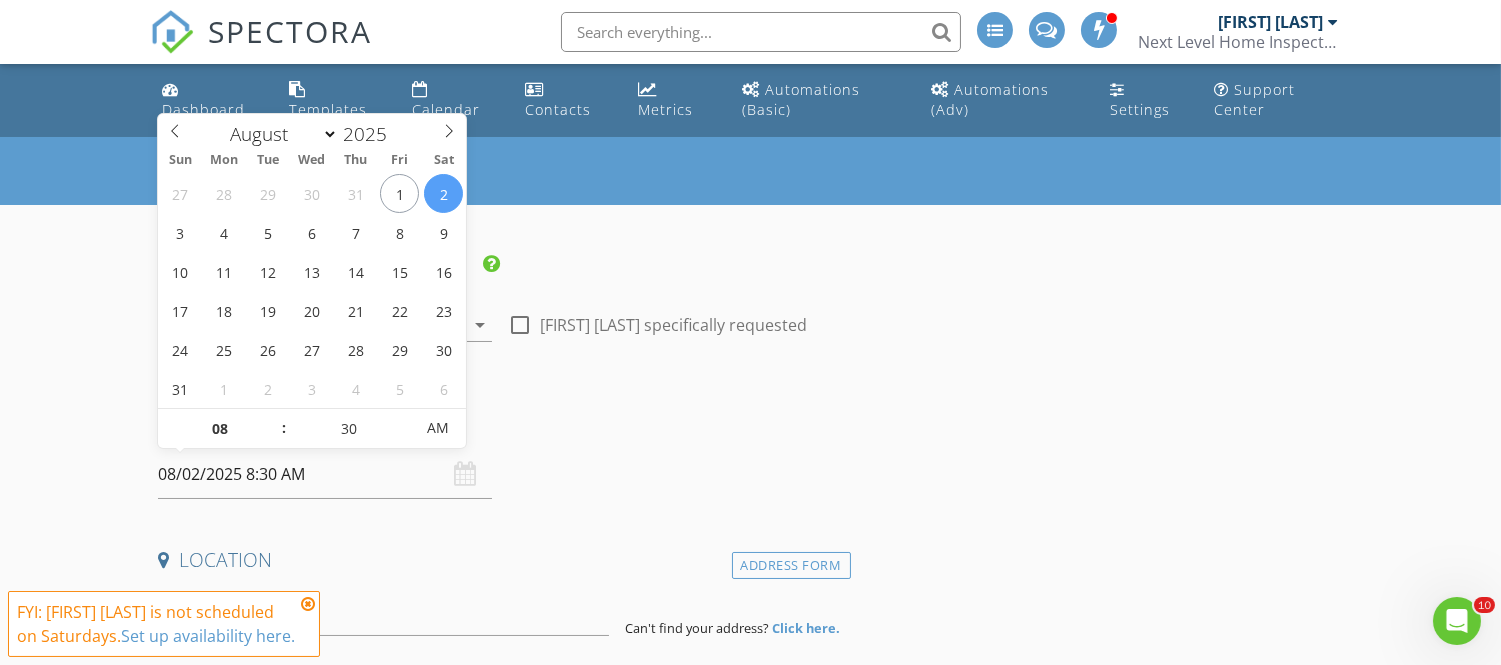 click on "08/02/2025 8:30 AM" at bounding box center [325, 474] 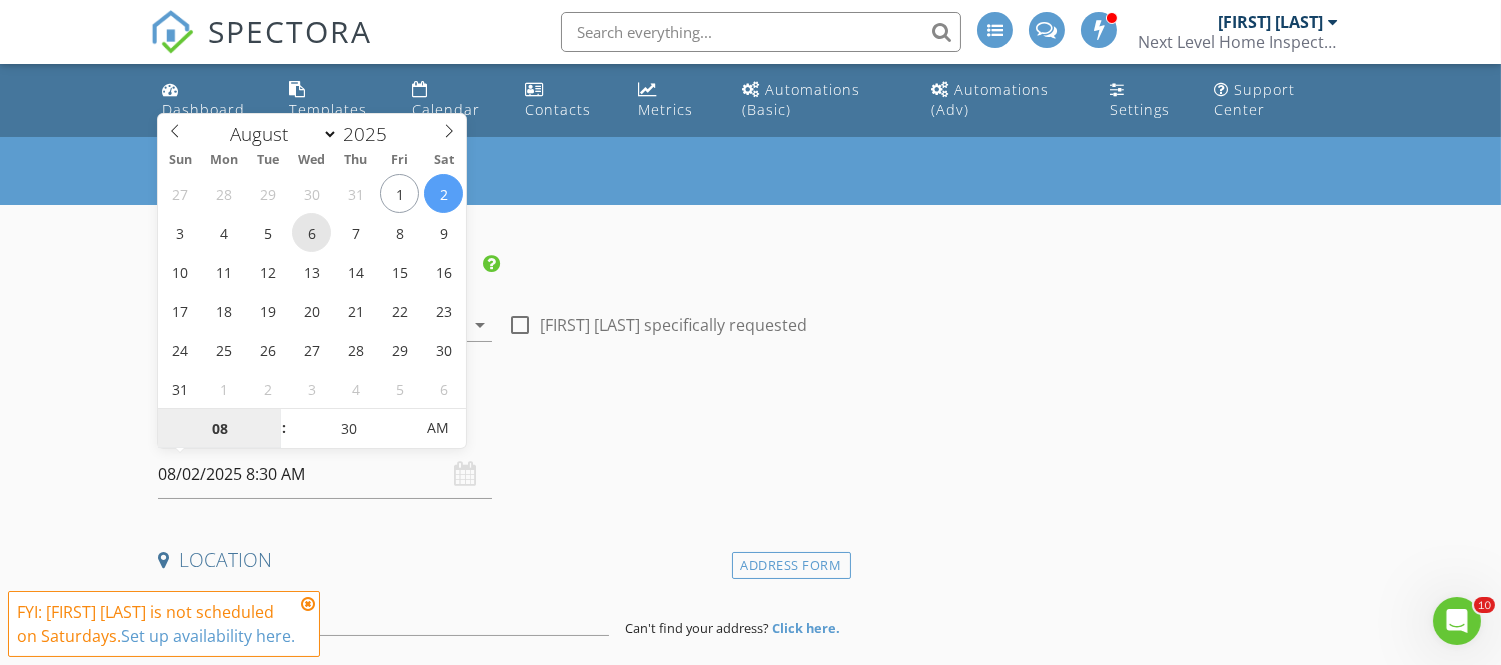 type on "08/06/2025 8:30 AM" 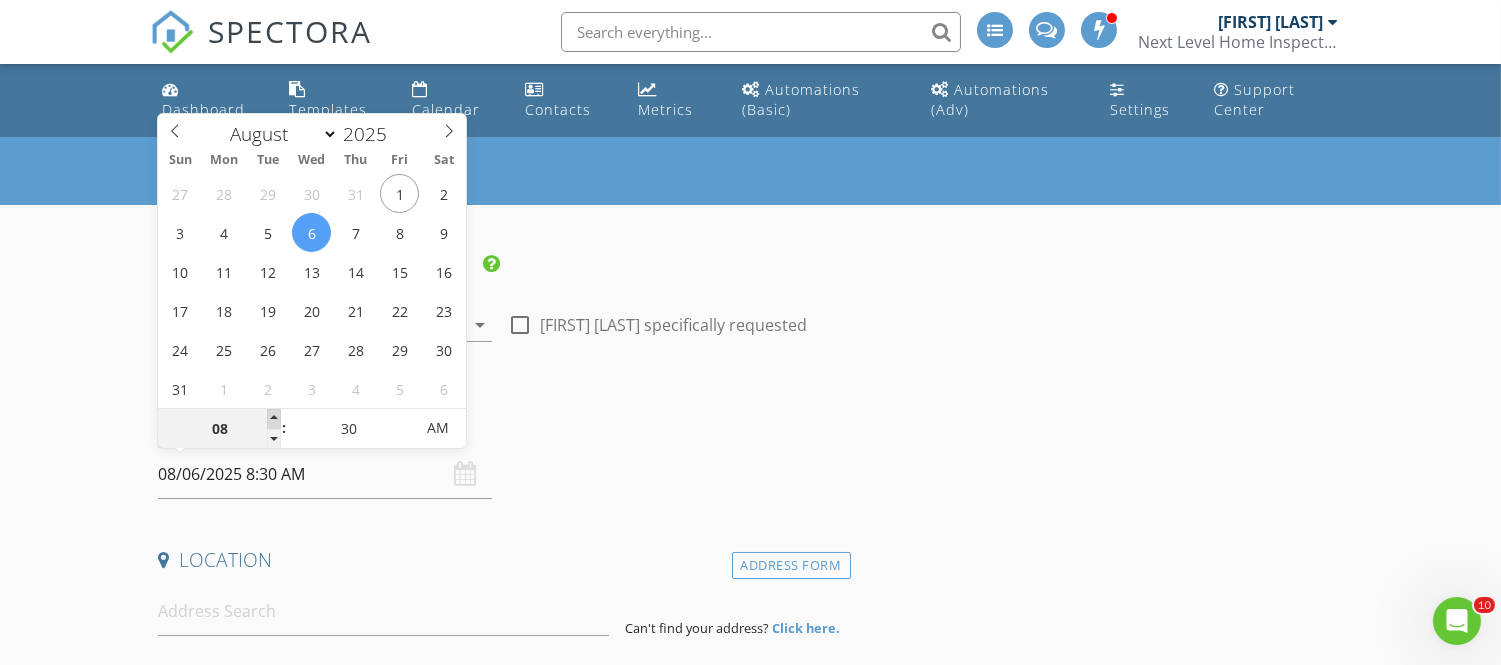 type on "09" 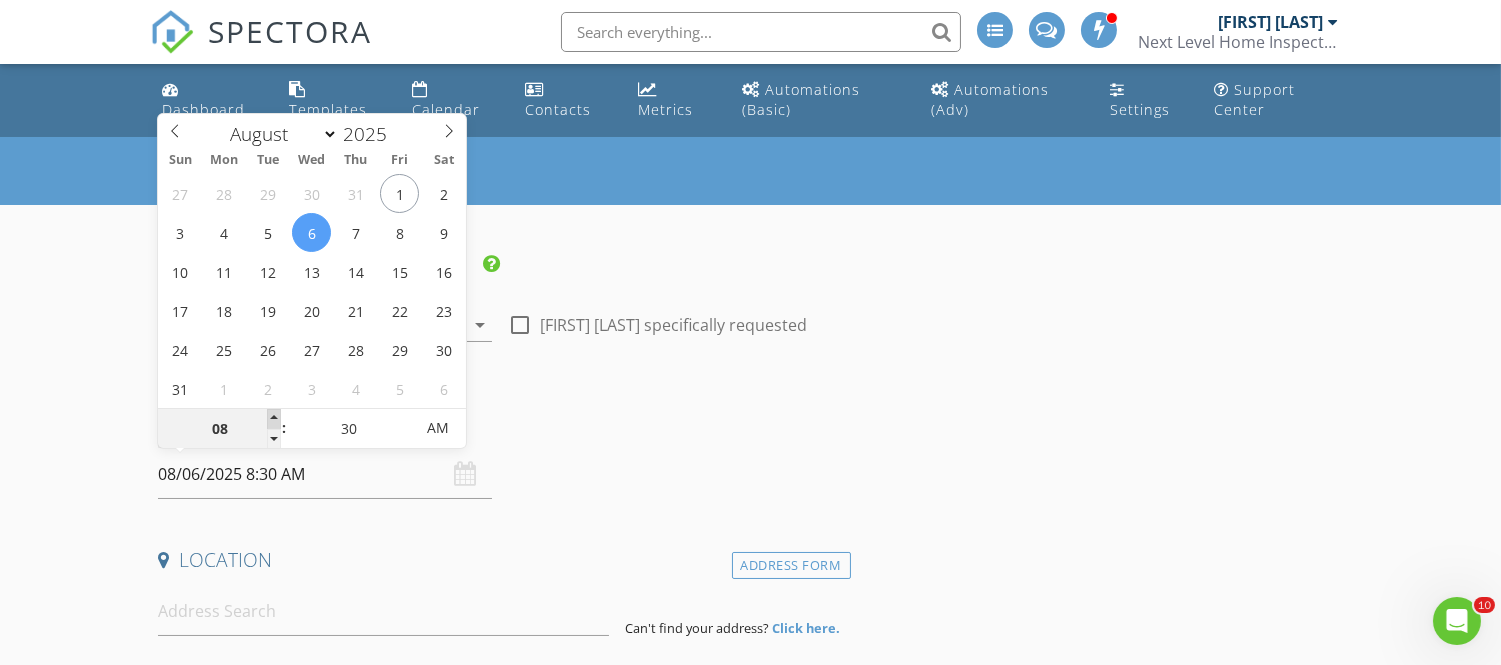 type on "08/06/2025 9:30 AM" 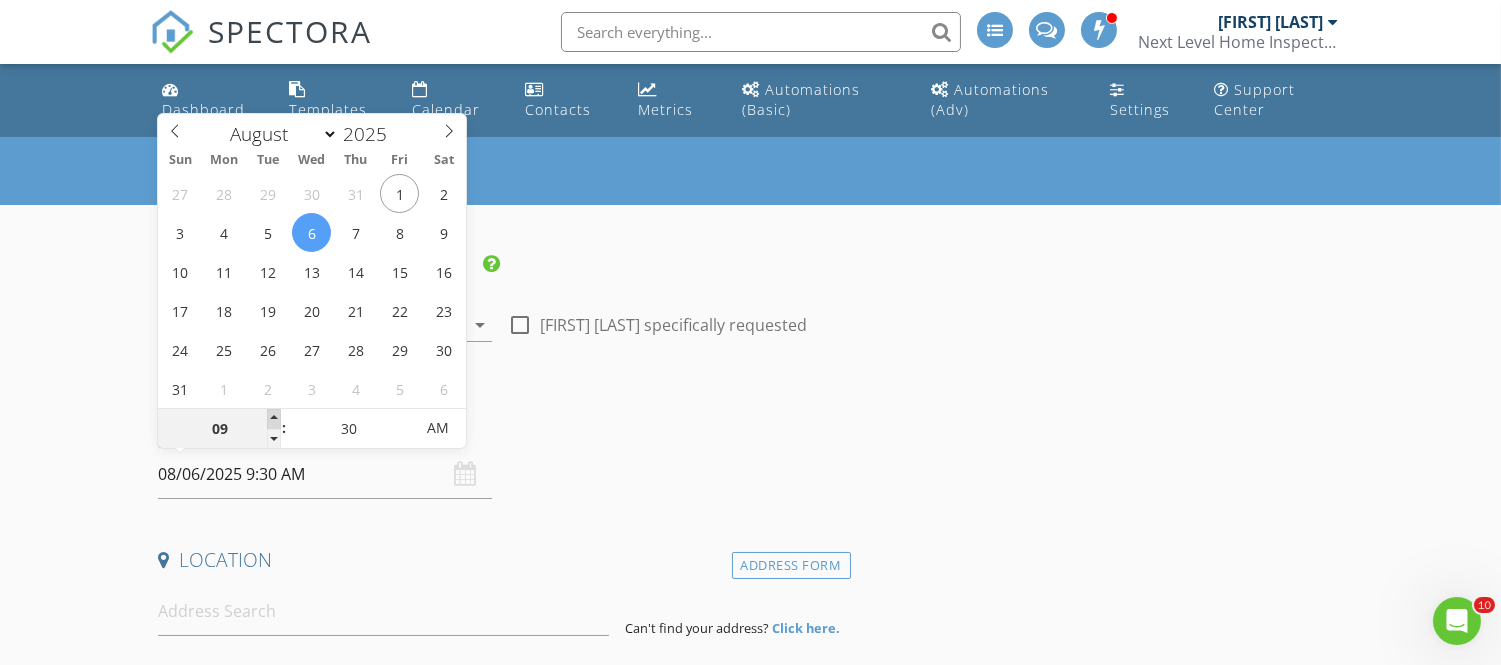 click at bounding box center [274, 419] 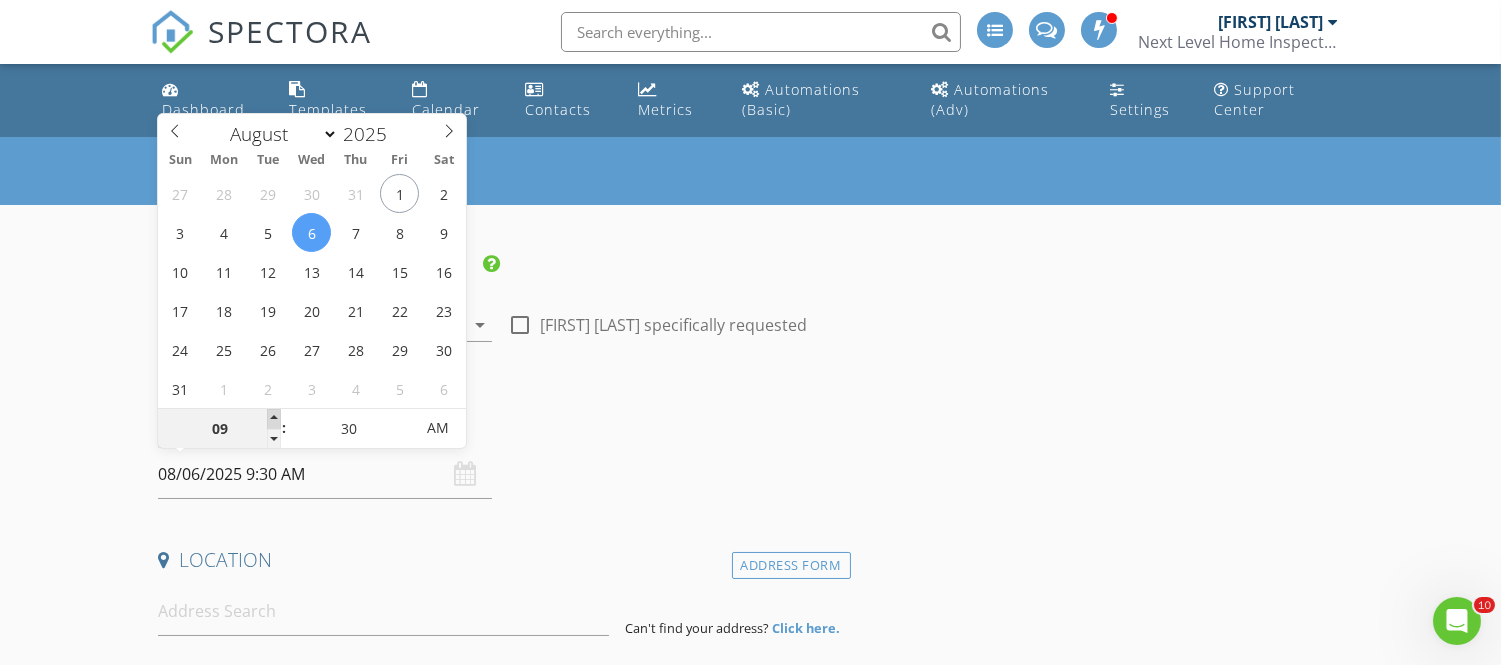 type on "10" 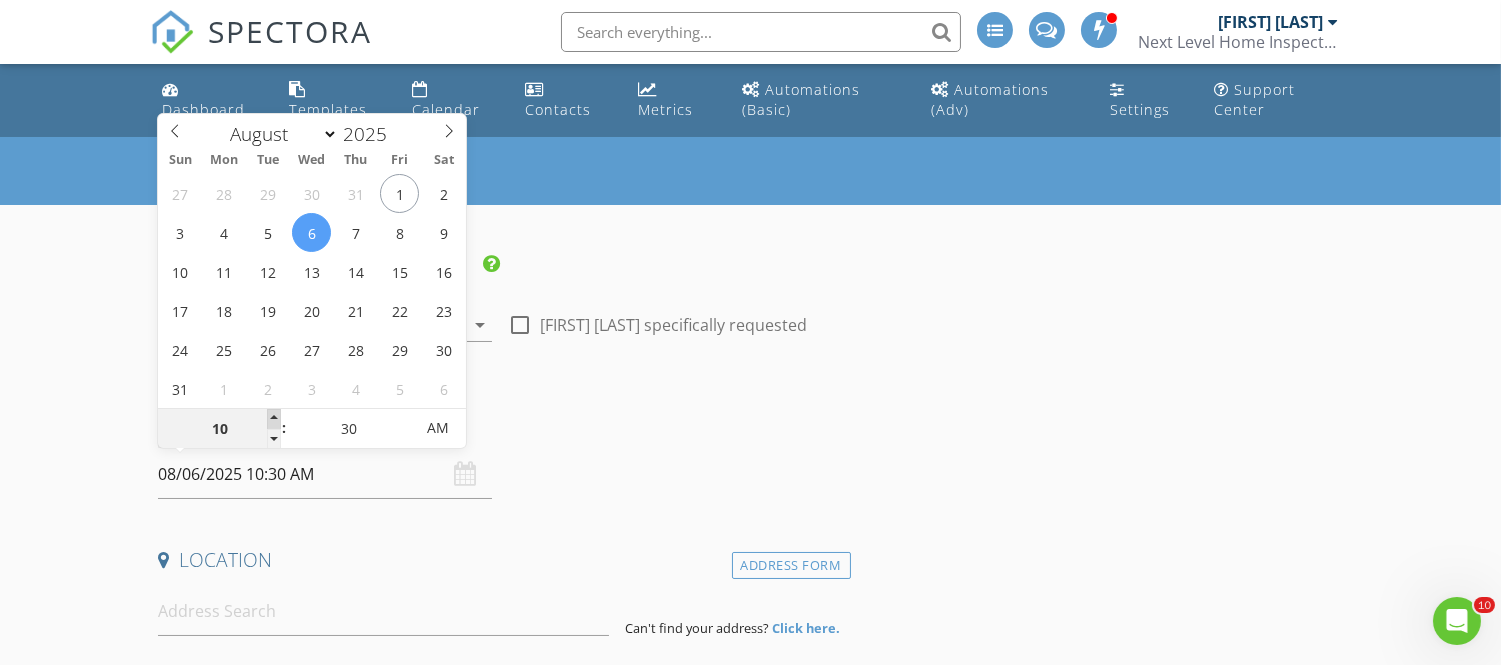 click at bounding box center (274, 419) 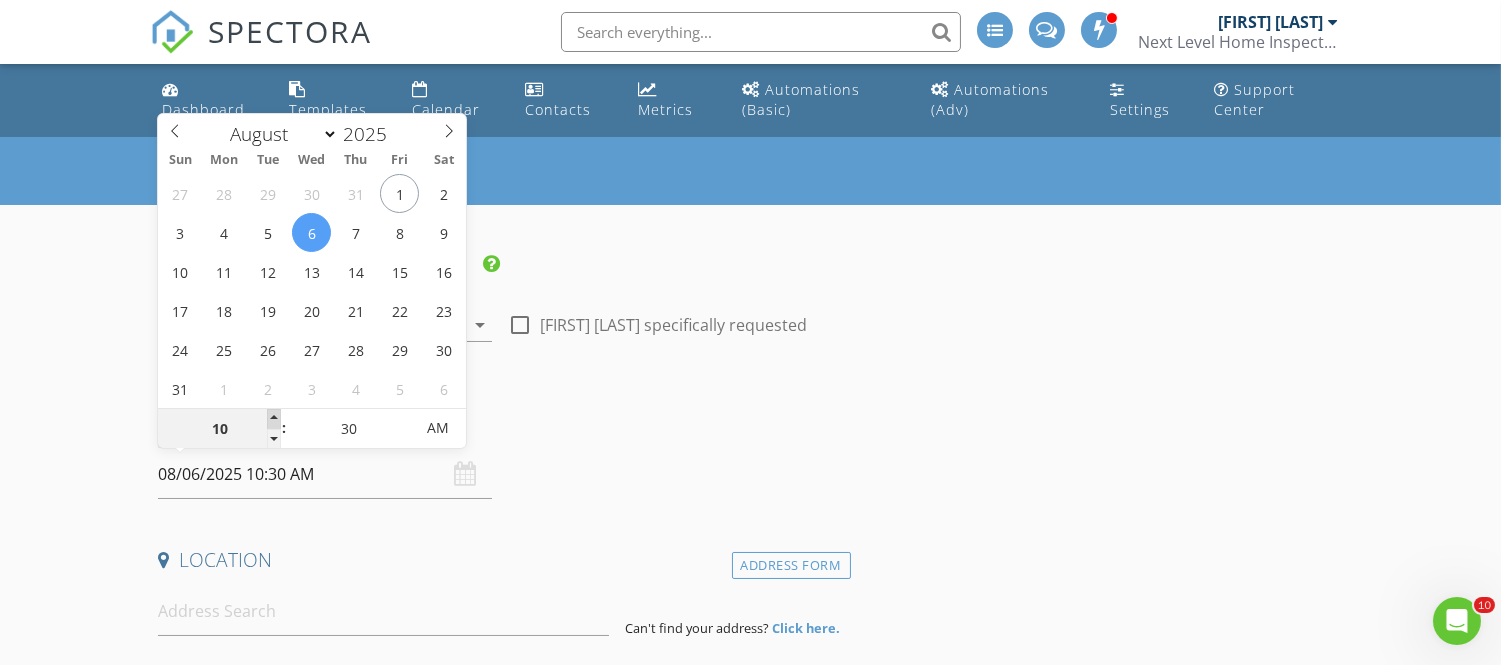 type on "11" 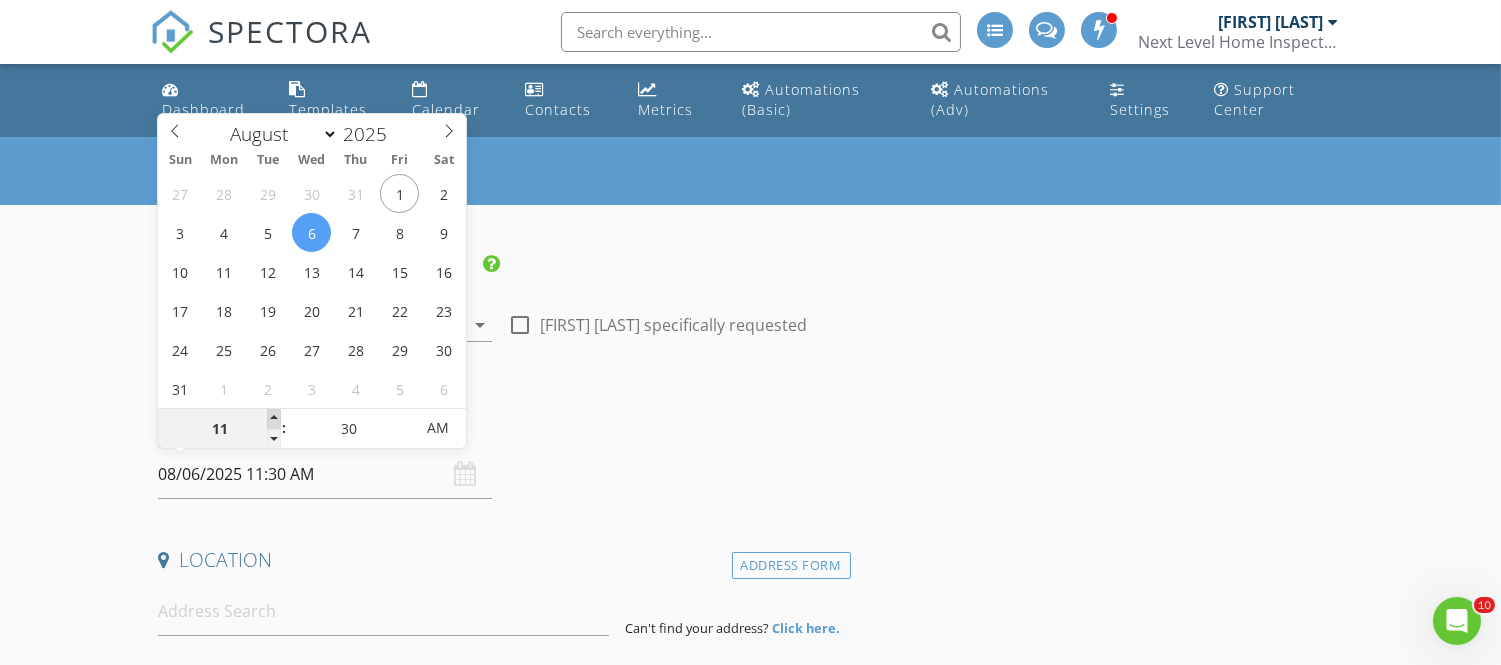 click at bounding box center [274, 419] 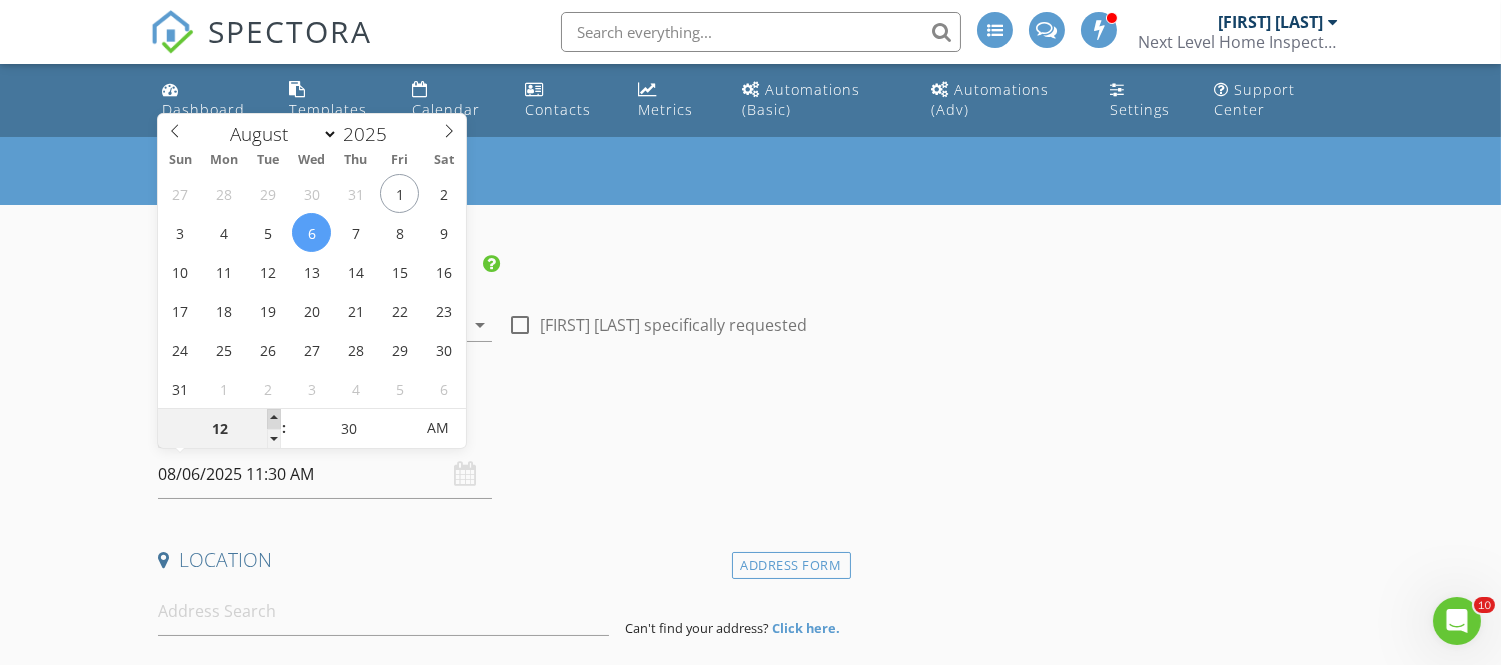type on "08/06/2025 12:30 PM" 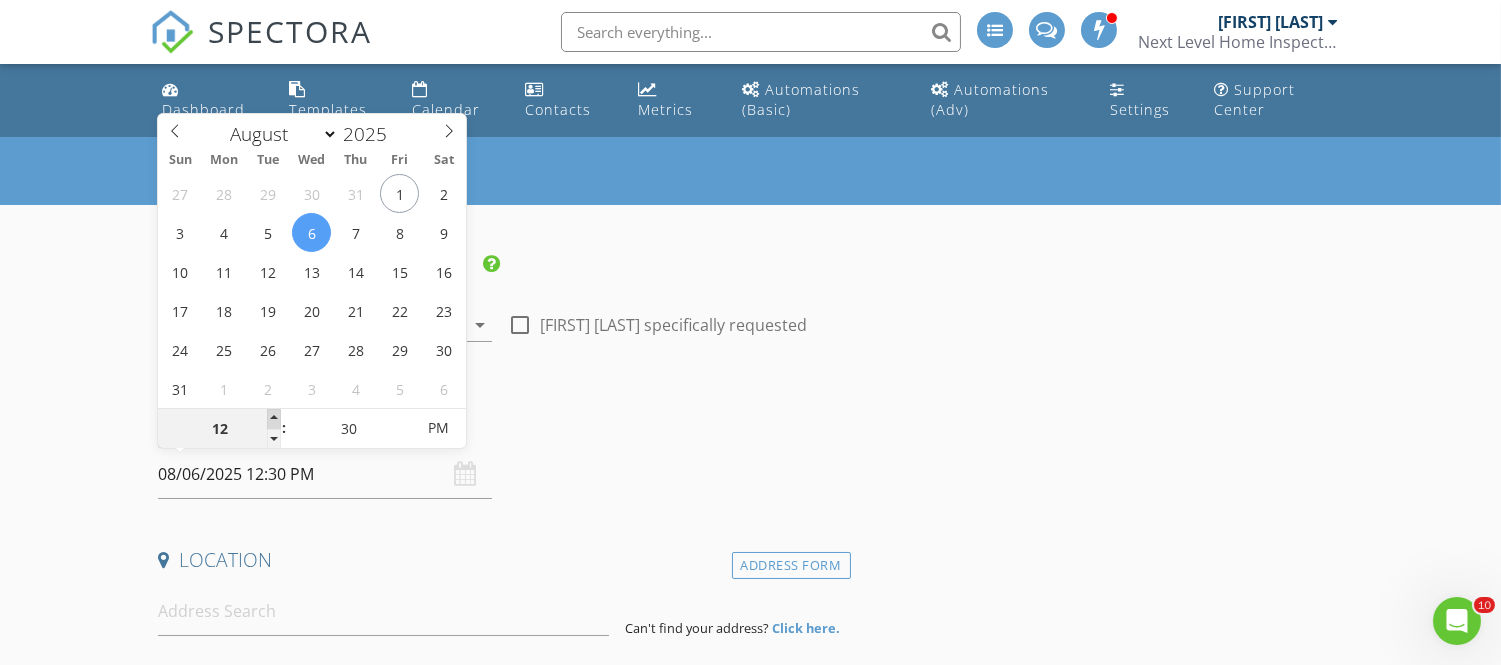 click at bounding box center [274, 419] 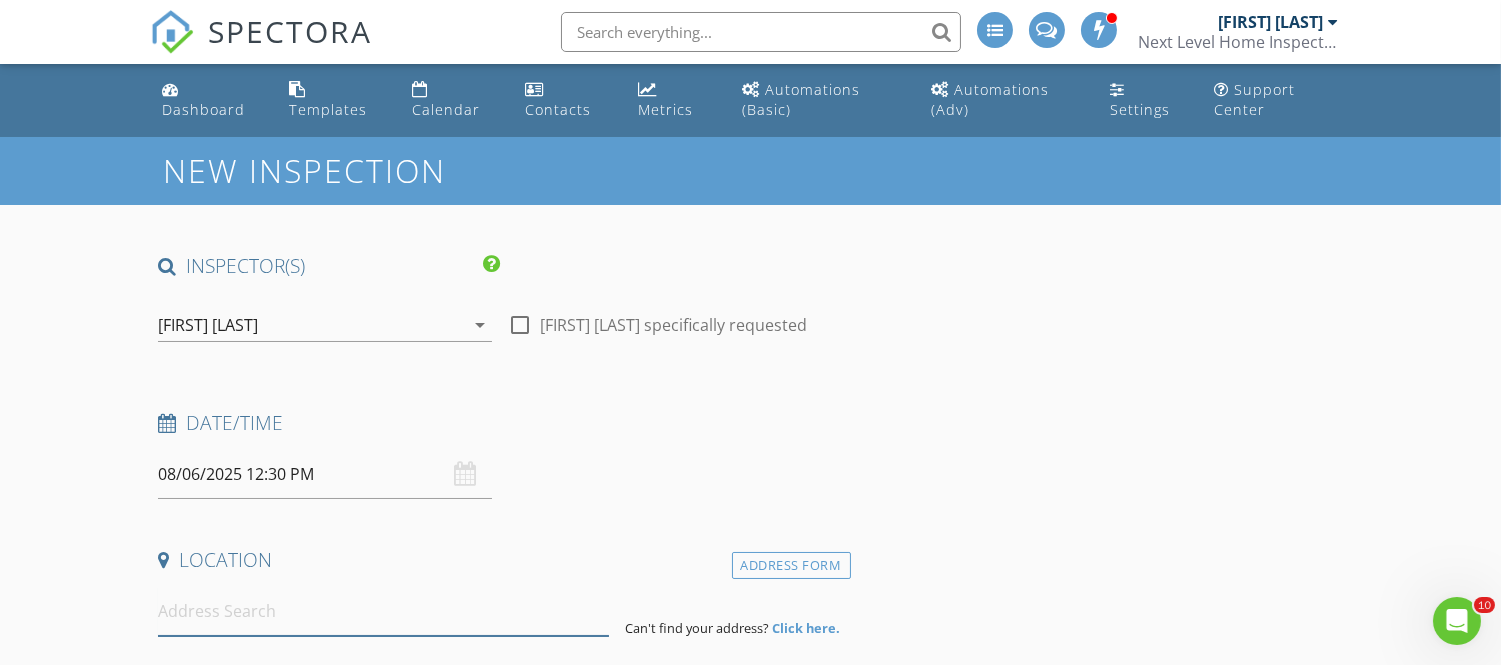 click at bounding box center (383, 611) 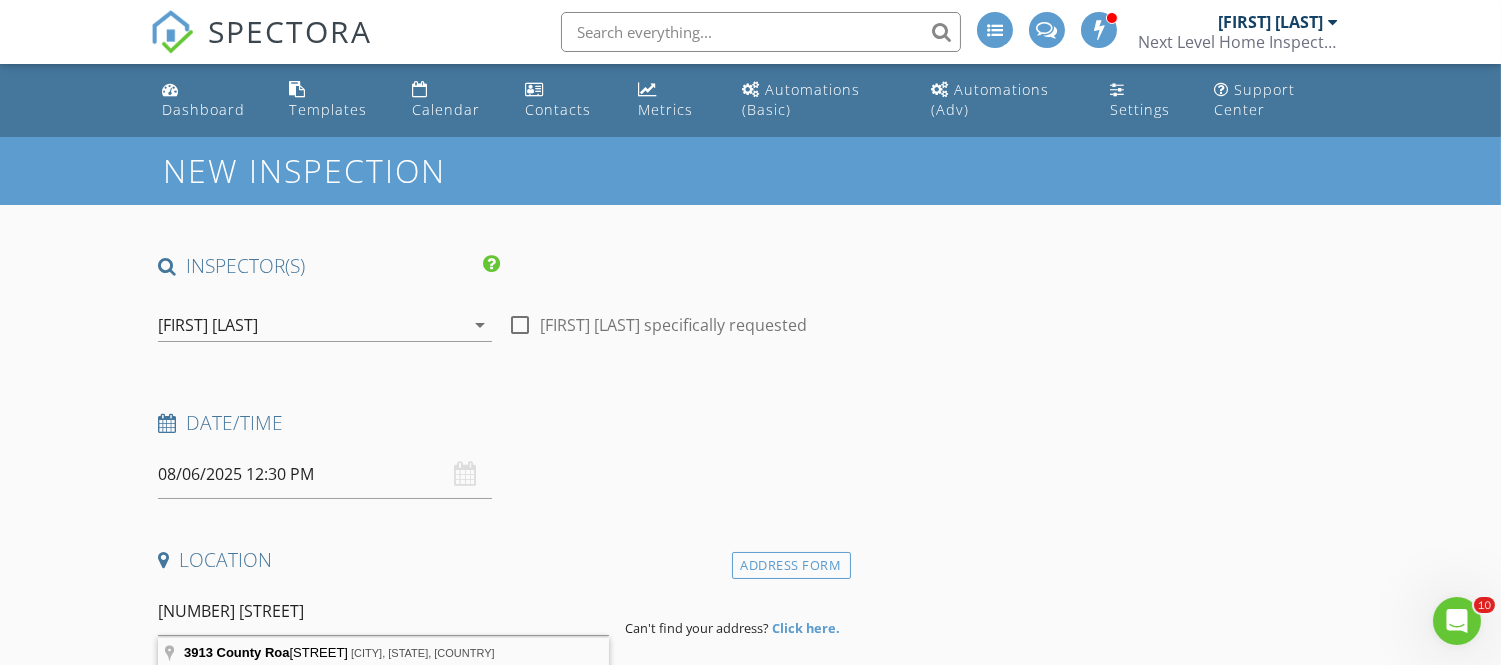 type on "3913 County Road 158, Florence, AL, USA" 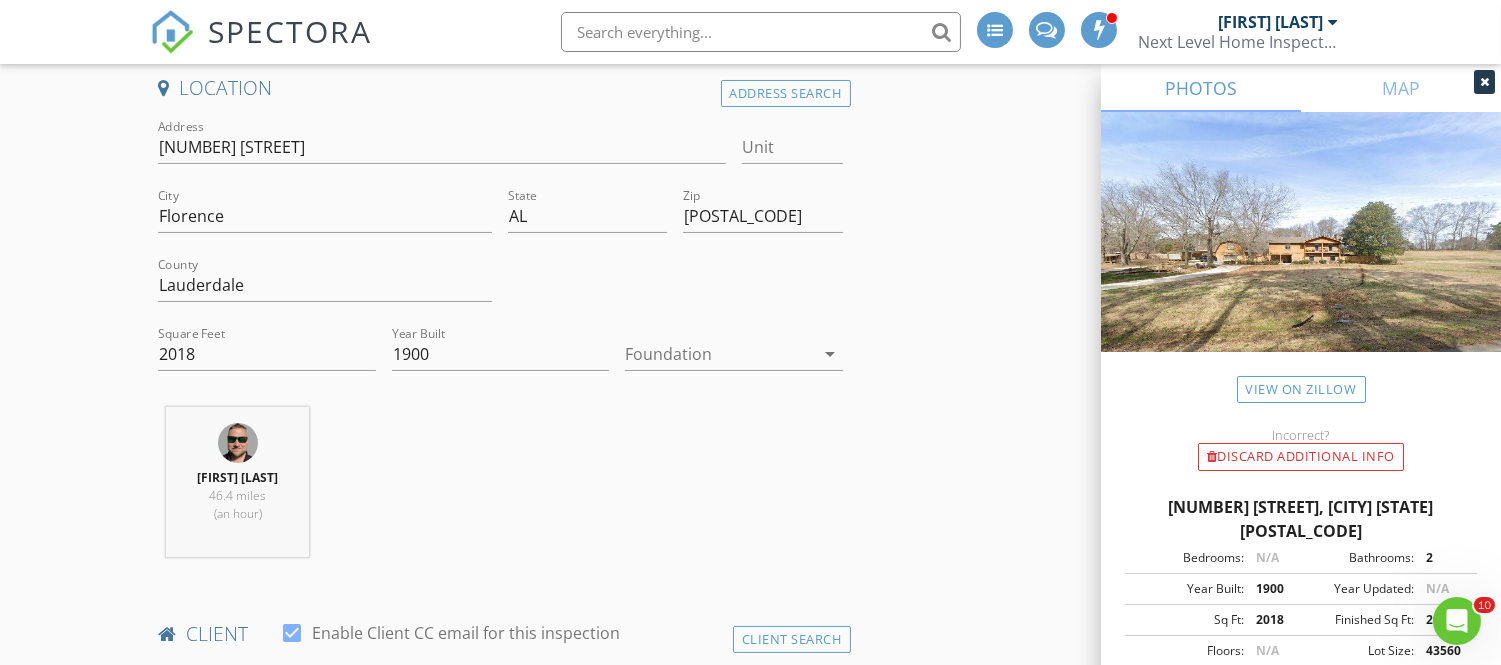 scroll, scrollTop: 473, scrollLeft: 0, axis: vertical 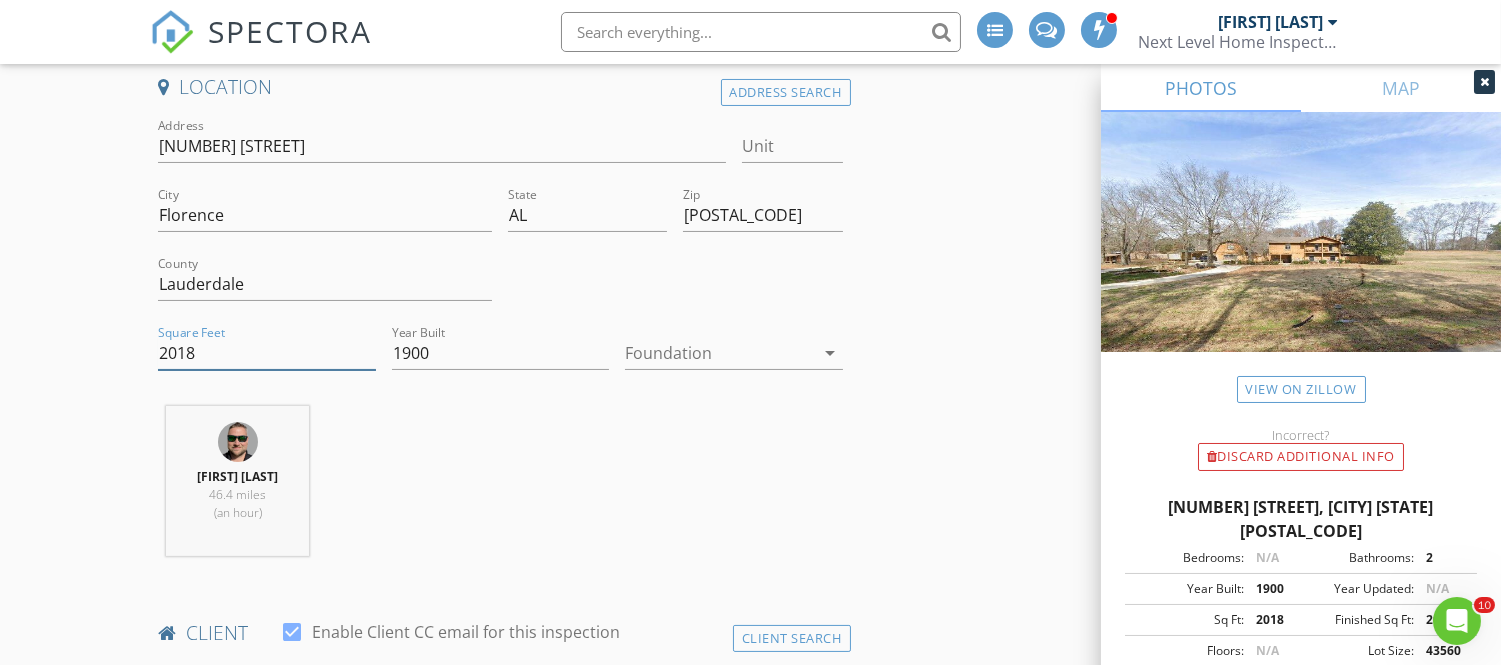 click on "2018" at bounding box center (266, 353) 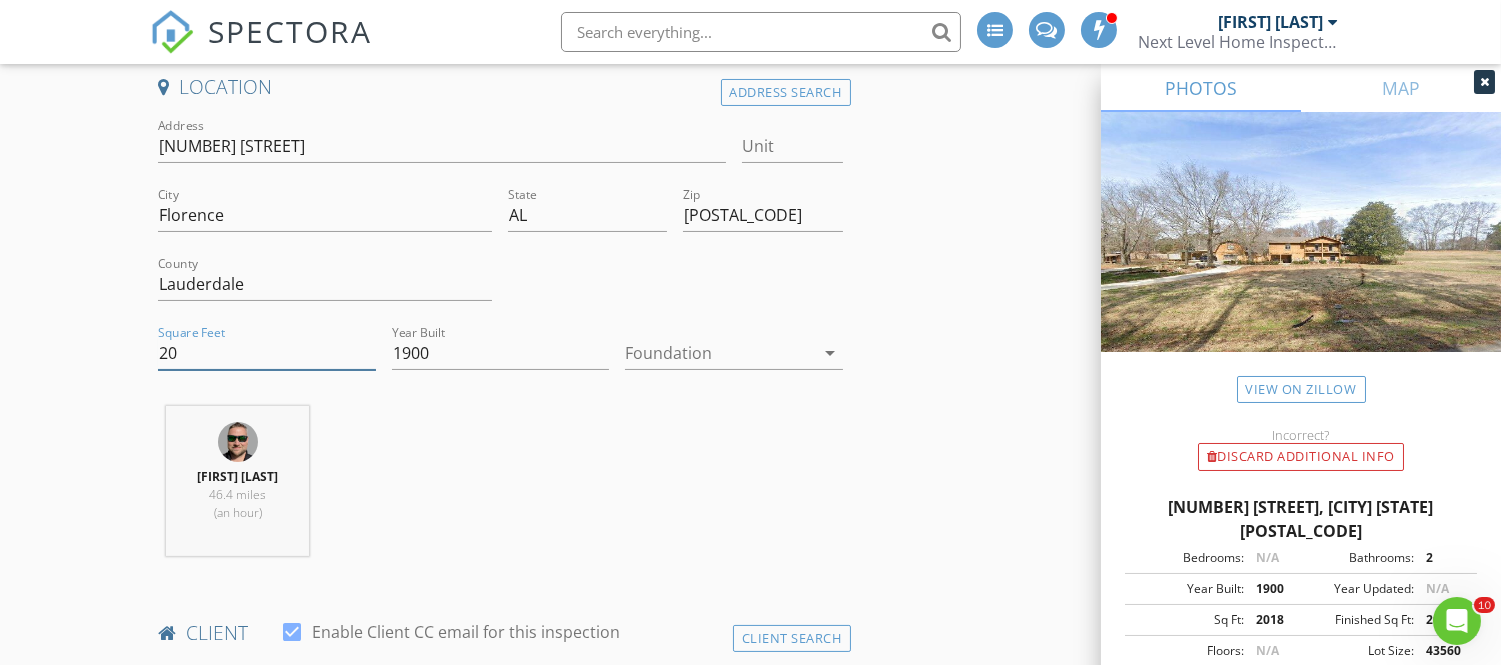 type on "2" 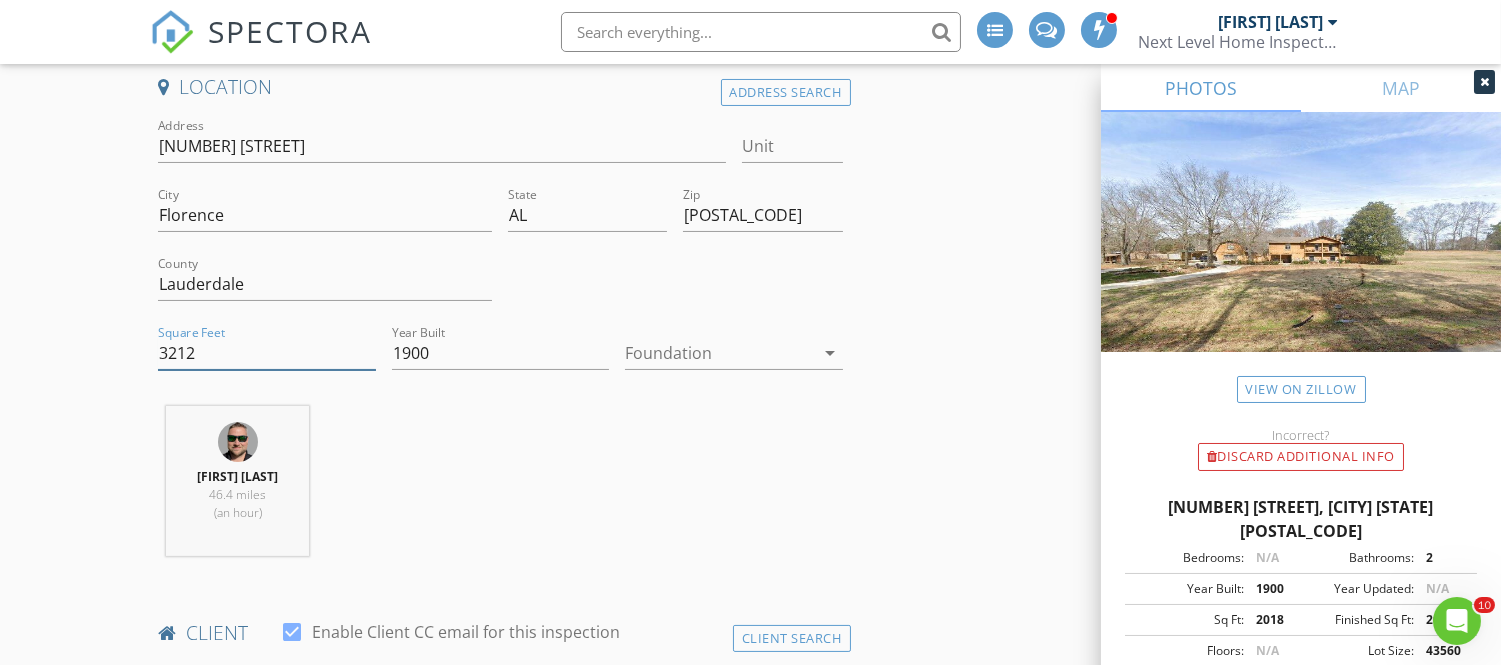 type on "3212" 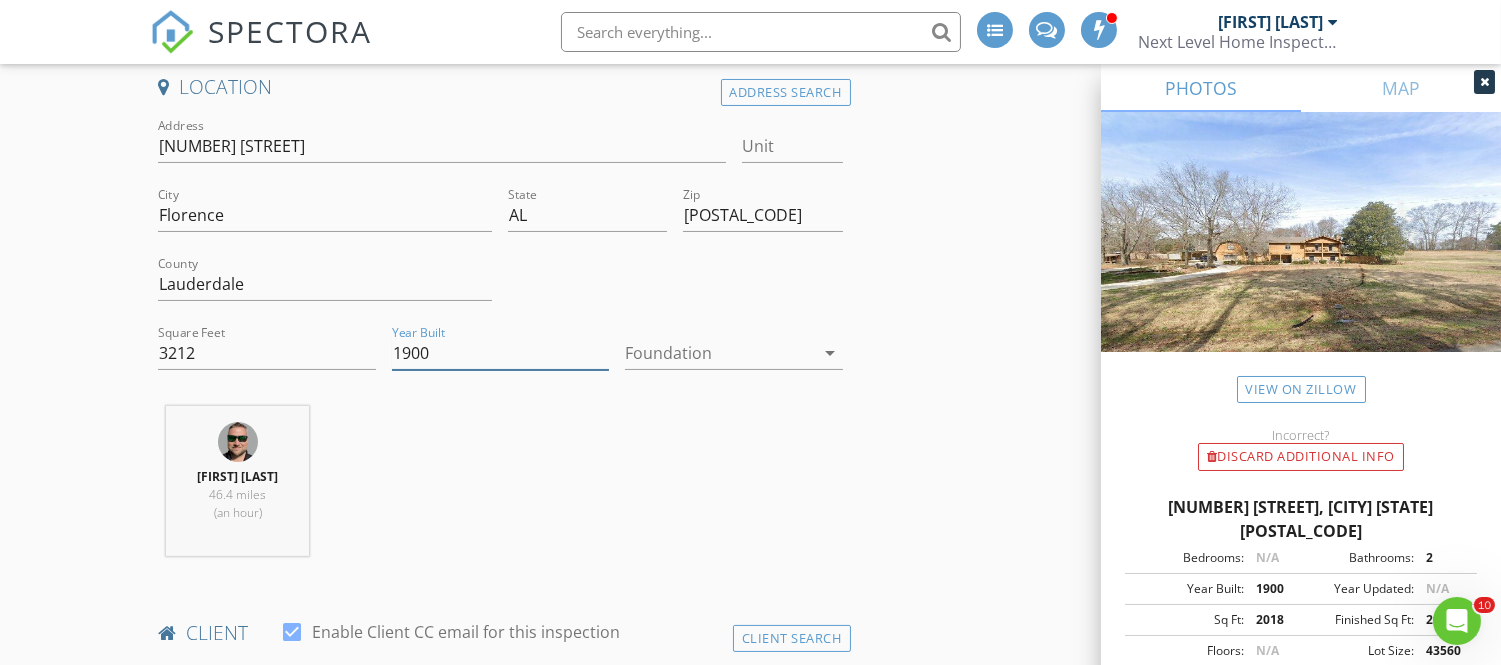 click on "1900" at bounding box center (500, 353) 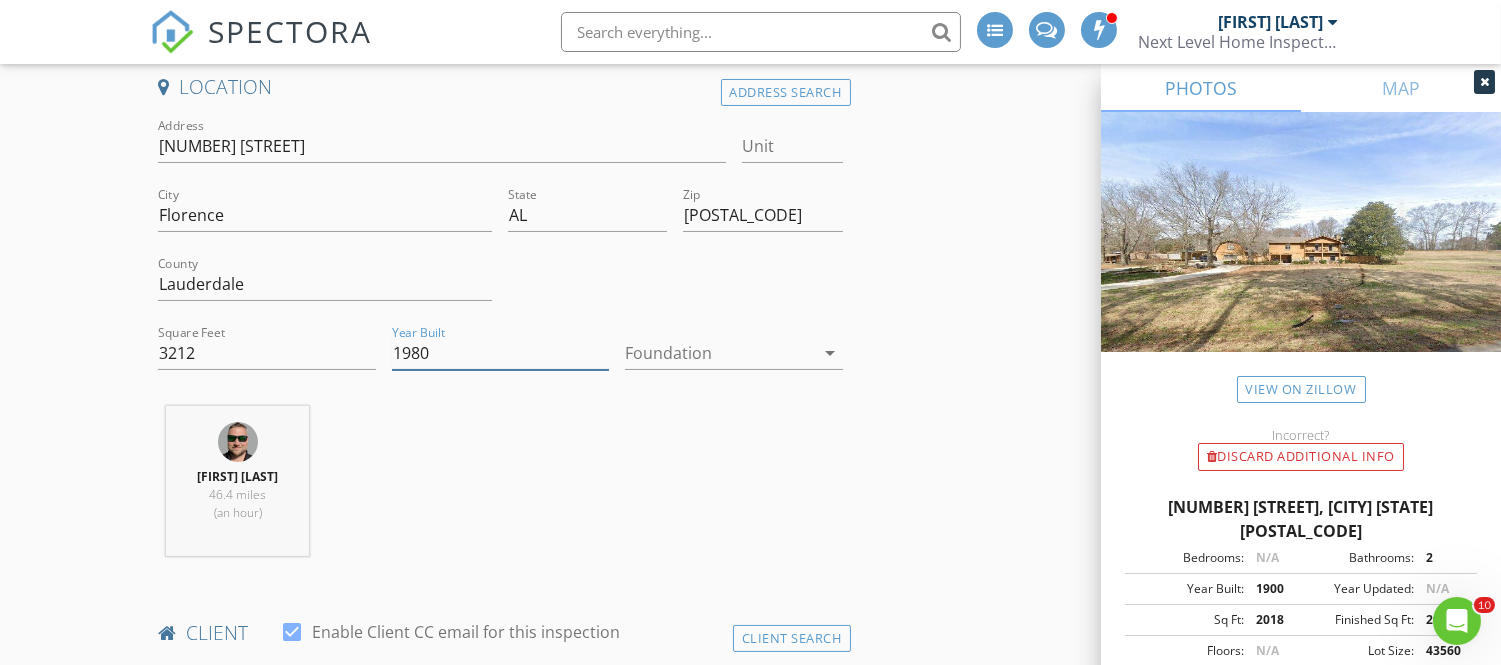 type on "1980" 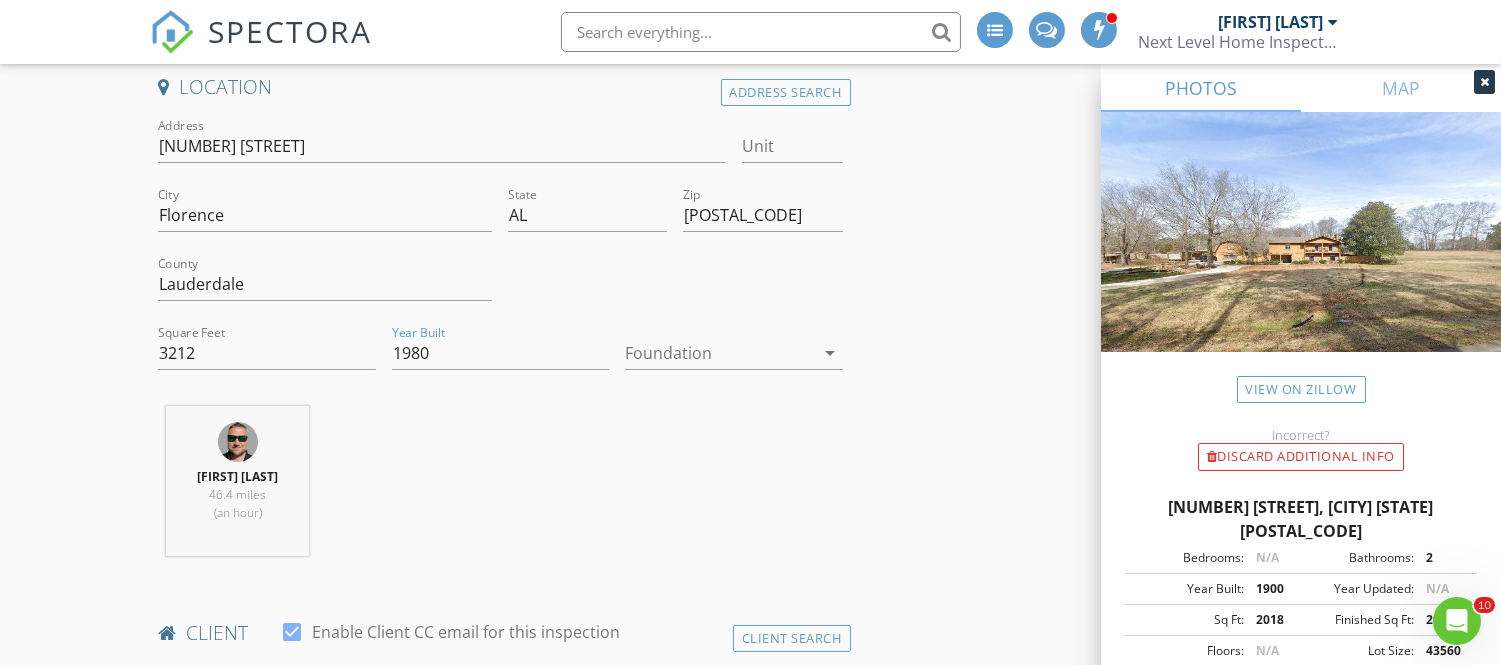 click at bounding box center (719, 353) 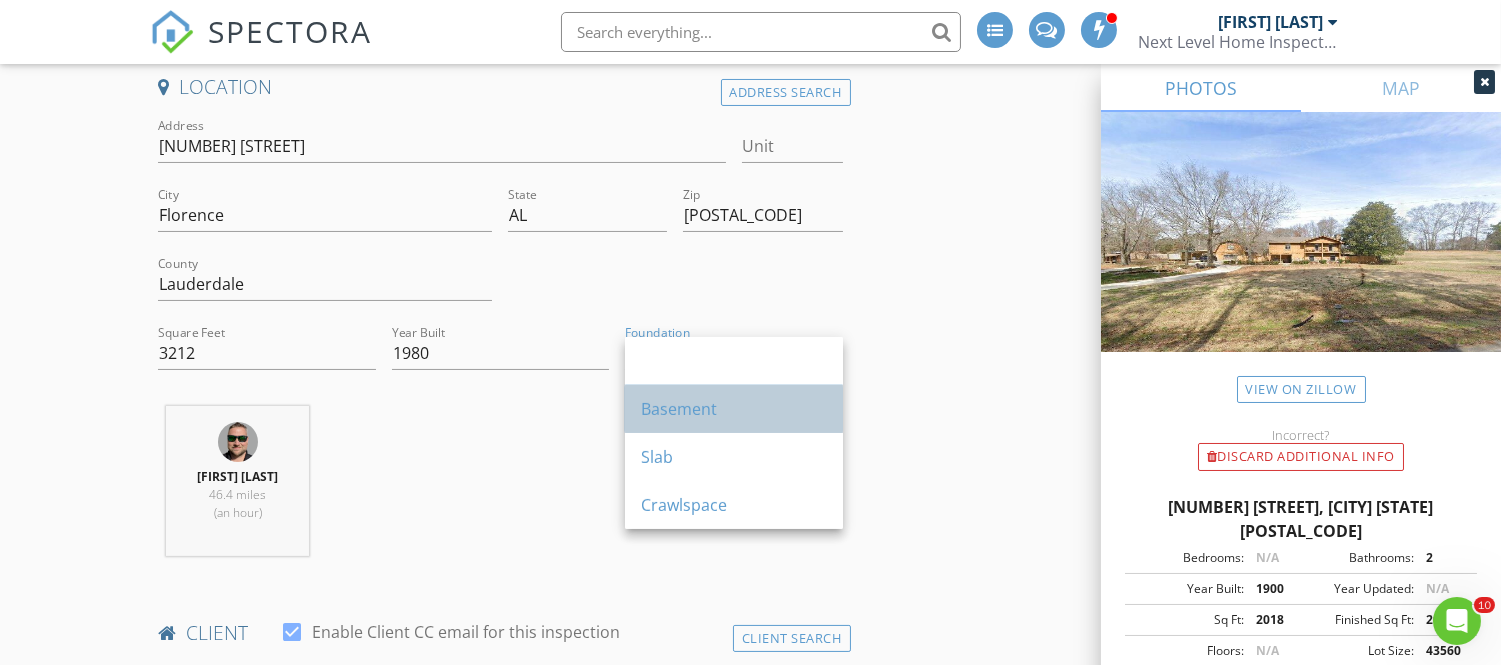 click on "Basement" at bounding box center [734, 409] 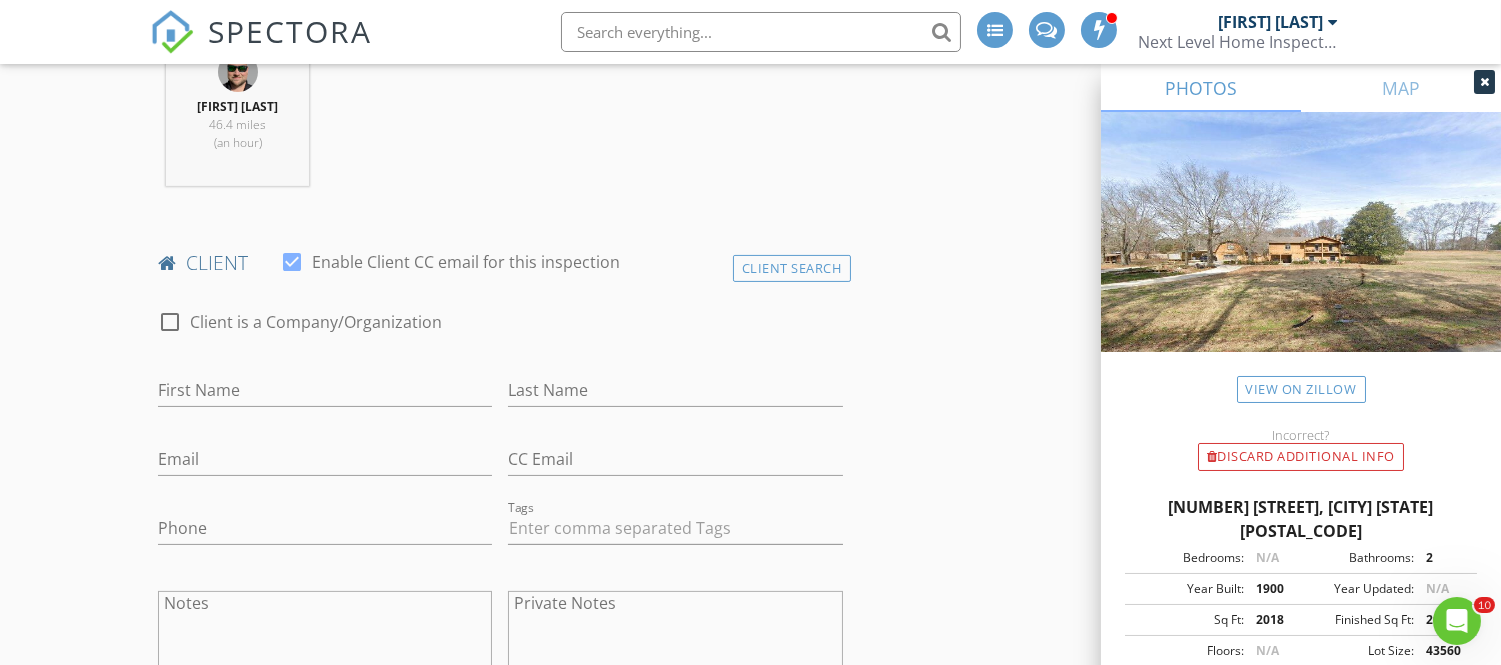 scroll, scrollTop: 844, scrollLeft: 0, axis: vertical 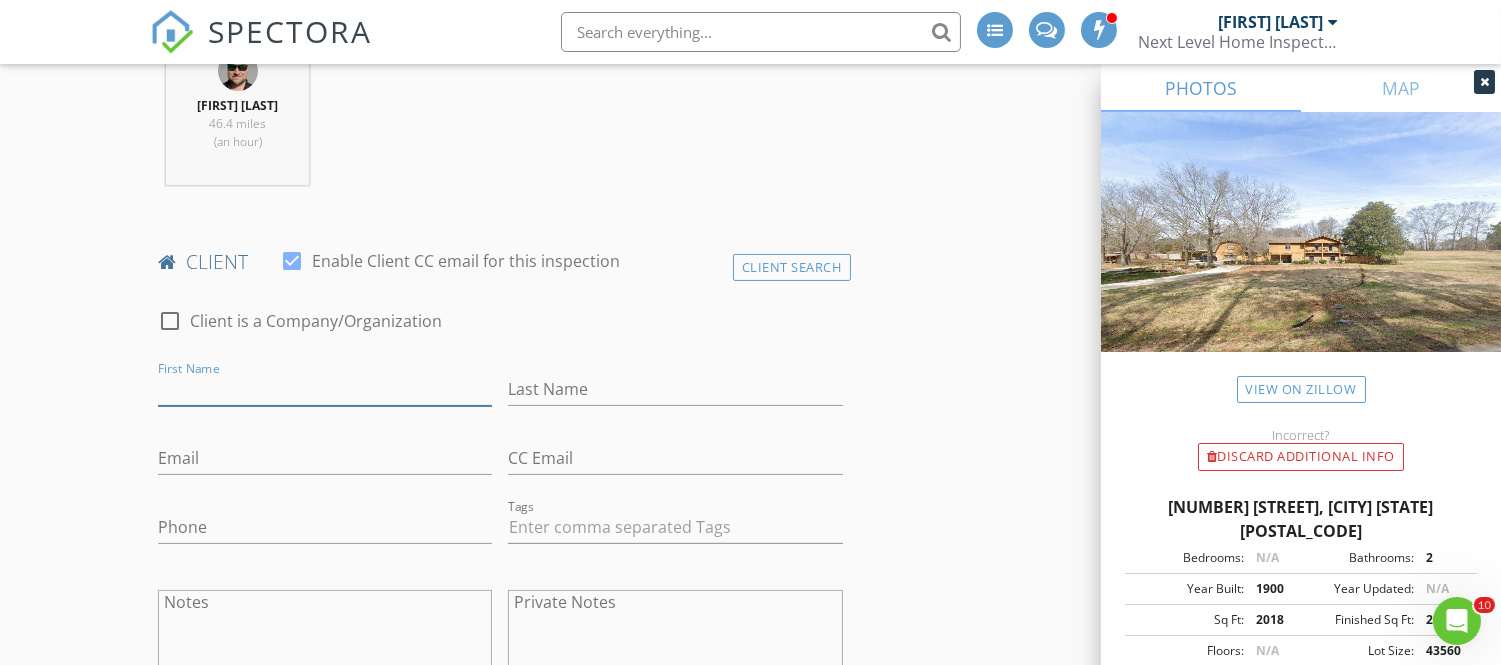click on "First Name" at bounding box center (325, 389) 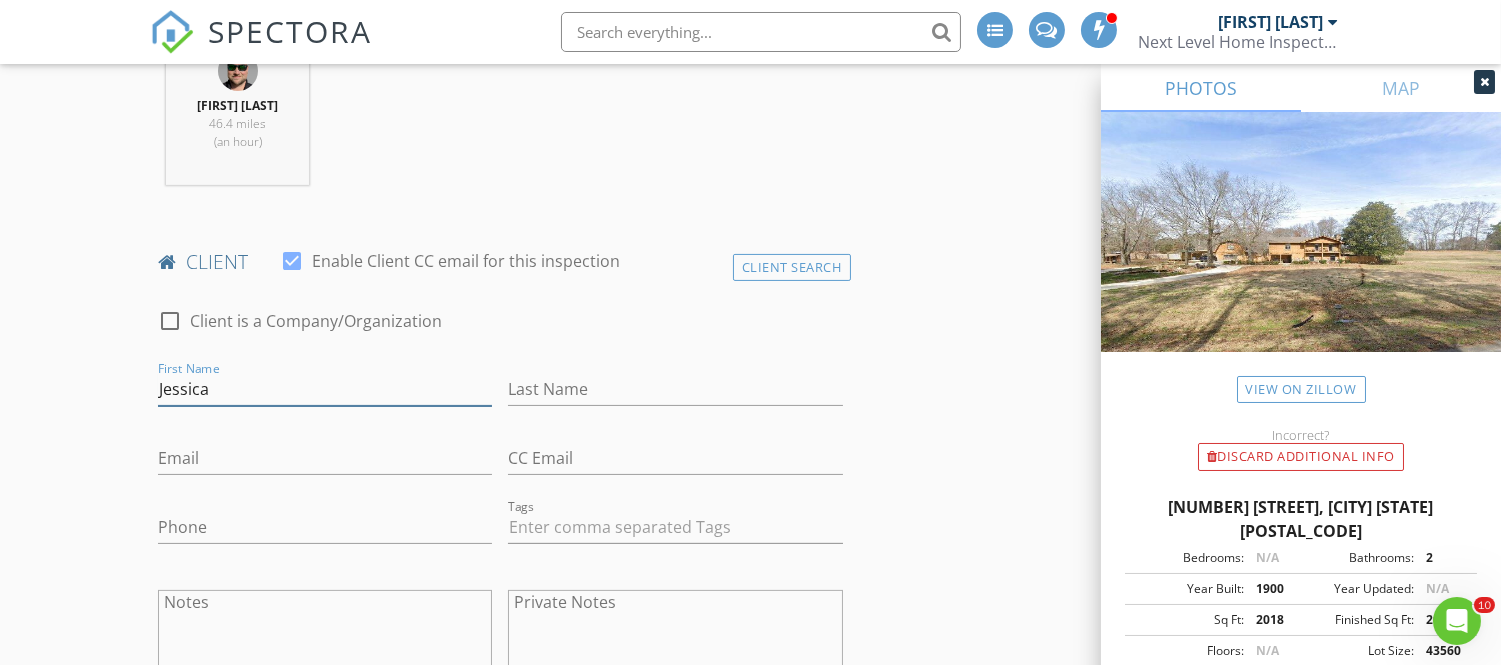 type on "Jessica" 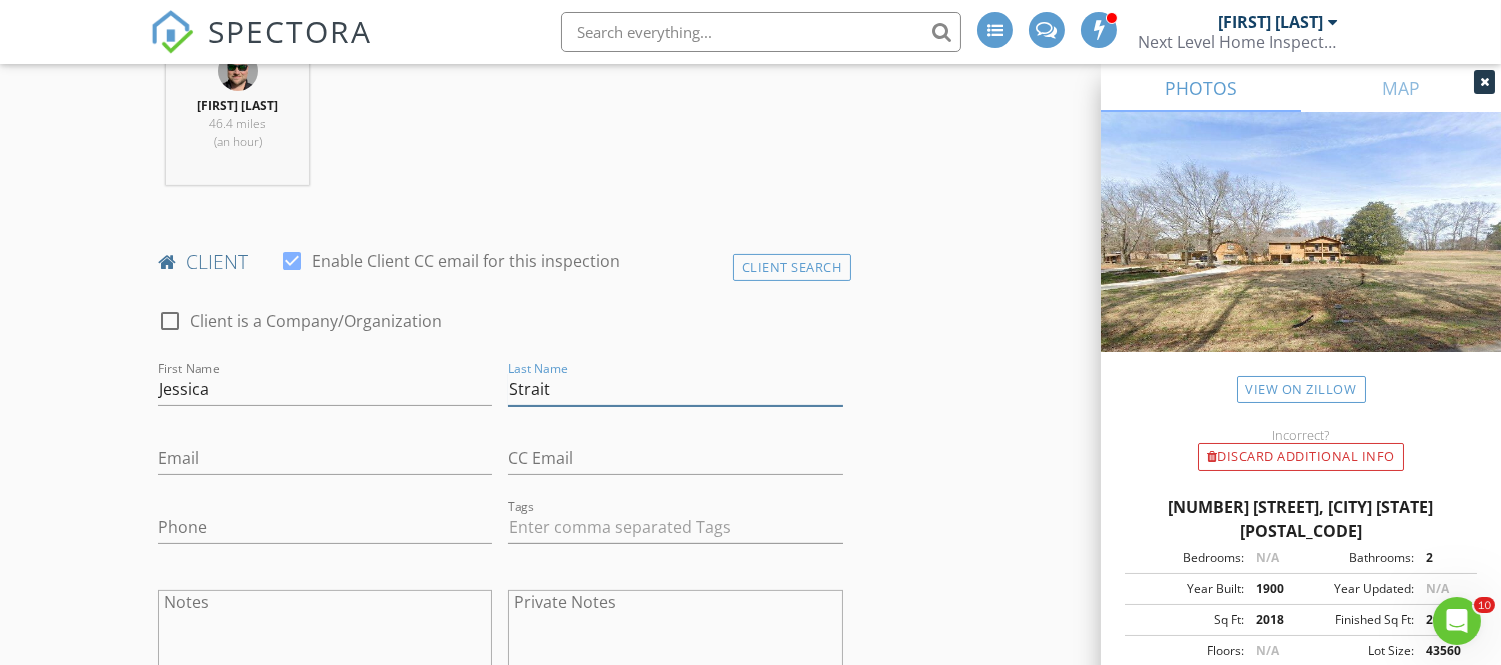 type on "Strait" 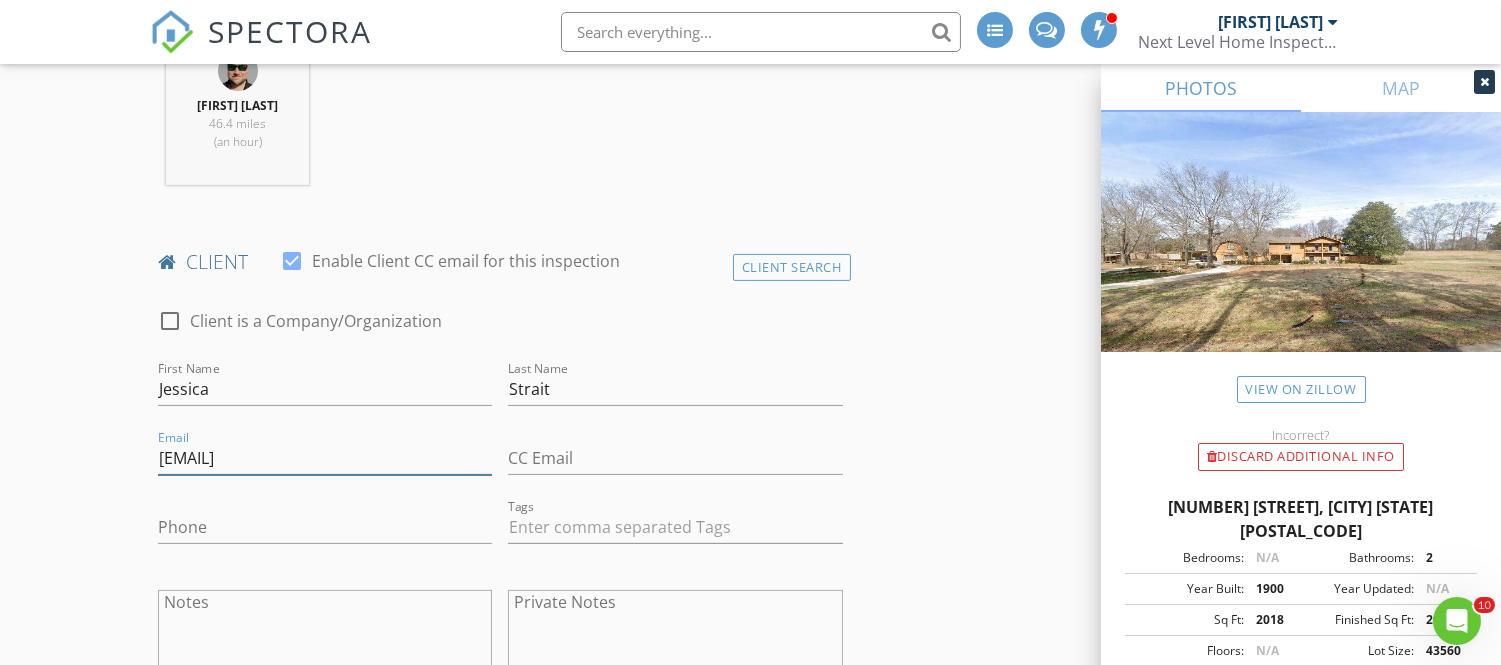 type on "[EMAIL]" 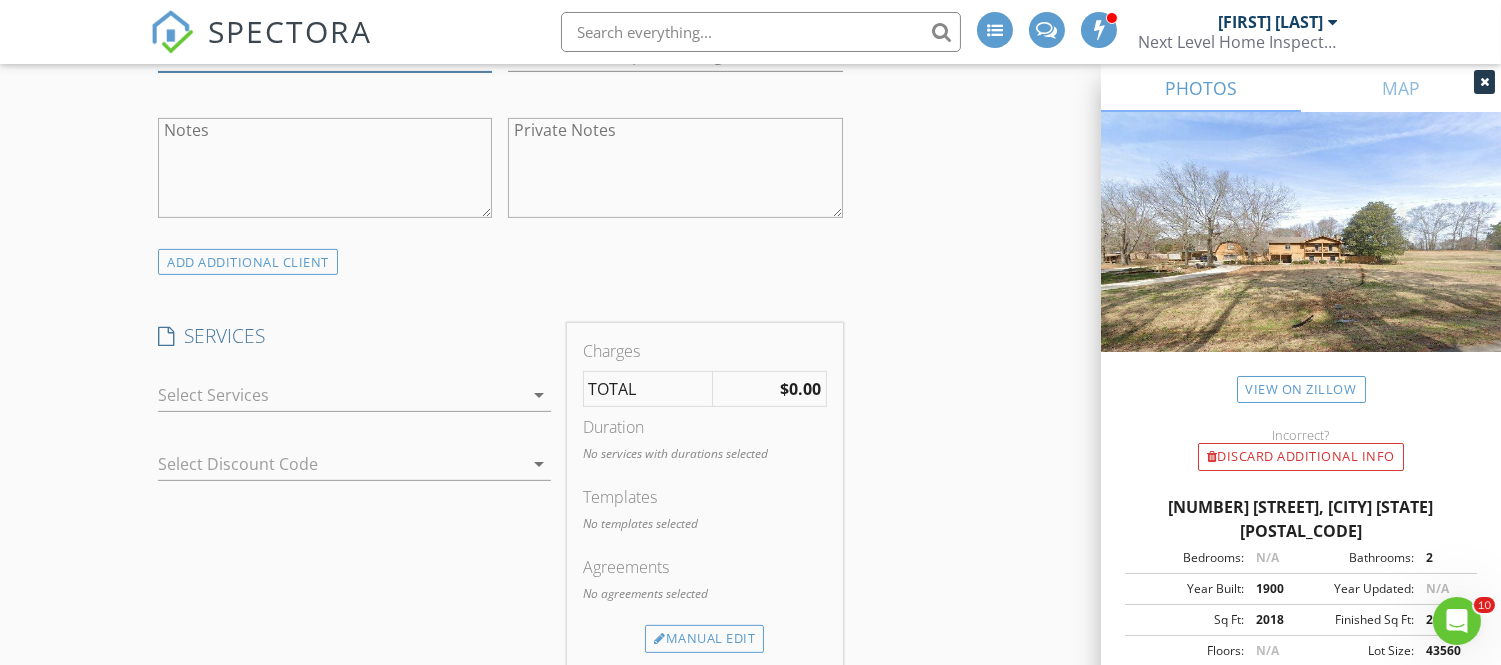 scroll, scrollTop: 1317, scrollLeft: 0, axis: vertical 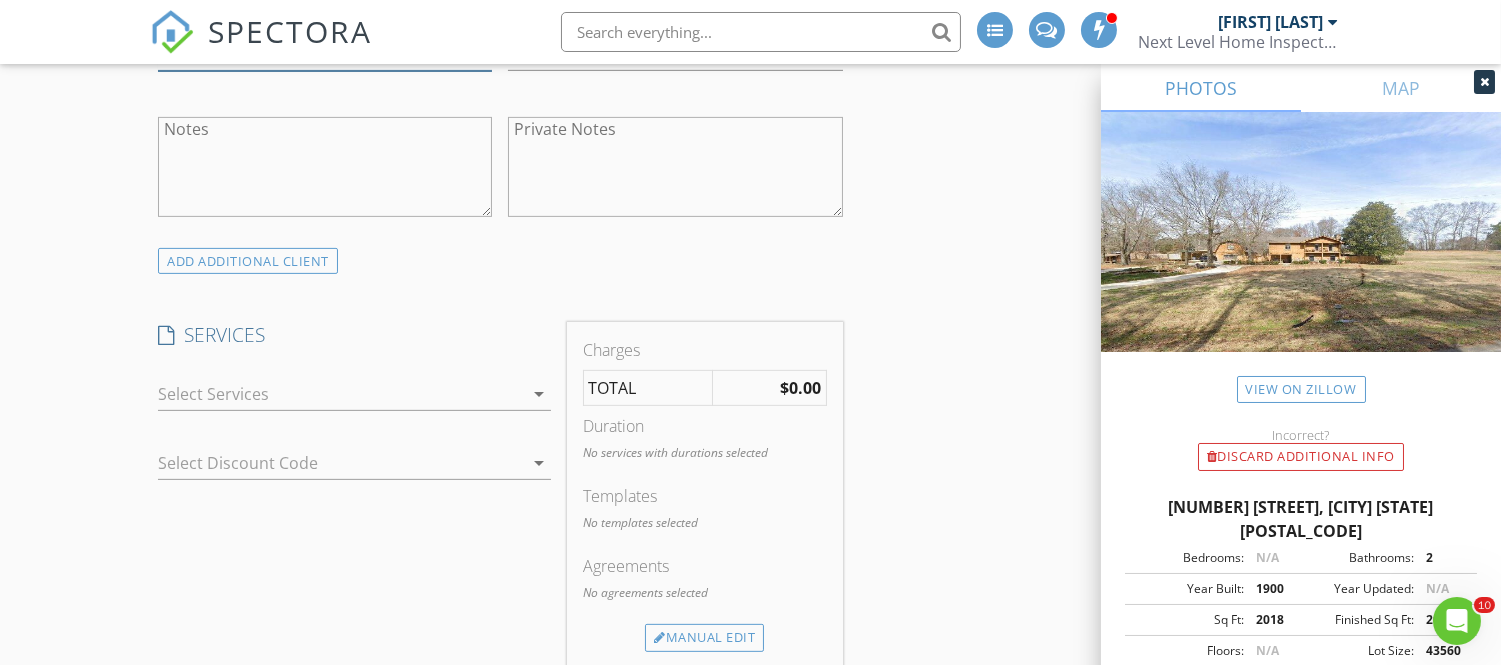 type on "[PHONE]" 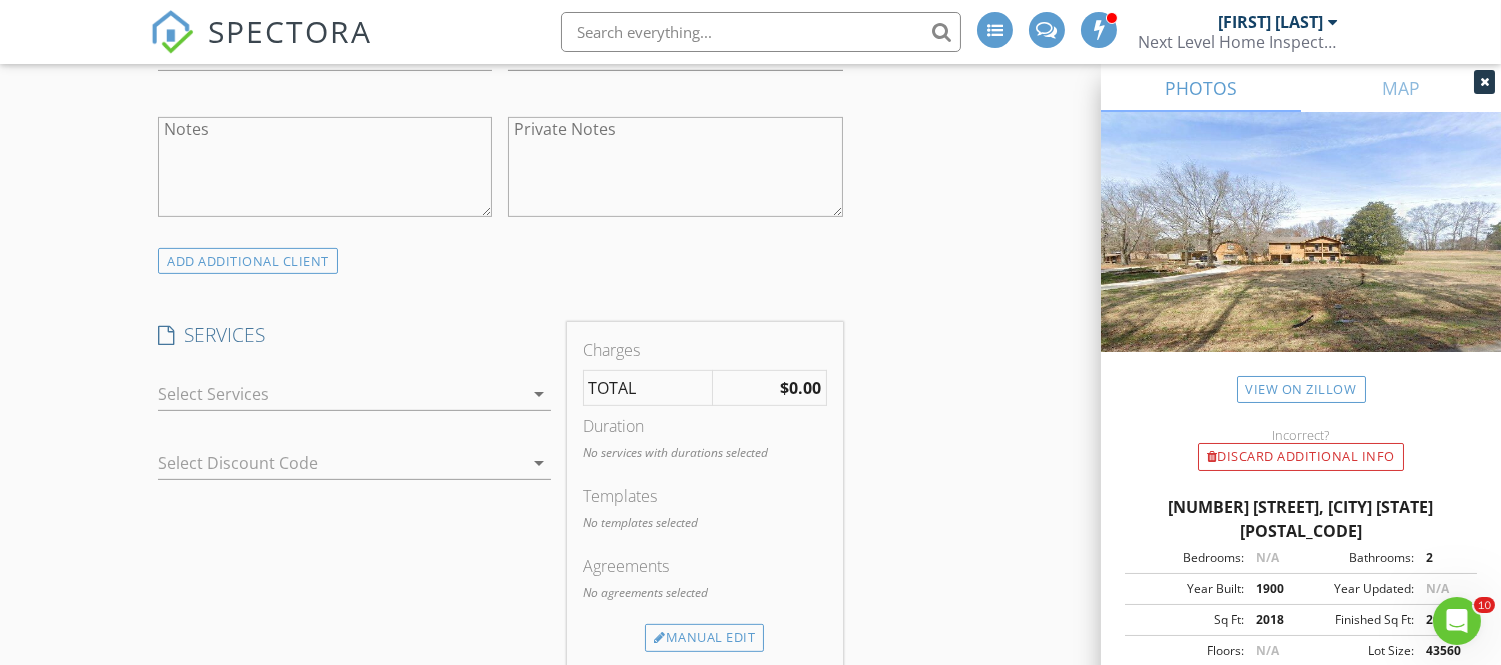 click at bounding box center (340, 394) 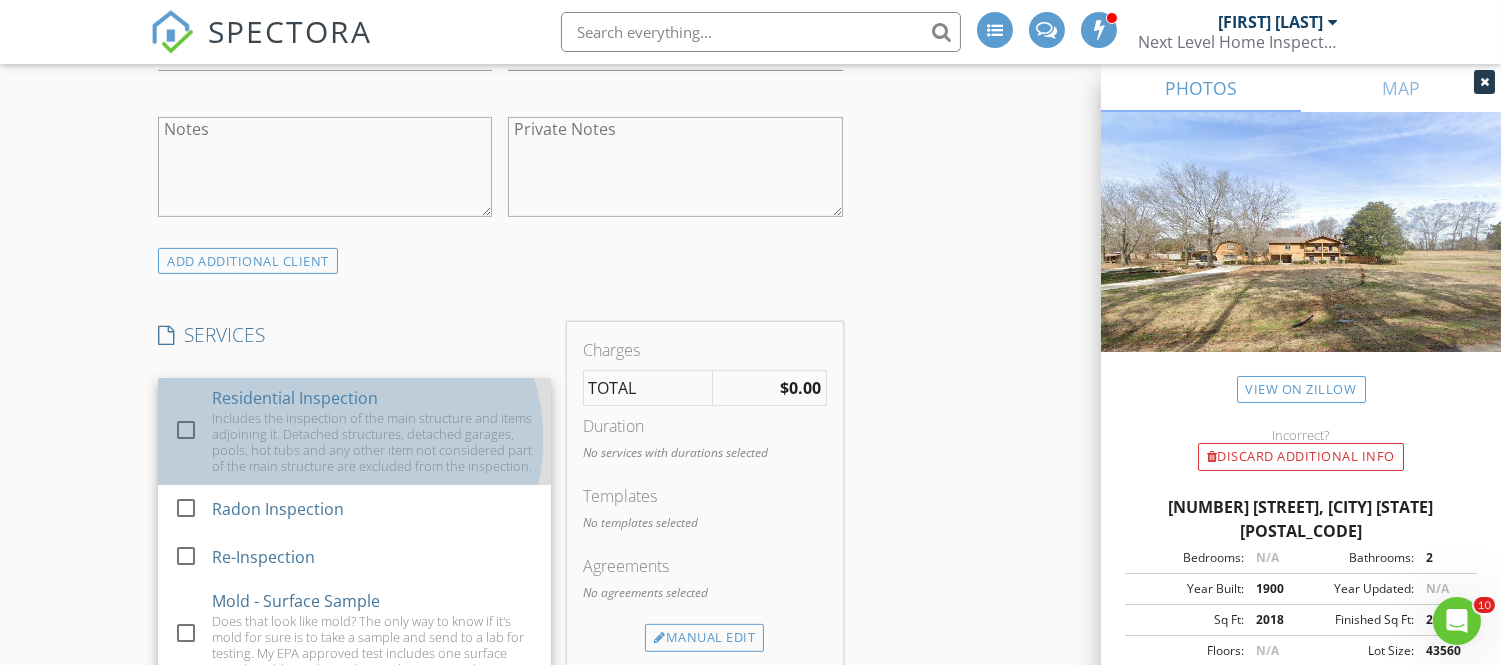 click on "Residential Inspection" at bounding box center [295, 398] 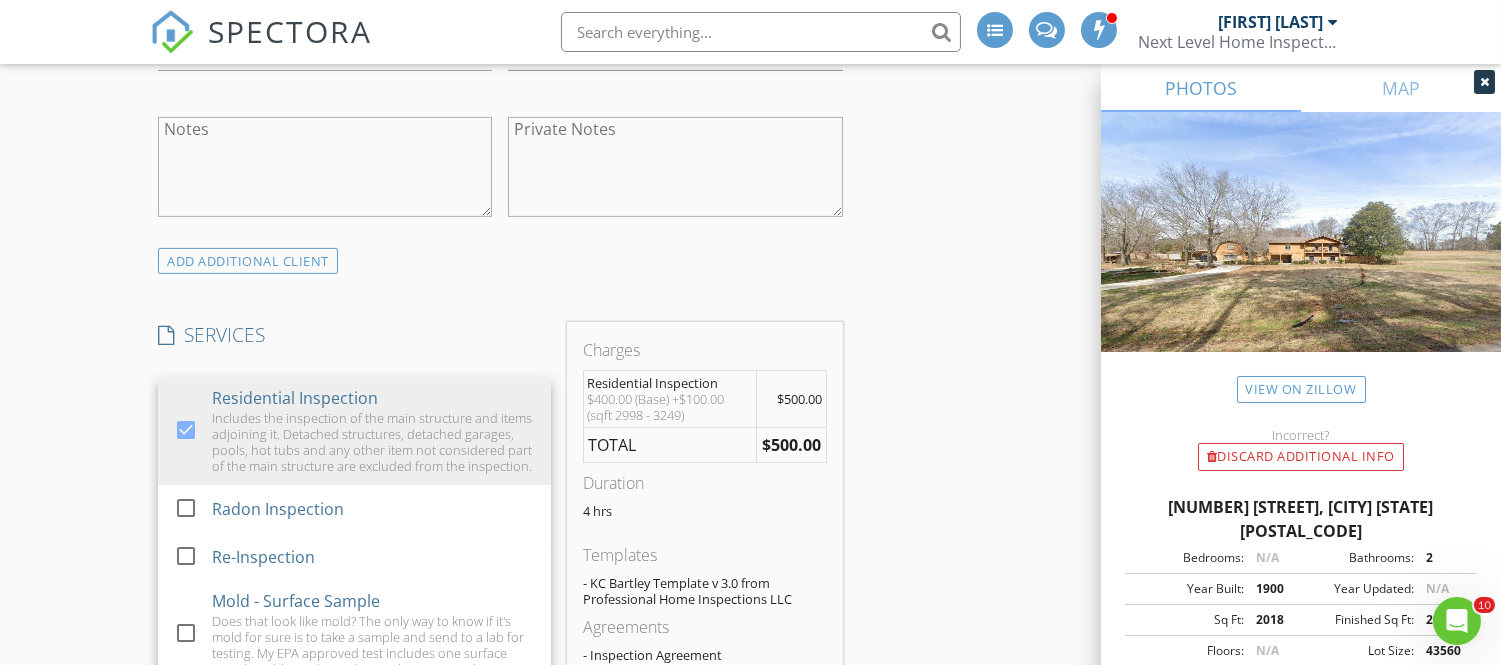 click on "INSPECTOR(S)
check_box   Eric West   PRIMARY   Eric West arrow_drop_down   check_box_outline_blank Eric West specifically requested
Date/Time
08/06/2025 12:30 PM
Location
Address Search       Address 3913 Co Rd 158   Unit   City Florence   State AL   Zip 35633   County Lauderdale     Square Feet 3212   Year Built 1980   Foundation Basement arrow_drop_down     Eric West     46.4 miles     (an hour)
client
check_box Enable Client CC email for this inspection   Client Search     check_box_outline_blank Client is a Company/Organization     First Name Jessica   Last Name Strait   Email straithouse3@hotmail.com   CC Email   Phone 256-349-4157         Tags         Notes   Private Notes
ADD ADDITIONAL client
SERVICES
check_box   Residential Inspection   check_box_outline_blank" at bounding box center [500, 671] 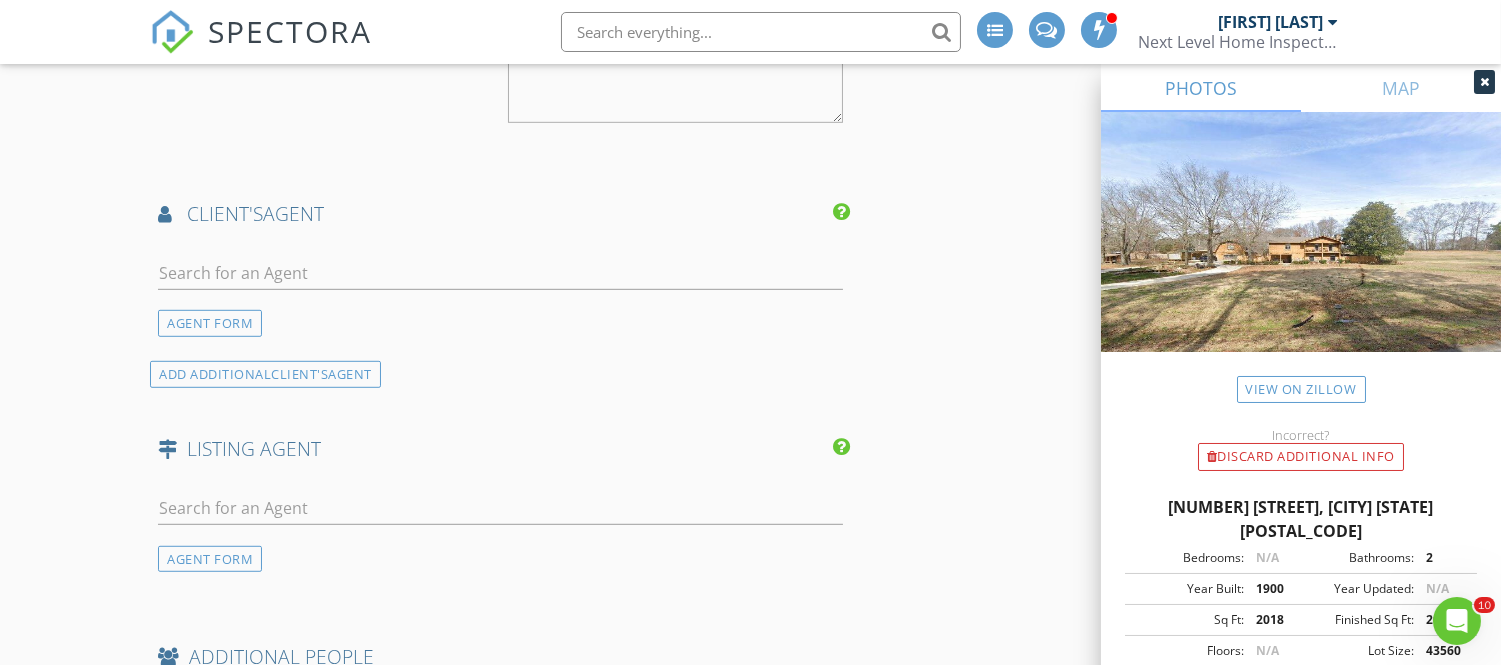 scroll, scrollTop: 2263, scrollLeft: 0, axis: vertical 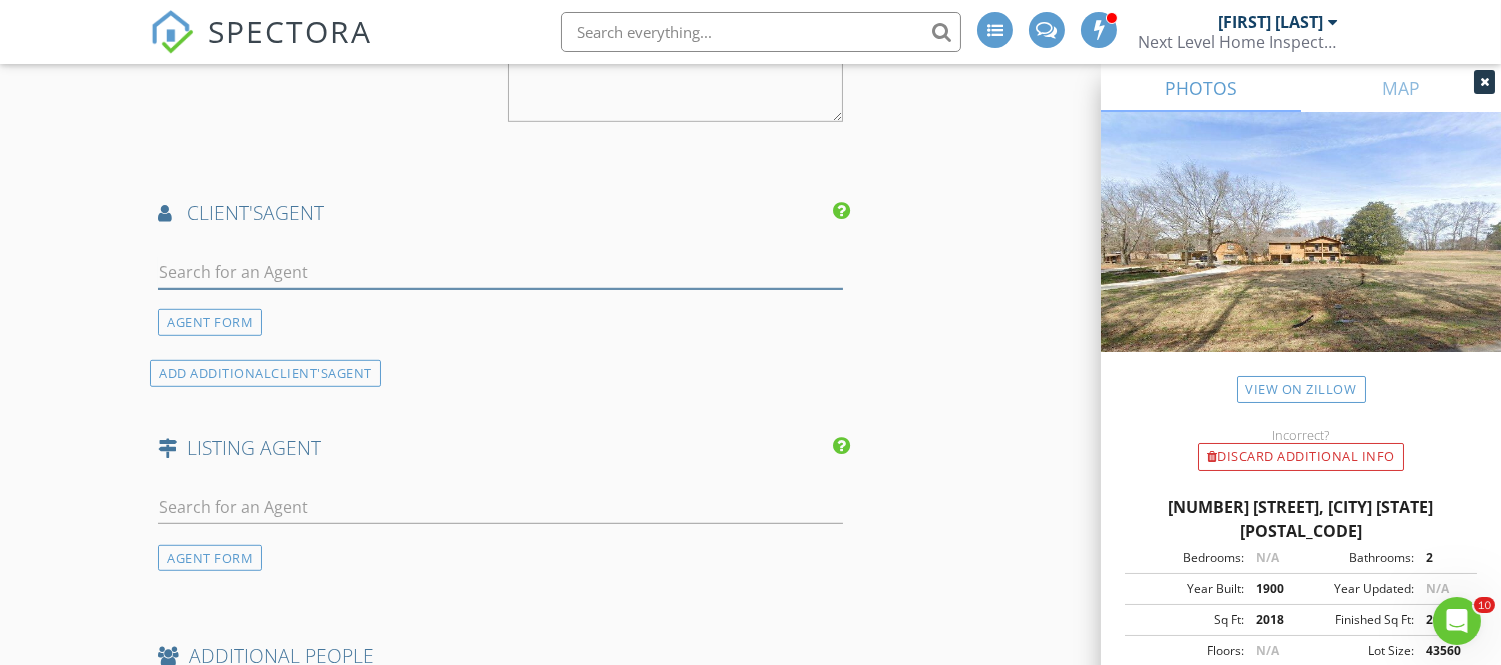 click at bounding box center (500, 272) 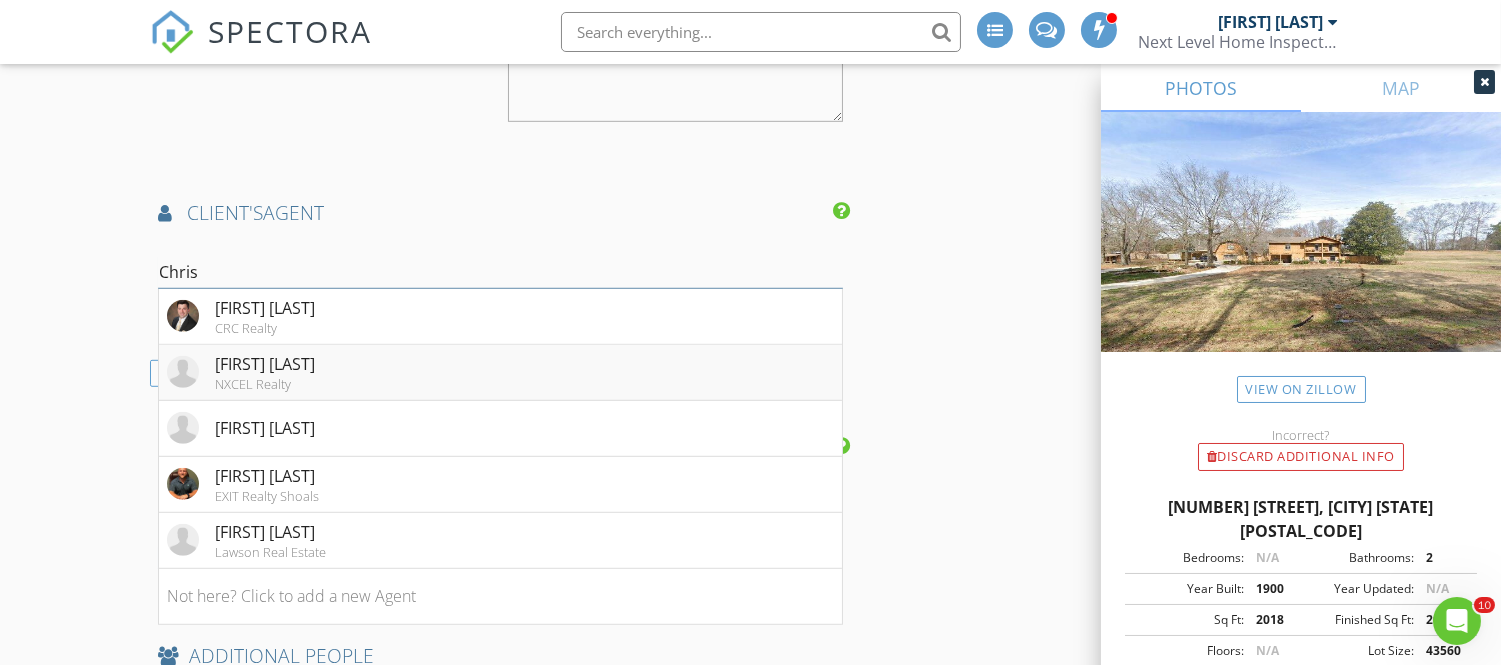 type on "Chris" 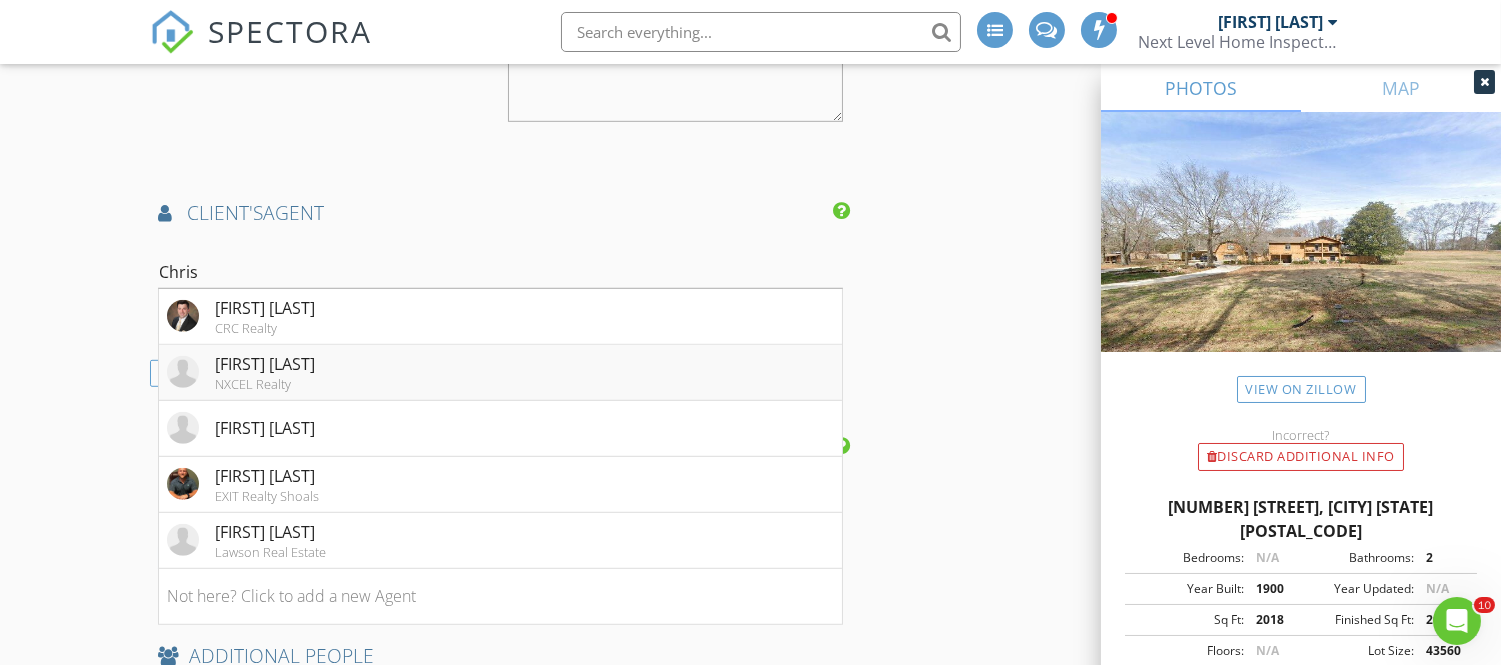 click on "Christie Stevens
NXCEL Realty" at bounding box center [500, 373] 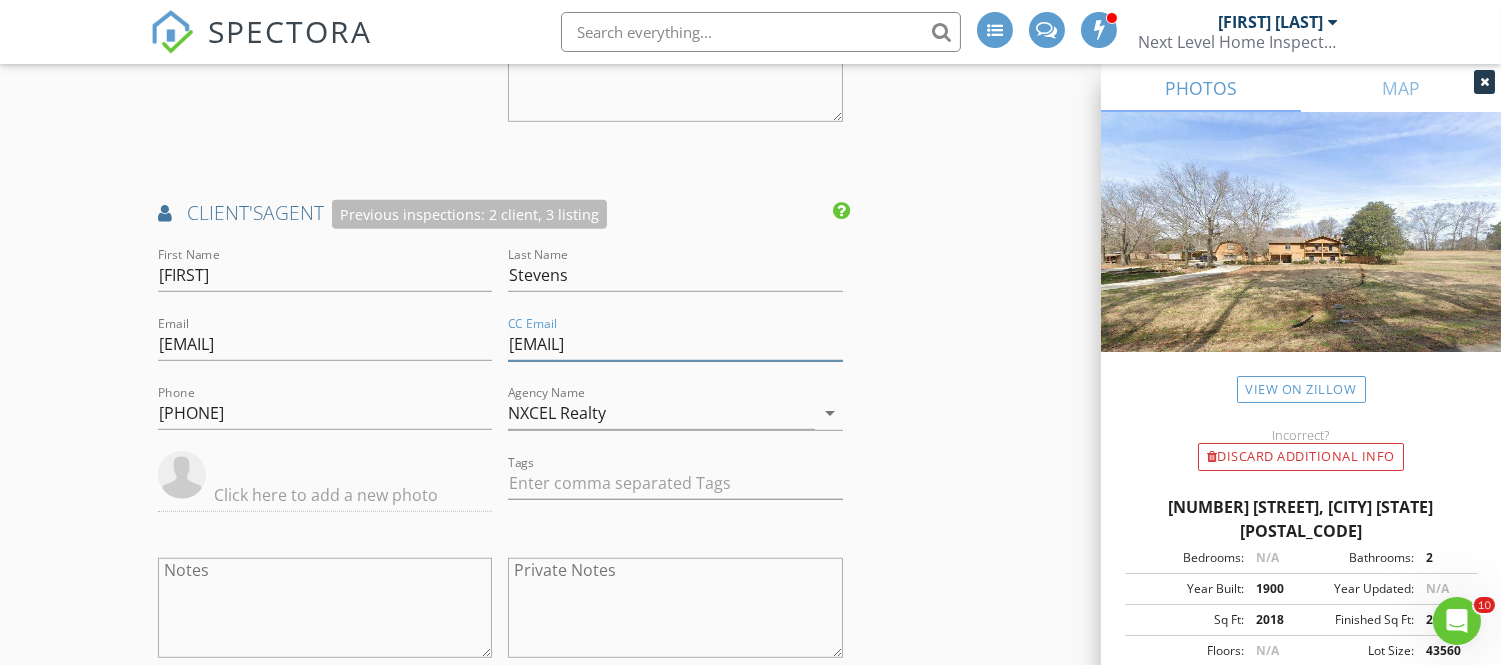 click on "jrt@brickdriven.com" at bounding box center [675, 344] 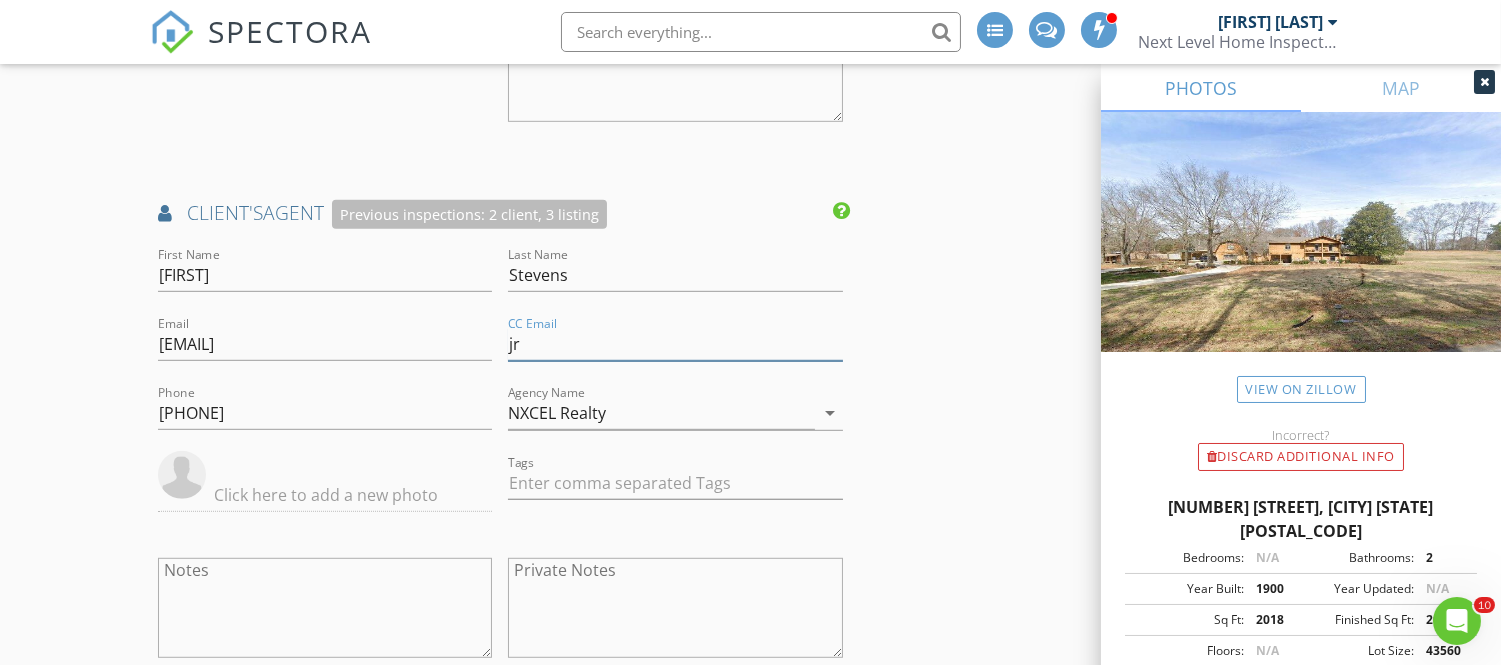 type on "j" 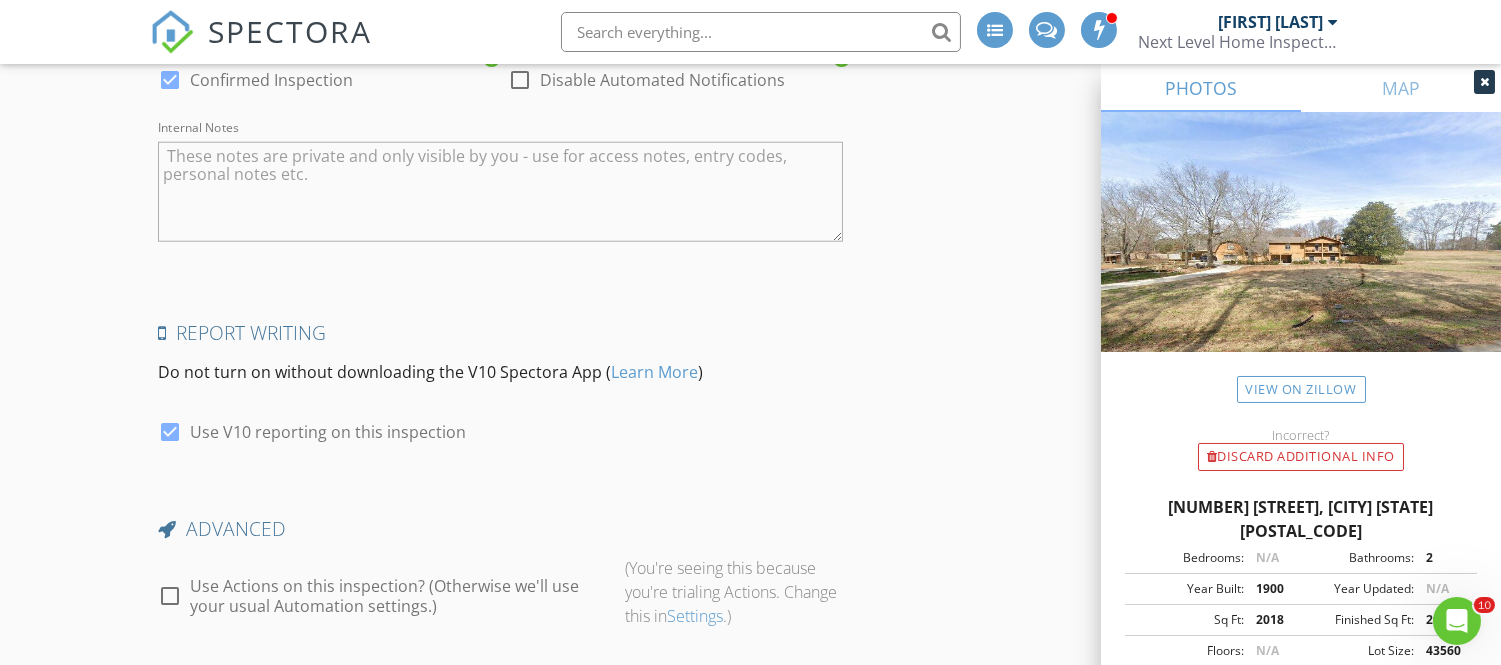 scroll, scrollTop: 3604, scrollLeft: 0, axis: vertical 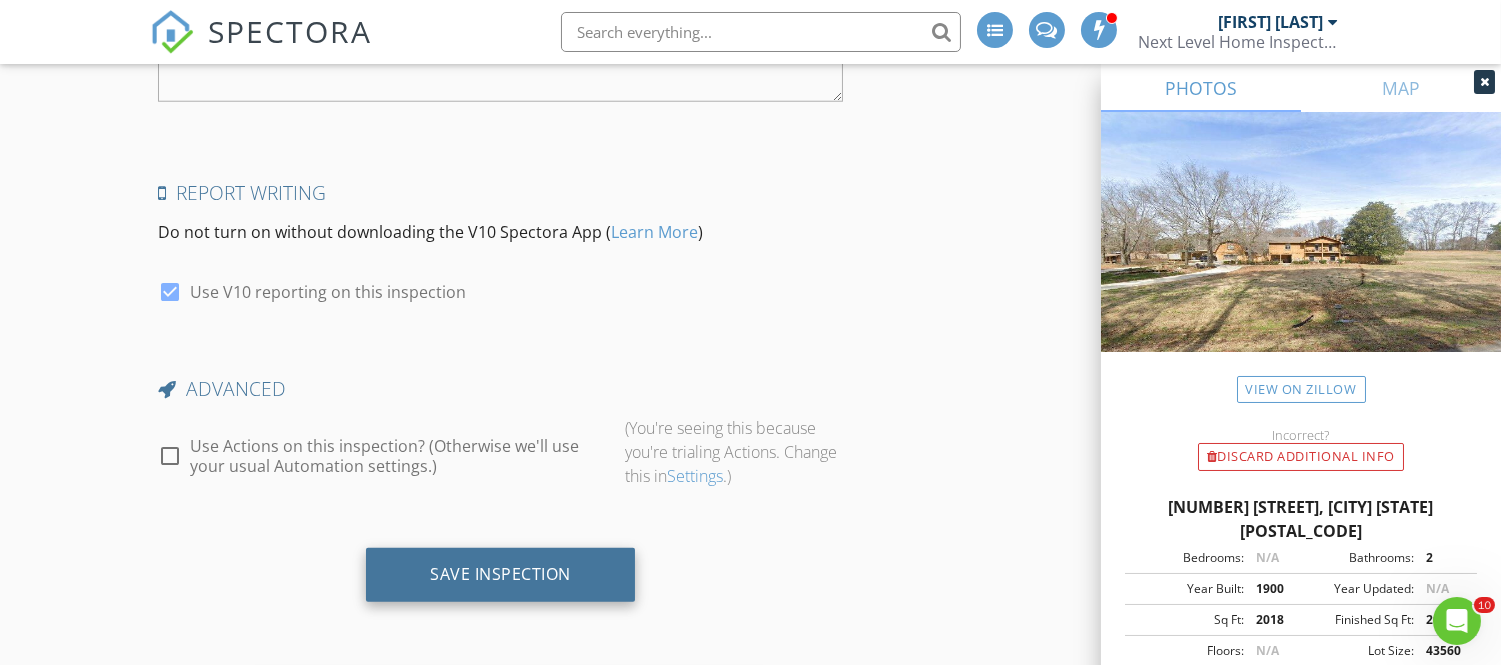 type 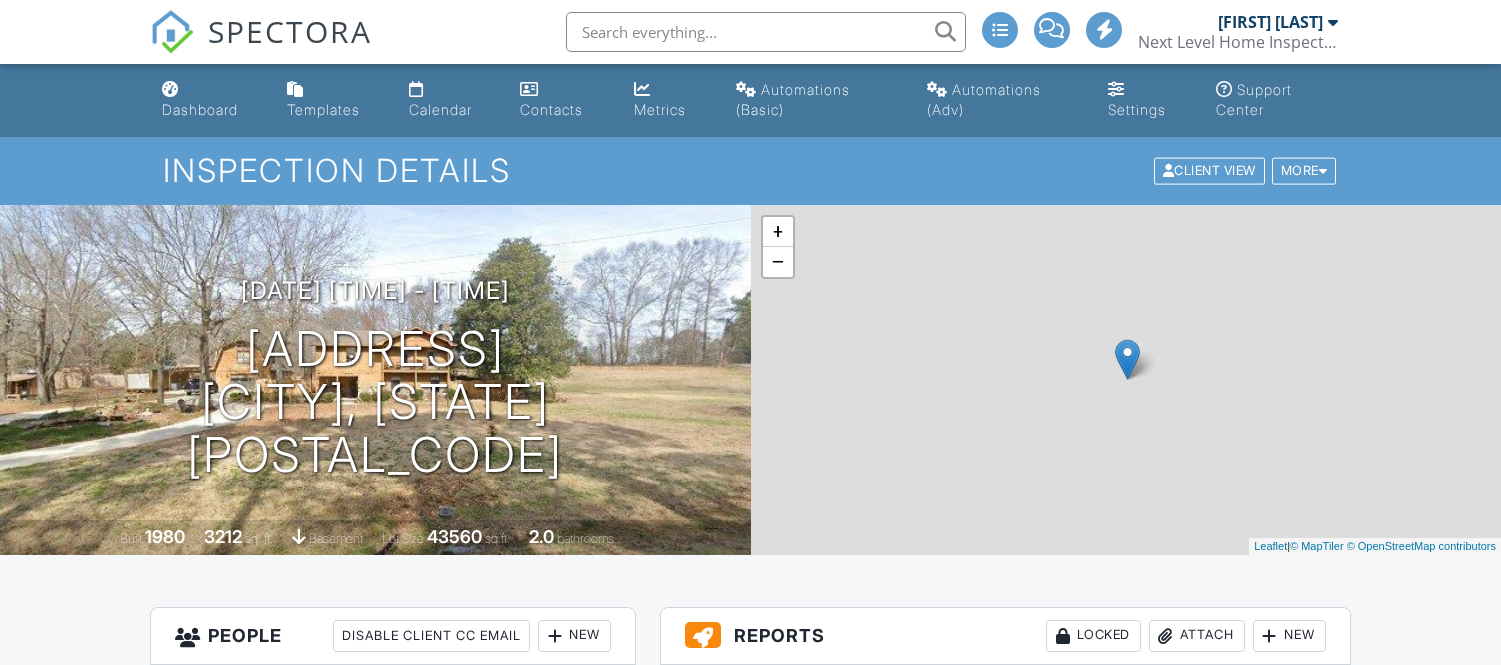 scroll, scrollTop: 0, scrollLeft: 0, axis: both 